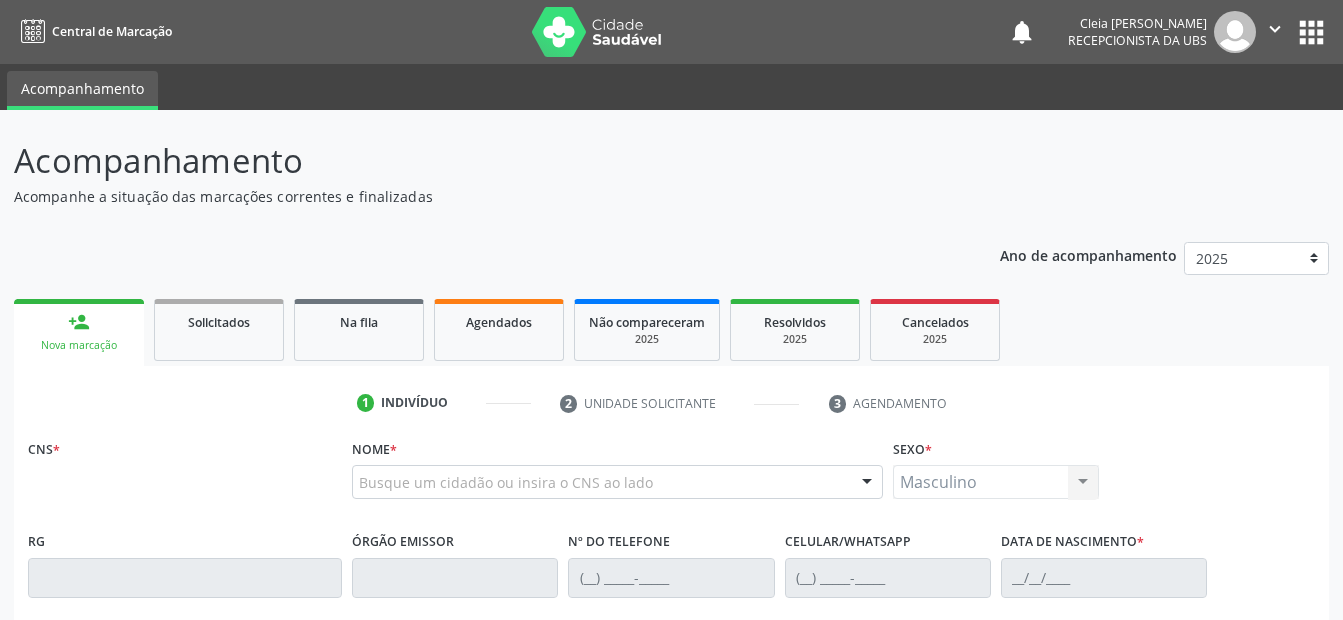 scroll, scrollTop: 0, scrollLeft: 0, axis: both 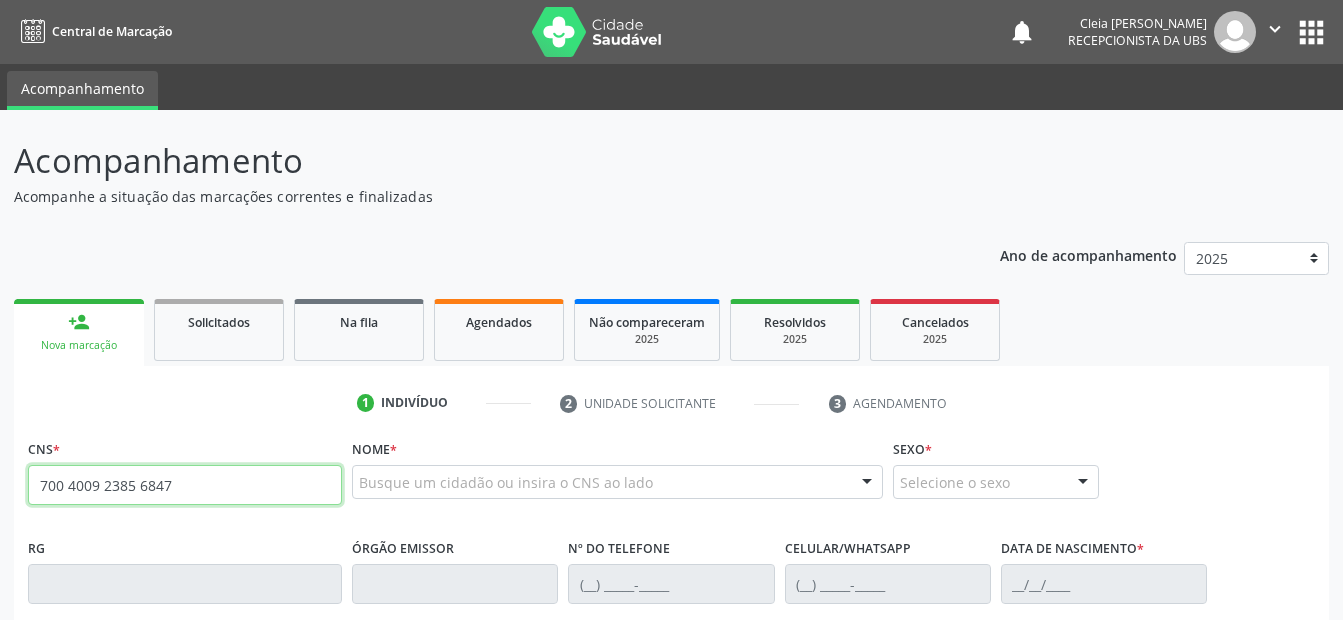 type on "700 4009 2385 6847" 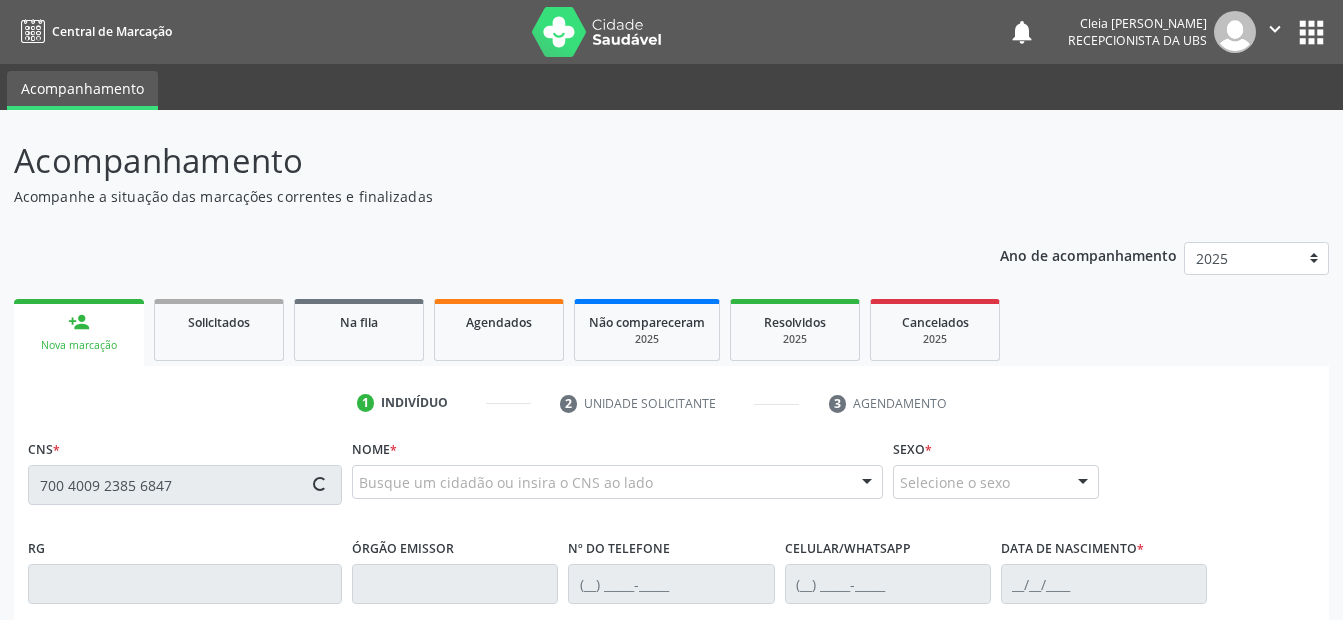 type 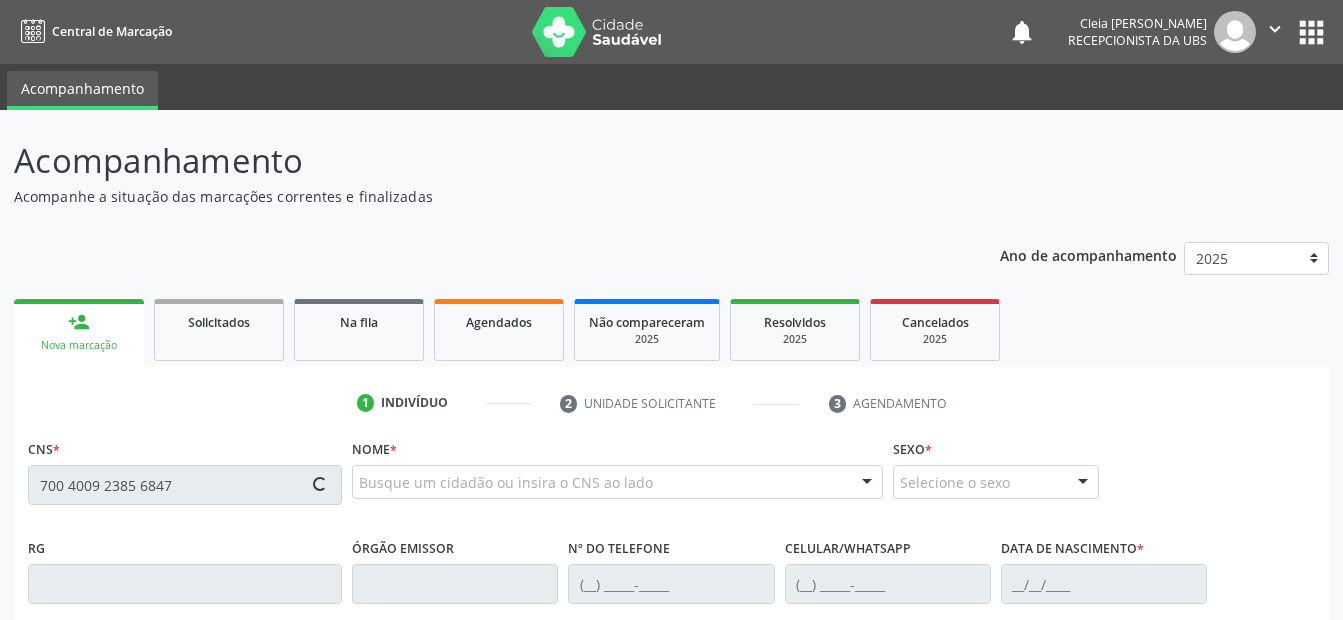 type 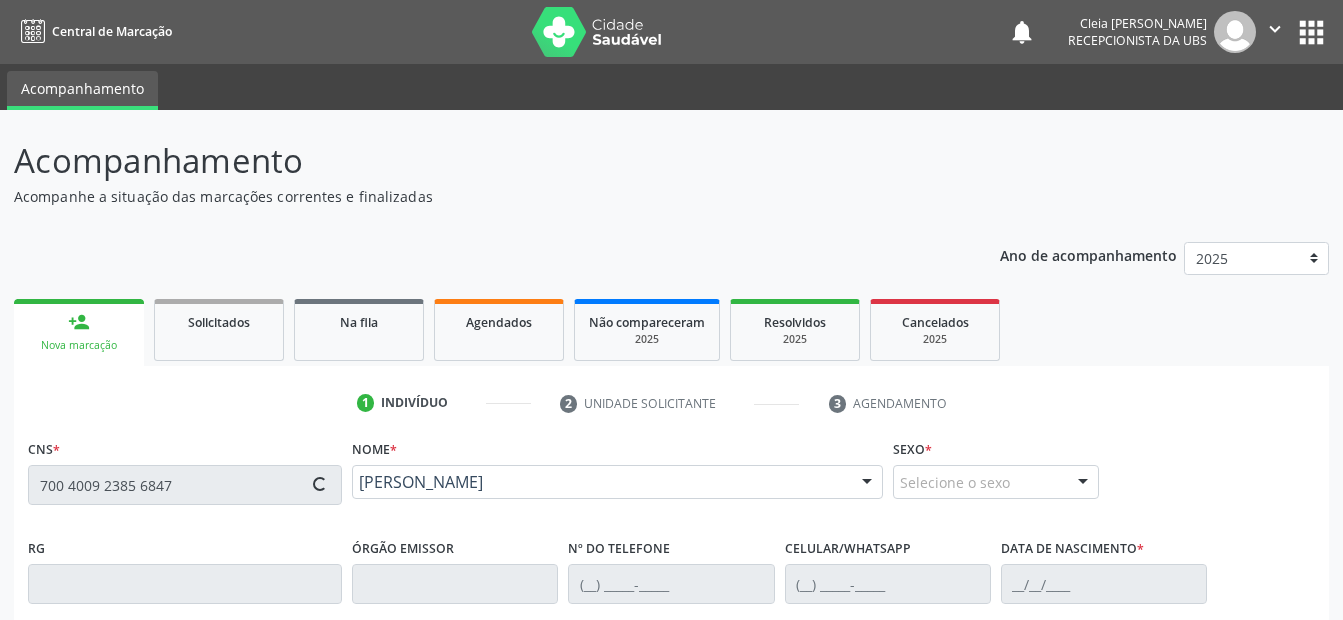 type on "(87) 99608-3591" 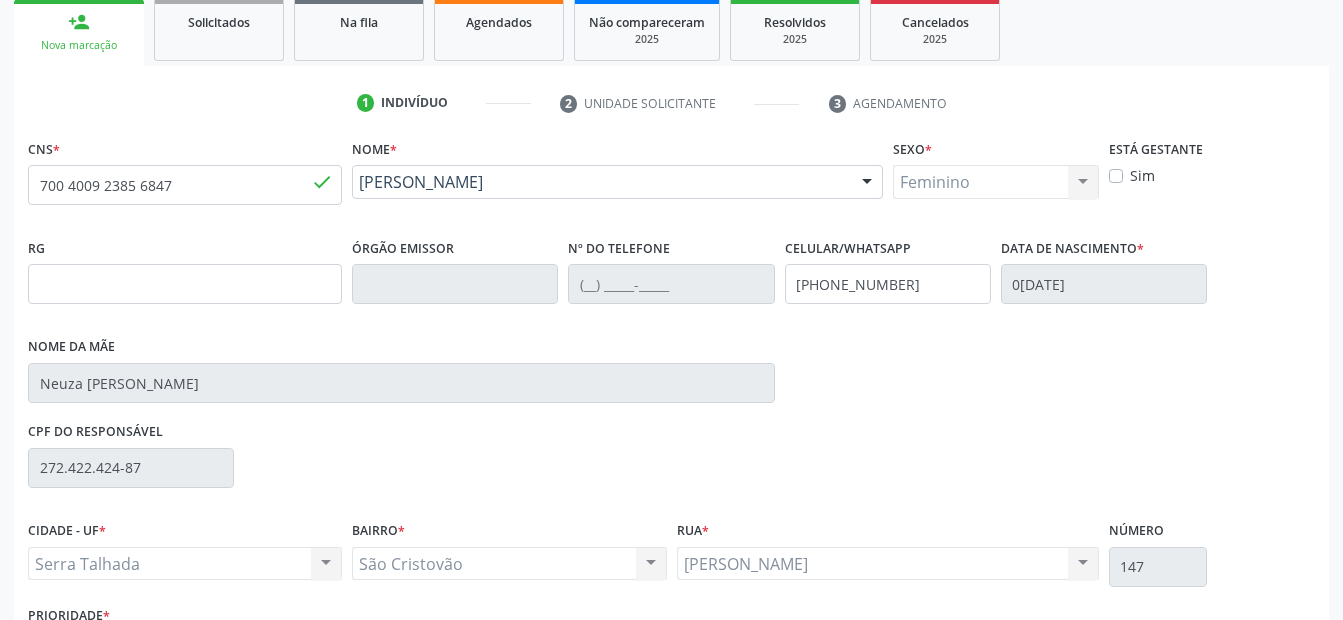 scroll, scrollTop: 450, scrollLeft: 0, axis: vertical 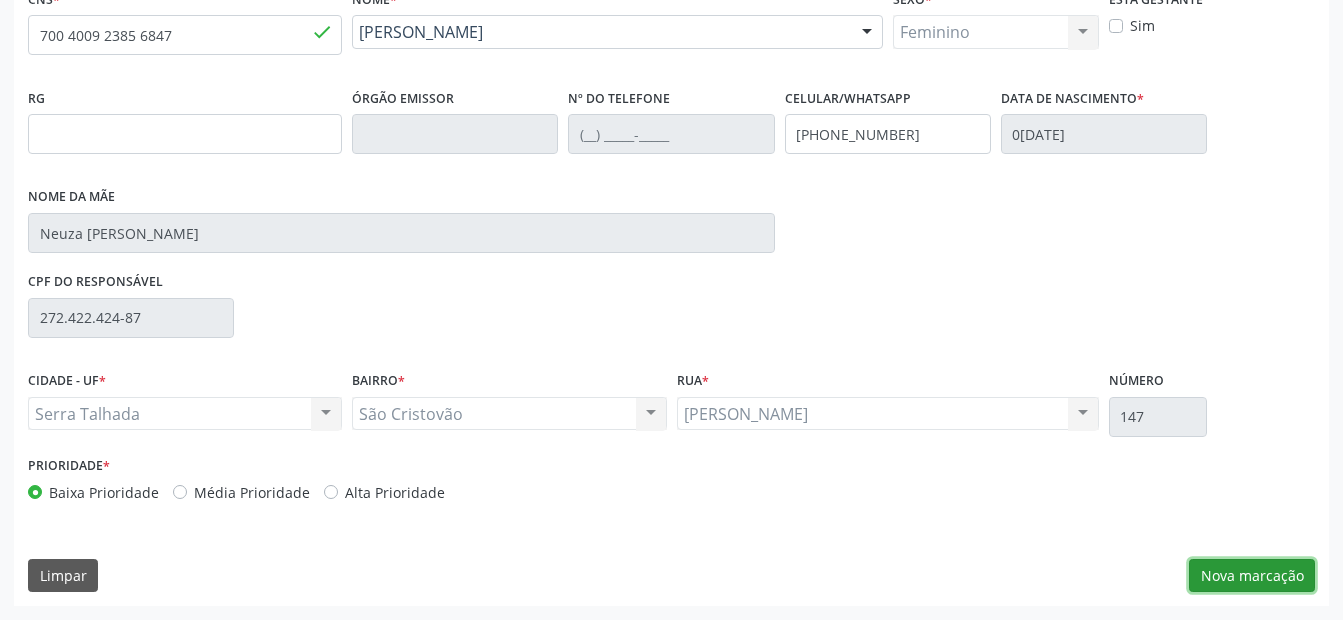 click on "Nova marcação" at bounding box center [1252, 576] 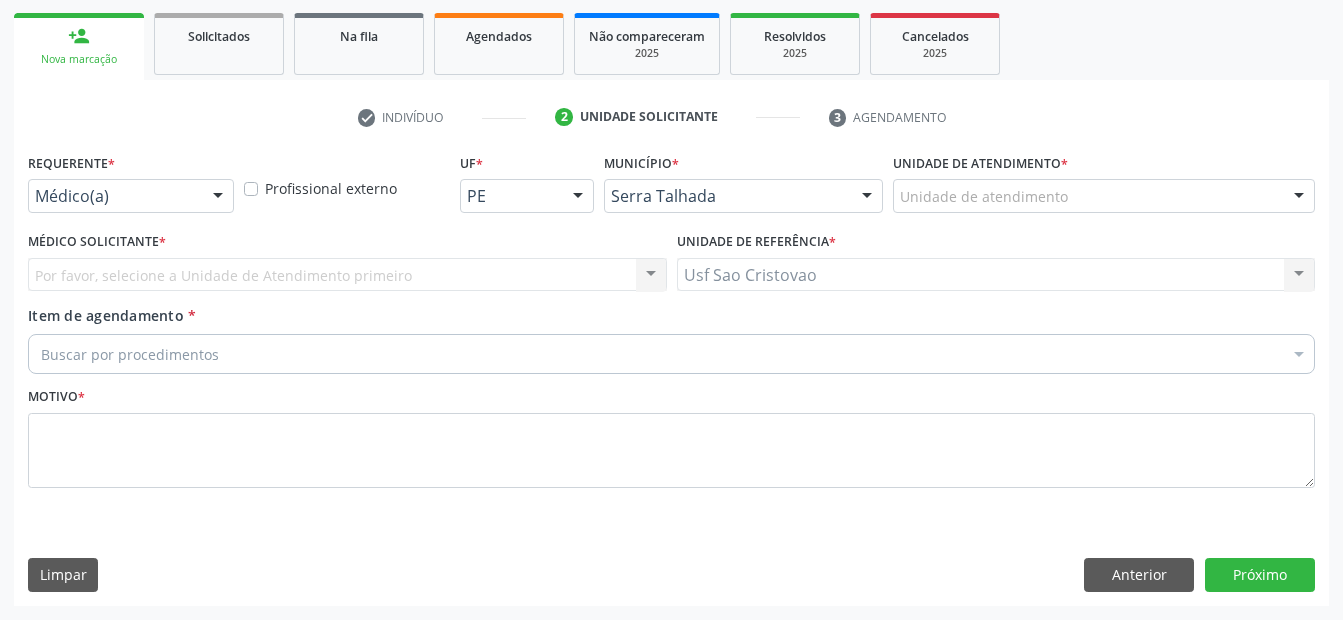scroll, scrollTop: 286, scrollLeft: 0, axis: vertical 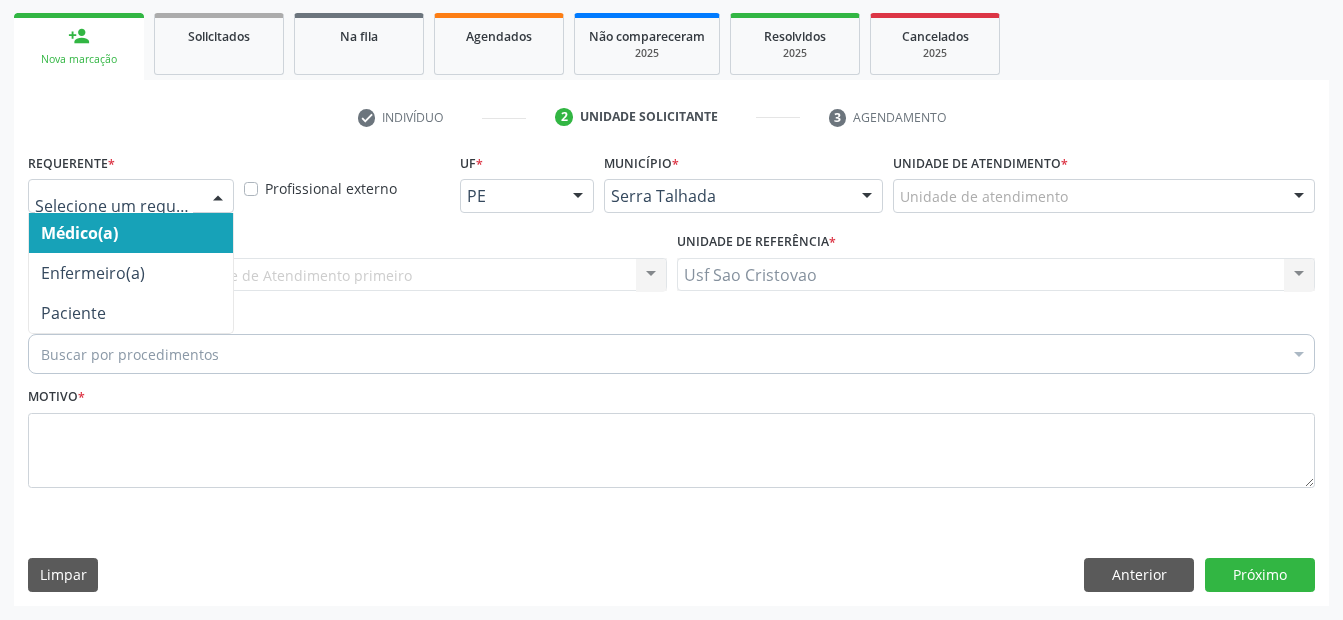 click at bounding box center (218, 197) 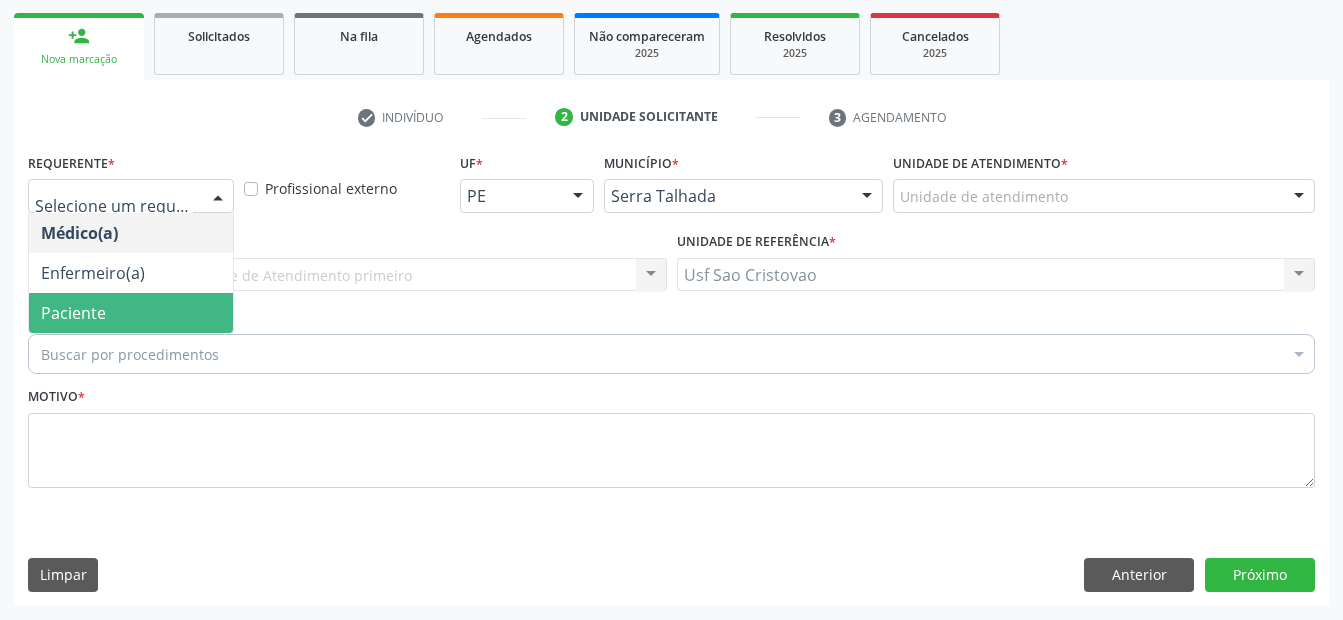 click on "Paciente" at bounding box center [131, 313] 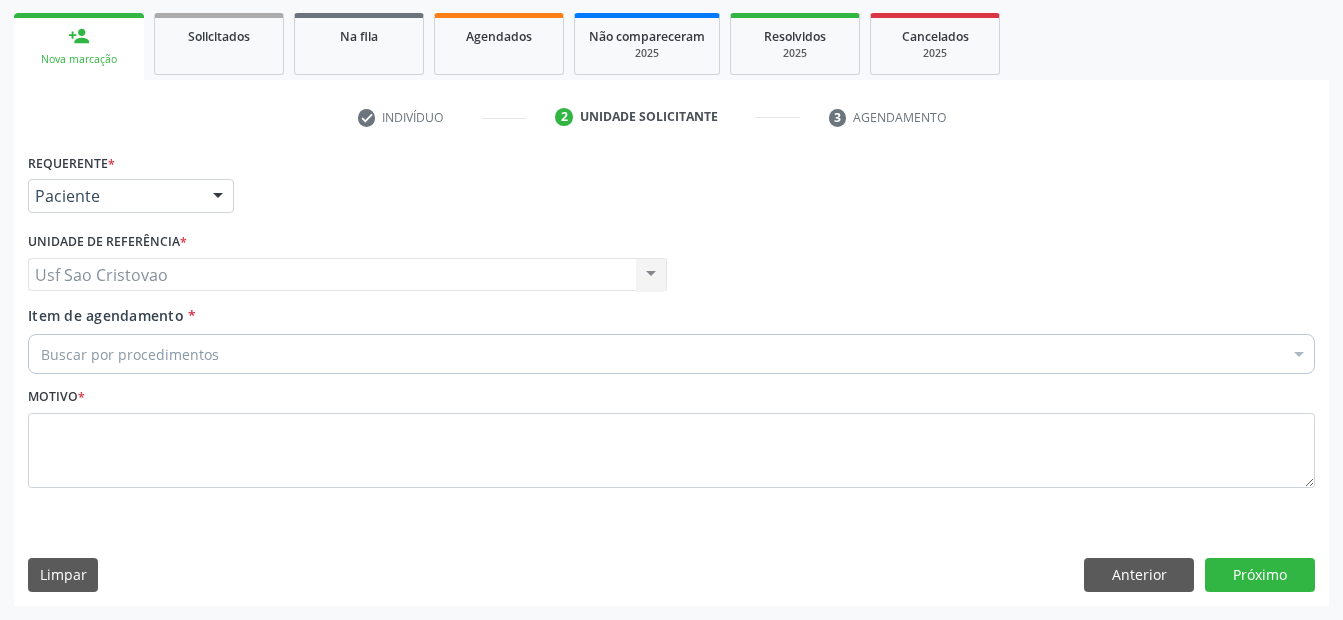 click on "Buscar por procedimentos" at bounding box center [671, 354] 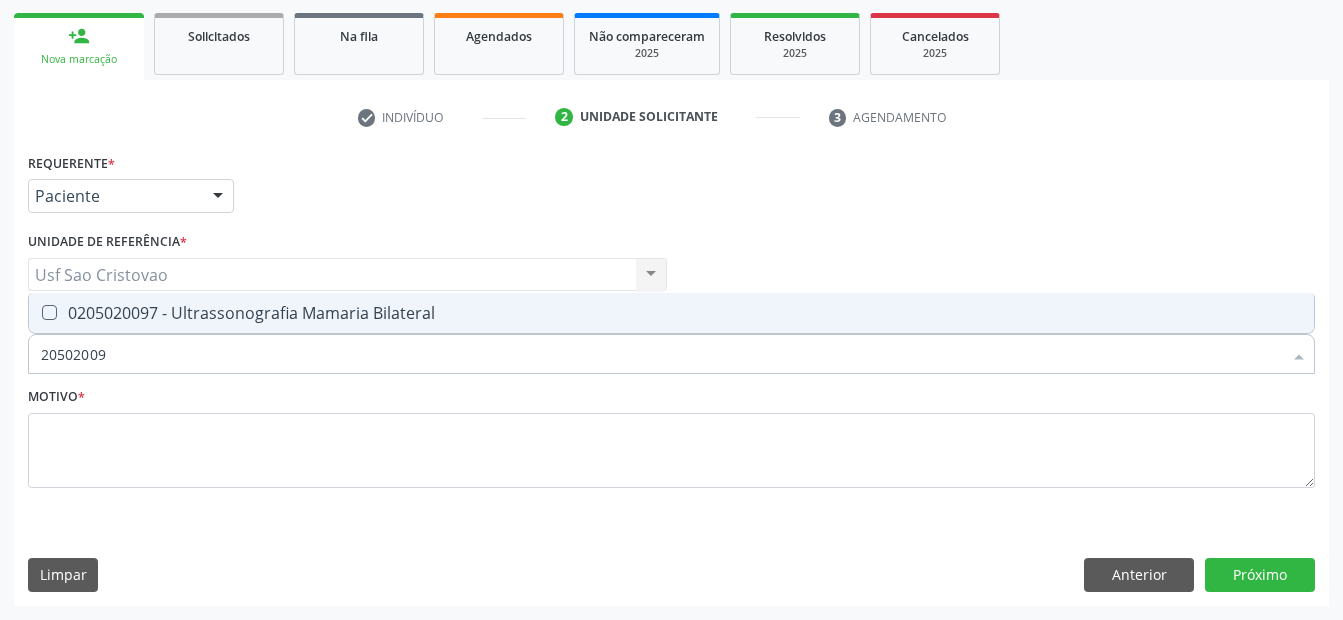 type on "205020097" 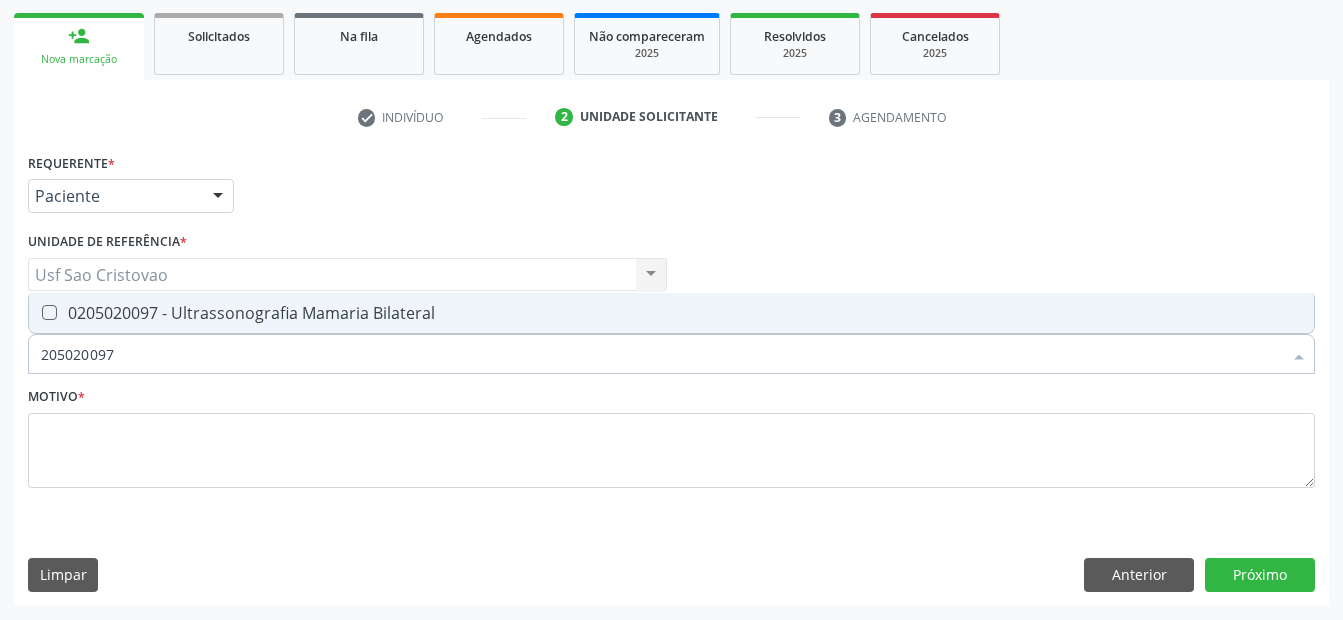 click on "0205020097 - Ultrassonografia Mamaria Bilateral" at bounding box center [671, 313] 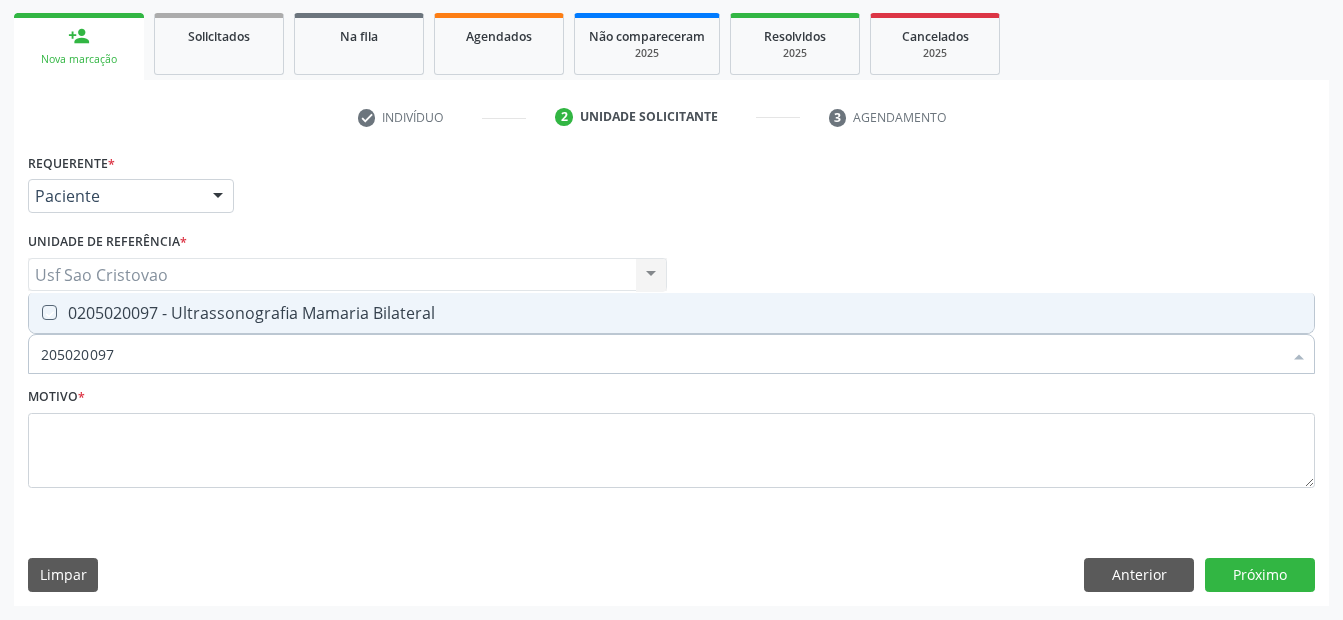 checkbox on "true" 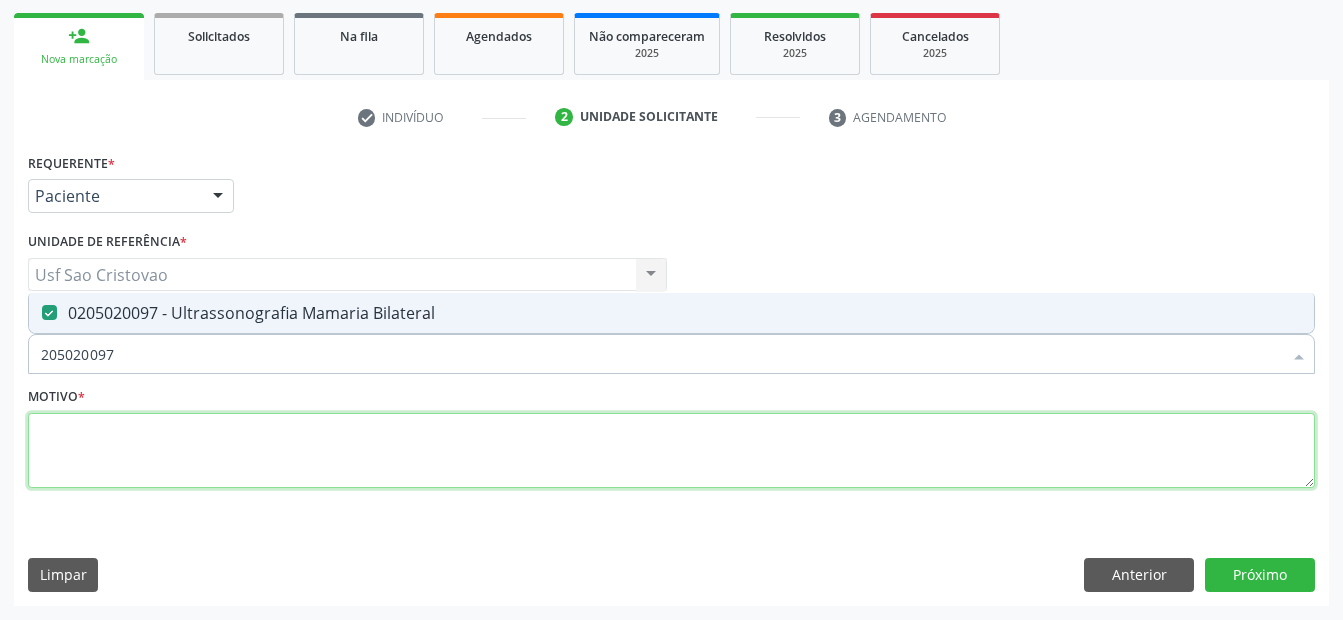 click at bounding box center (671, 451) 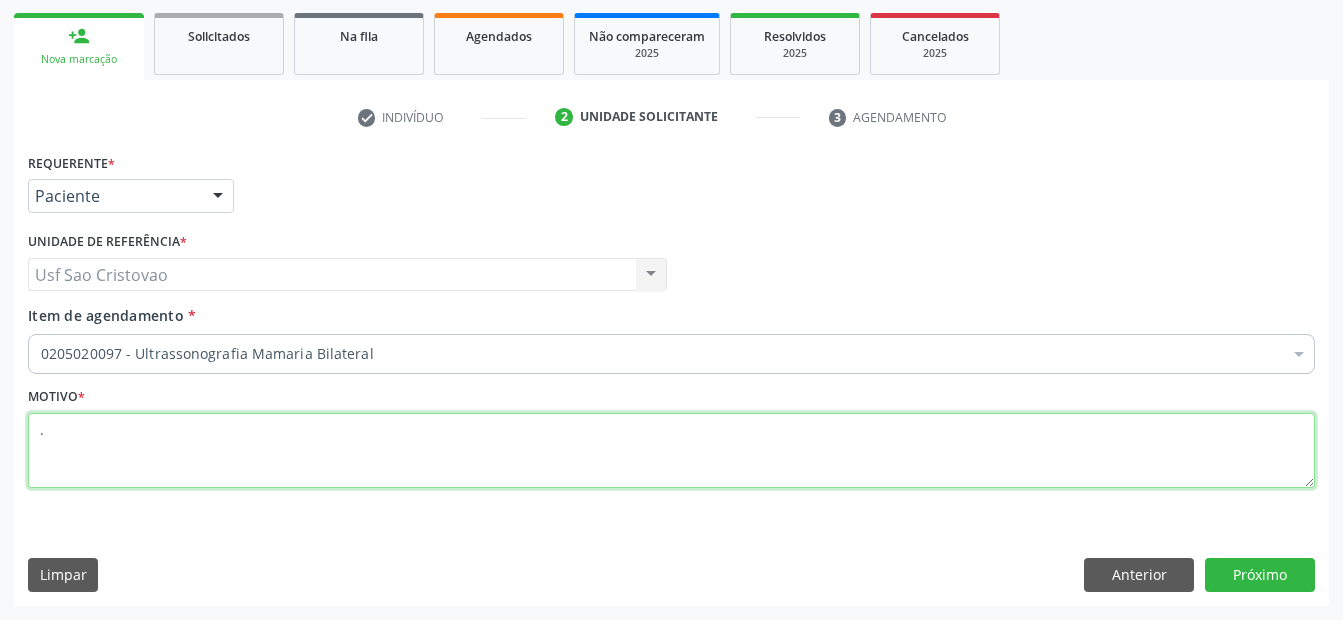 type on "." 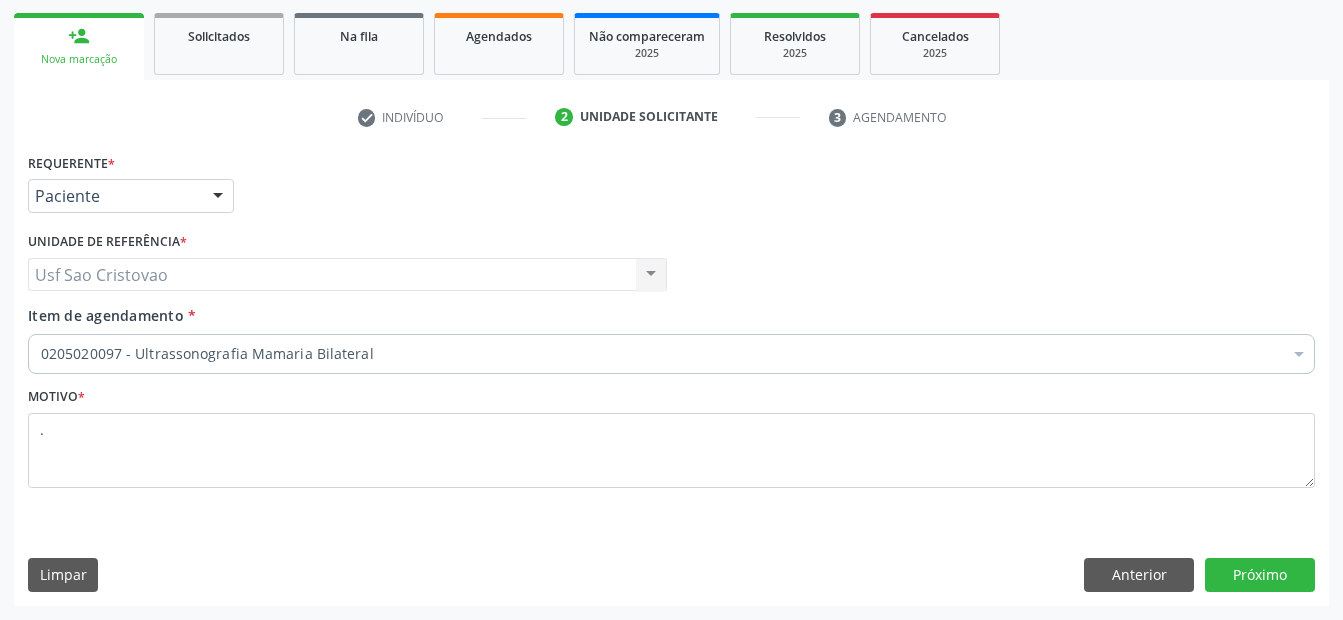 click on "Requerente
*
Paciente         Médico(a)   Enfermeiro(a)   Paciente
Nenhum resultado encontrado para: "   "
Não há nenhuma opção para ser exibida.
UF
PE         AC   AL   AM   AP   BA   CE   DF   ES   GO   MA   MG   MS   MT   PA   PB   PE   PI   PR   RJ   RN   RO   RR   RS   SC   SE   SL   SP   SV   TO
Nenhum resultado encontrado para: "   "
Não há nenhuma opção para ser exibida.
Município
[GEOGRAPHIC_DATA] e [GEOGRAPHIC_DATA]   Afogados da Ingazeira   Afrânio   Agrestina   Água Preta   Águas Belas   Alagoinha   Aliança   Altinho   Amaraji   Angelim   Araçoiaba   Araripina   [GEOGRAPHIC_DATA]   [GEOGRAPHIC_DATA]   [GEOGRAPHIC_DATA]   [GEOGRAPHIC_DATA]   [GEOGRAPHIC_DATA]   [GEOGRAPHIC_DATA] [GEOGRAPHIC_DATA]   [GEOGRAPHIC_DATA]   [GEOGRAPHIC_DATA]   [GEOGRAPHIC_DATA]   [GEOGRAPHIC_DATA]   Brejão   [GEOGRAPHIC_DATA]   [GEOGRAPHIC_DATA]   [GEOGRAPHIC_DATA]   [GEOGRAPHIC_DATA]   [GEOGRAPHIC_DATA]   [GEOGRAPHIC_DATA]   [GEOGRAPHIC_DATA]" at bounding box center [671, 376] 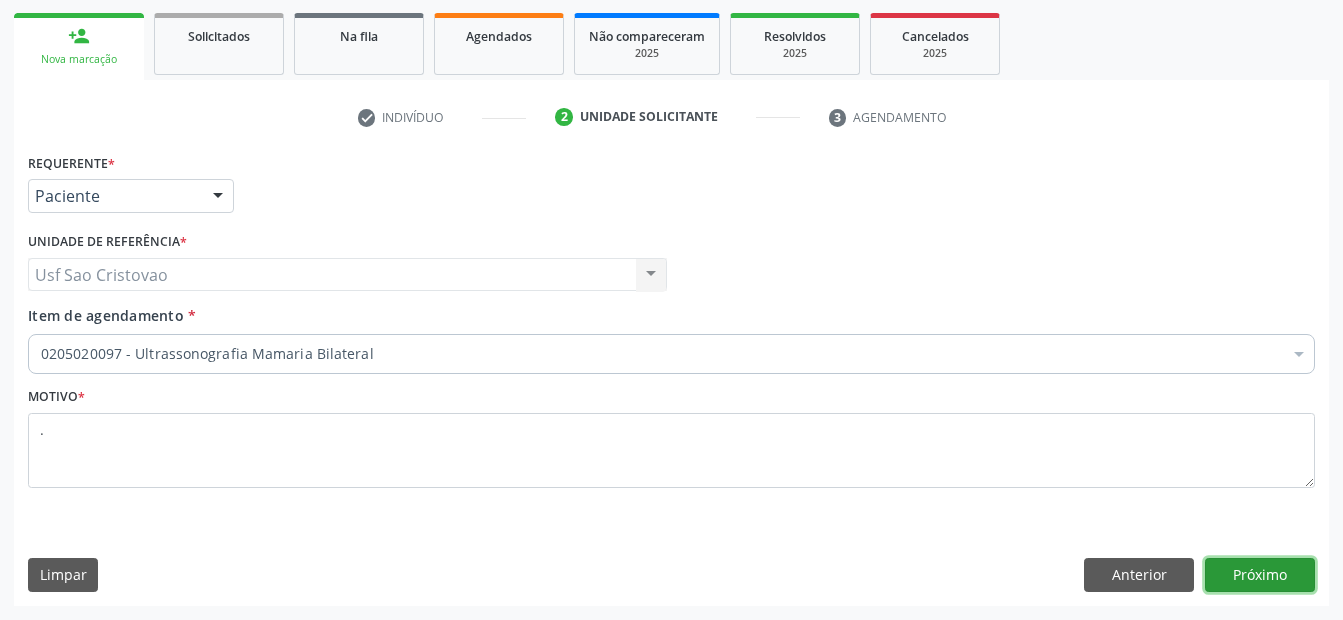 click on "Próximo" at bounding box center [1260, 575] 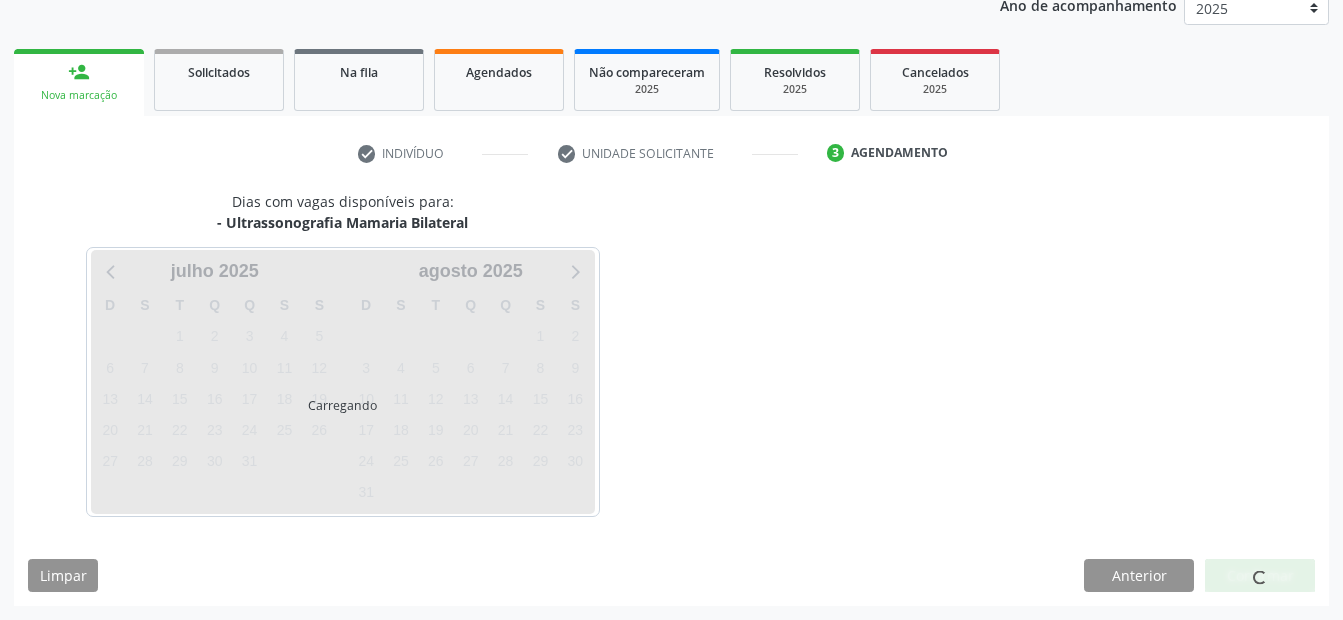 scroll, scrollTop: 250, scrollLeft: 0, axis: vertical 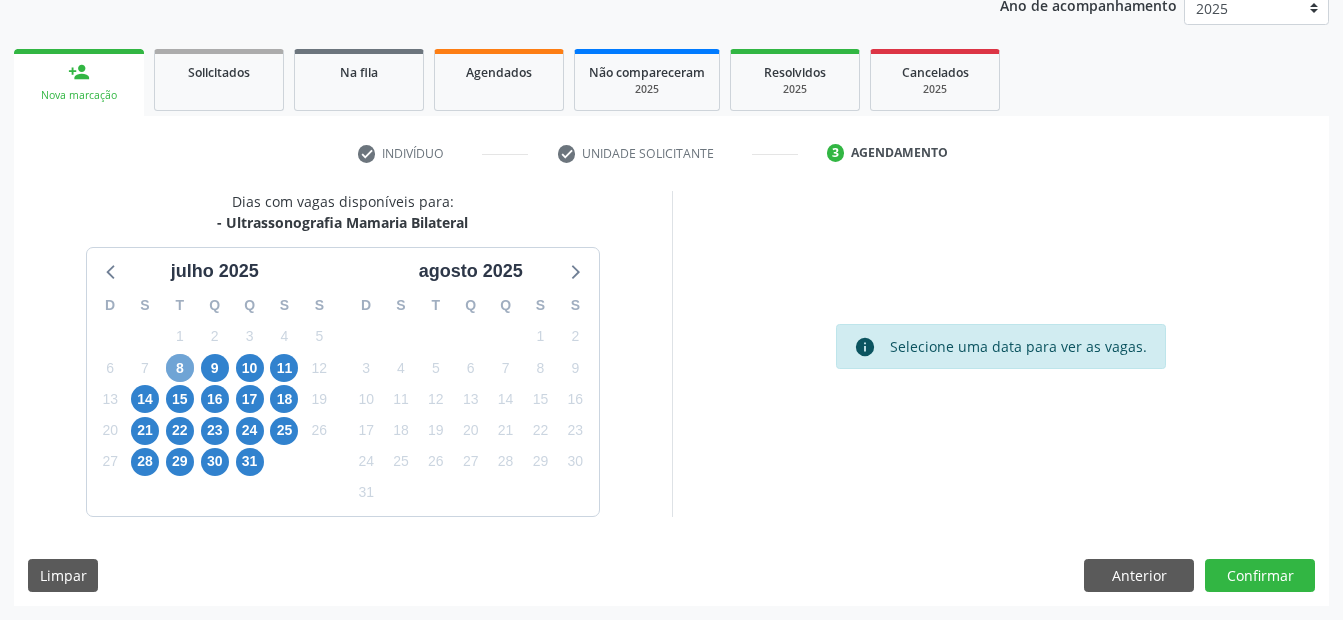 click on "8" at bounding box center (180, 368) 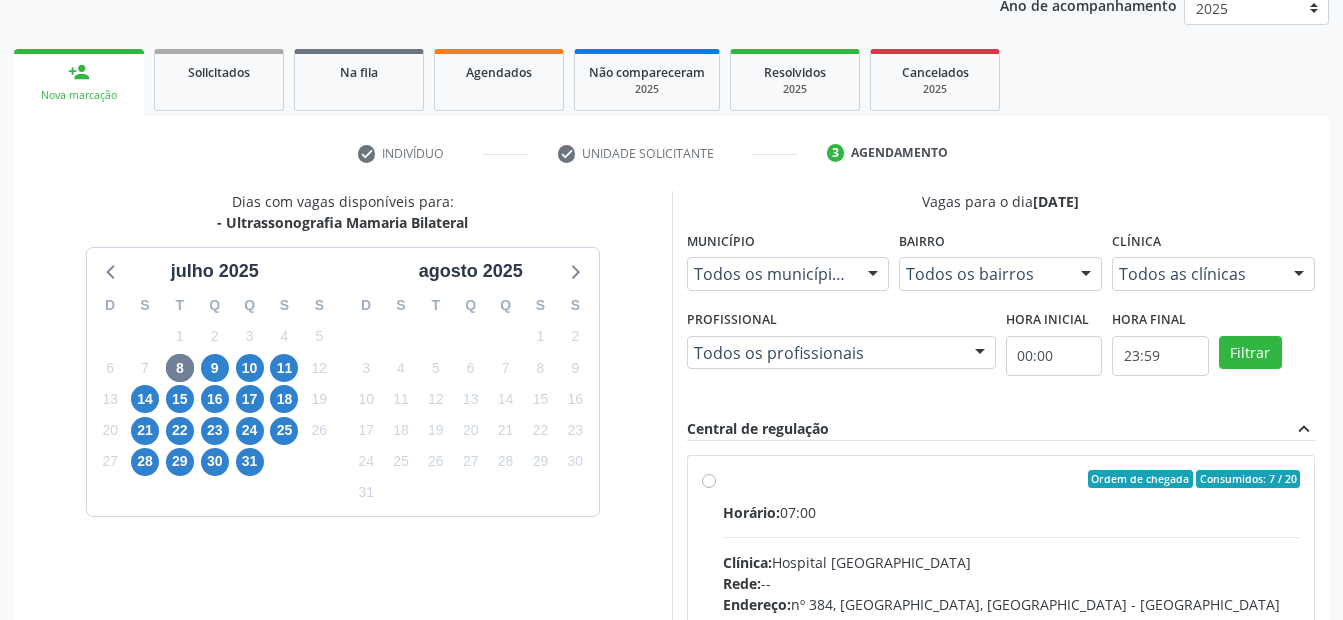 click on "Ordem de chegada
Consumidos: 7 / 20
Horário:   07:00
Clínica:  Hospital Sao Francisco
Rede:
--
Endereço:   nº 384, Varzea, Serra Talhada - PE
Telefone:   (81) 38312142
Profissional:
Yuri Araujo Magalhaes
Informações adicionais sobre o atendimento
Idade de atendimento:
de 0 a 120 anos
Gênero(s) atendido(s):
Masculino e Feminino
Informações adicionais:
--" at bounding box center [1012, 623] 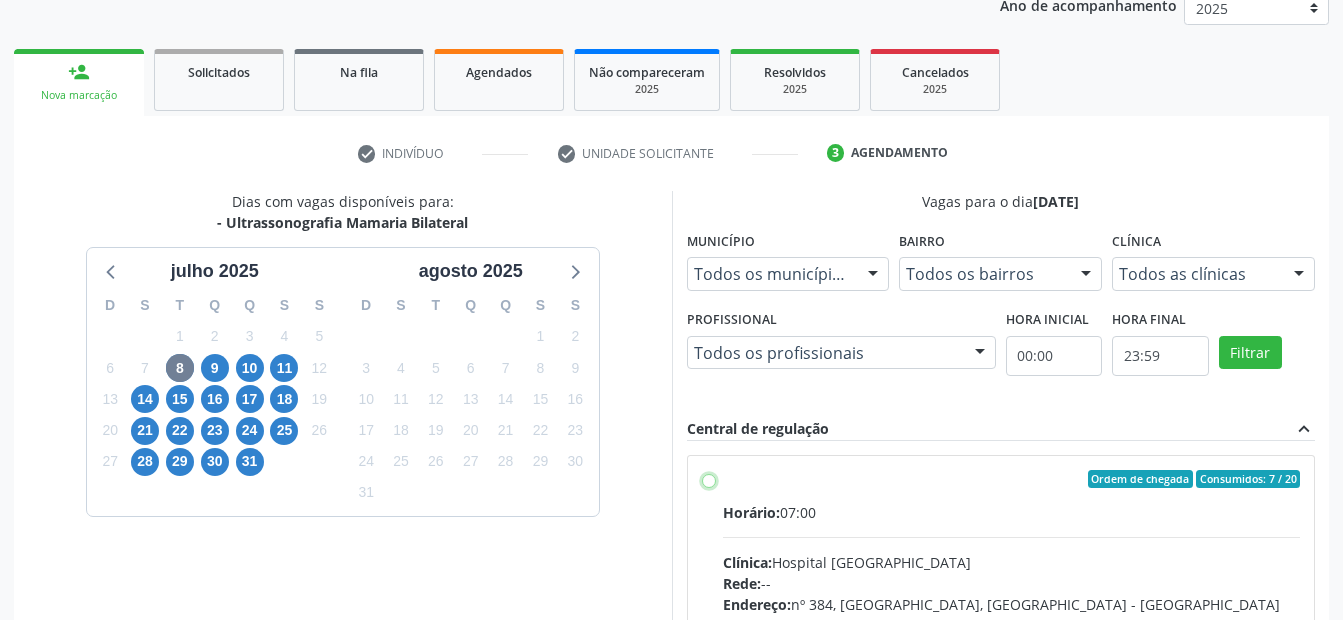 click on "Ordem de chegada
Consumidos: 7 / 20
Horário:   07:00
Clínica:  Hospital Sao Francisco
Rede:
--
Endereço:   nº 384, Varzea, Serra Talhada - PE
Telefone:   (81) 38312142
Profissional:
Yuri Araujo Magalhaes
Informações adicionais sobre o atendimento
Idade de atendimento:
de 0 a 120 anos
Gênero(s) atendido(s):
Masculino e Feminino
Informações adicionais:
--" at bounding box center [709, 479] 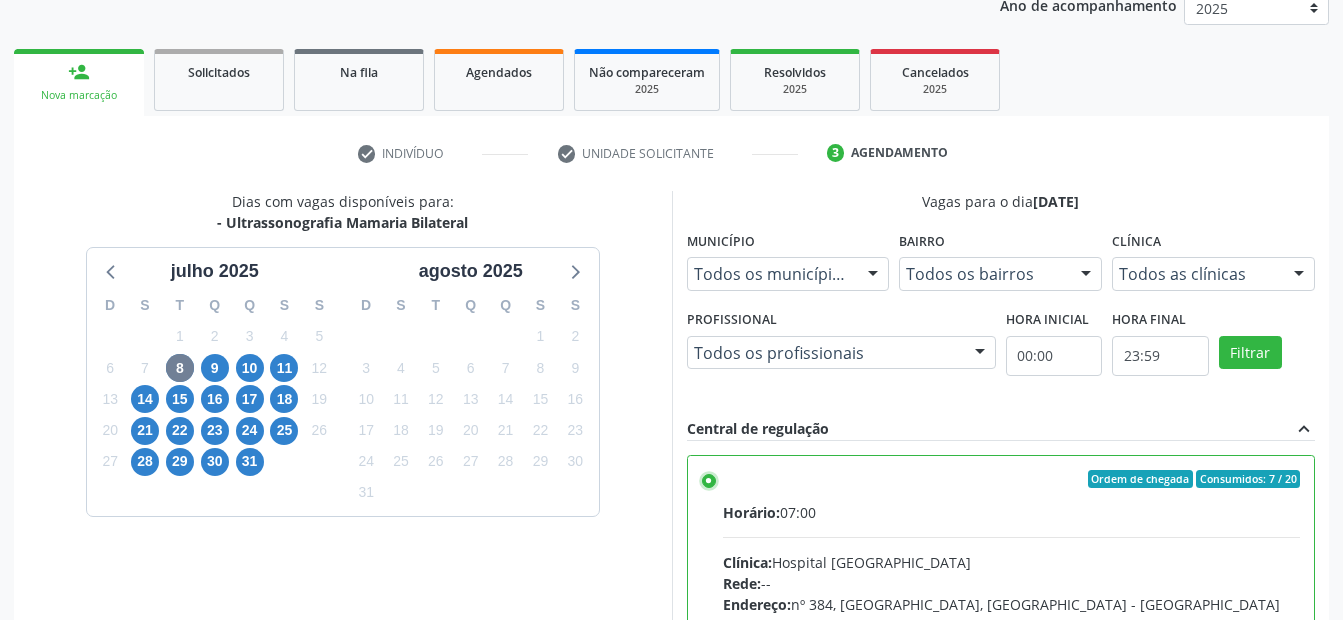 scroll, scrollTop: 575, scrollLeft: 0, axis: vertical 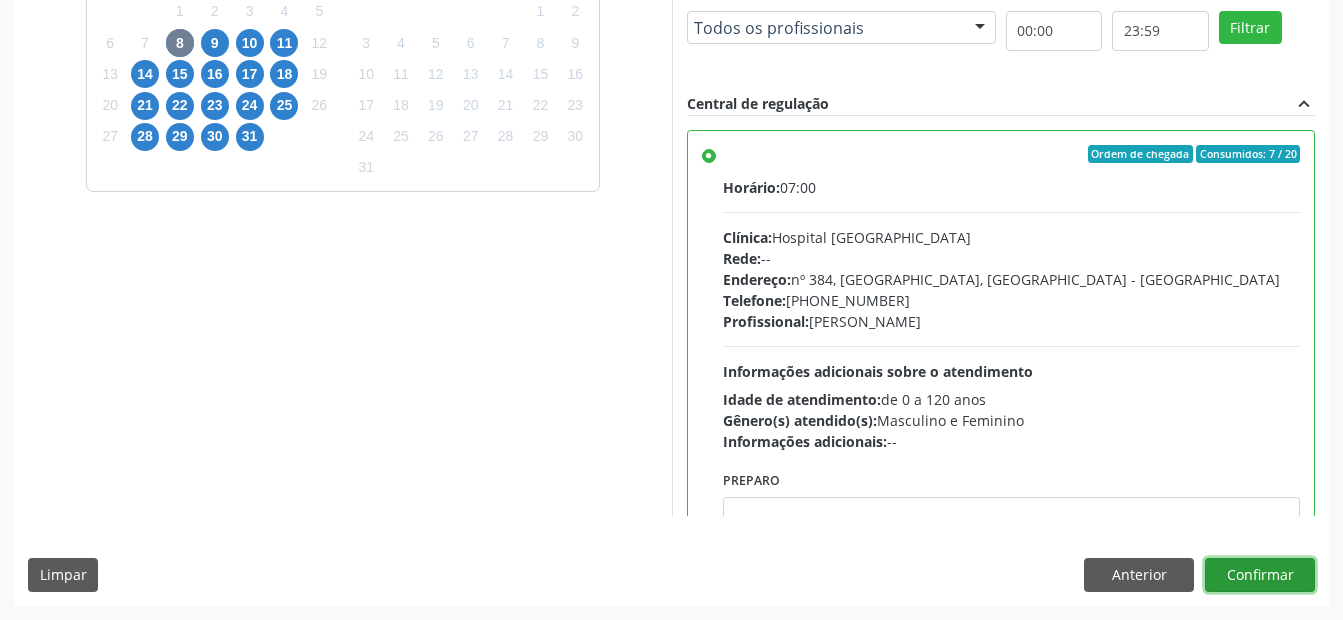 click on "Confirmar" at bounding box center [1260, 575] 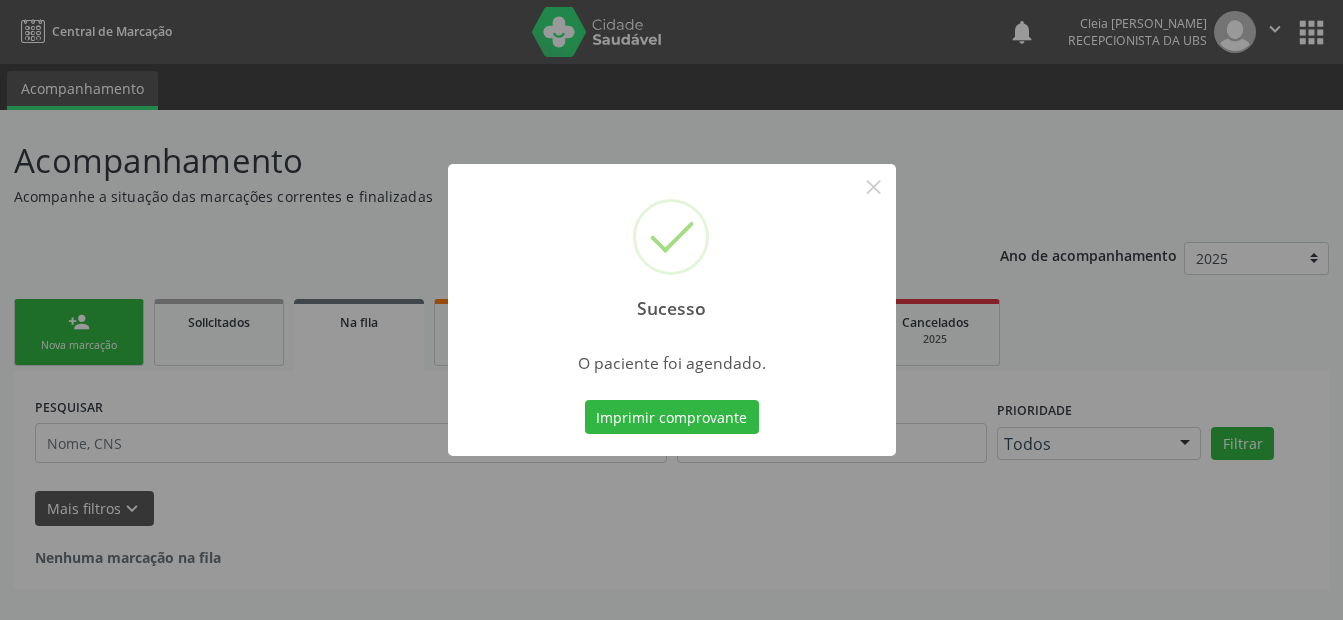 scroll, scrollTop: 0, scrollLeft: 0, axis: both 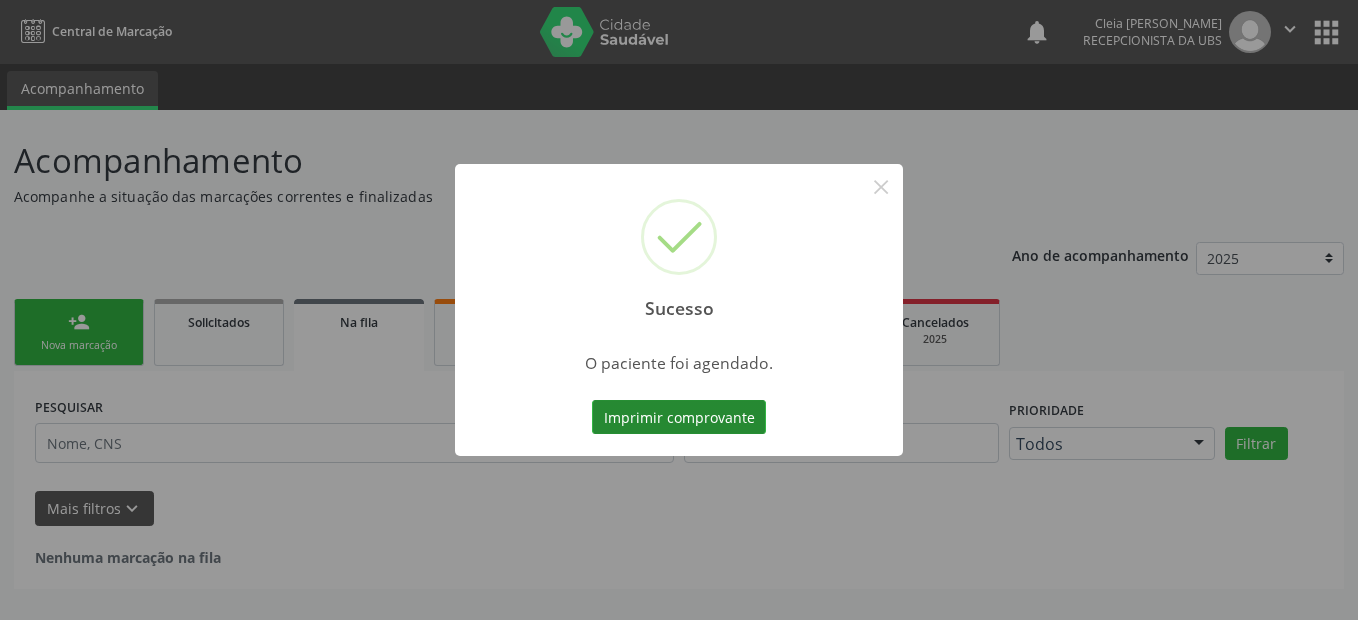 click on "Imprimir comprovante" at bounding box center (679, 417) 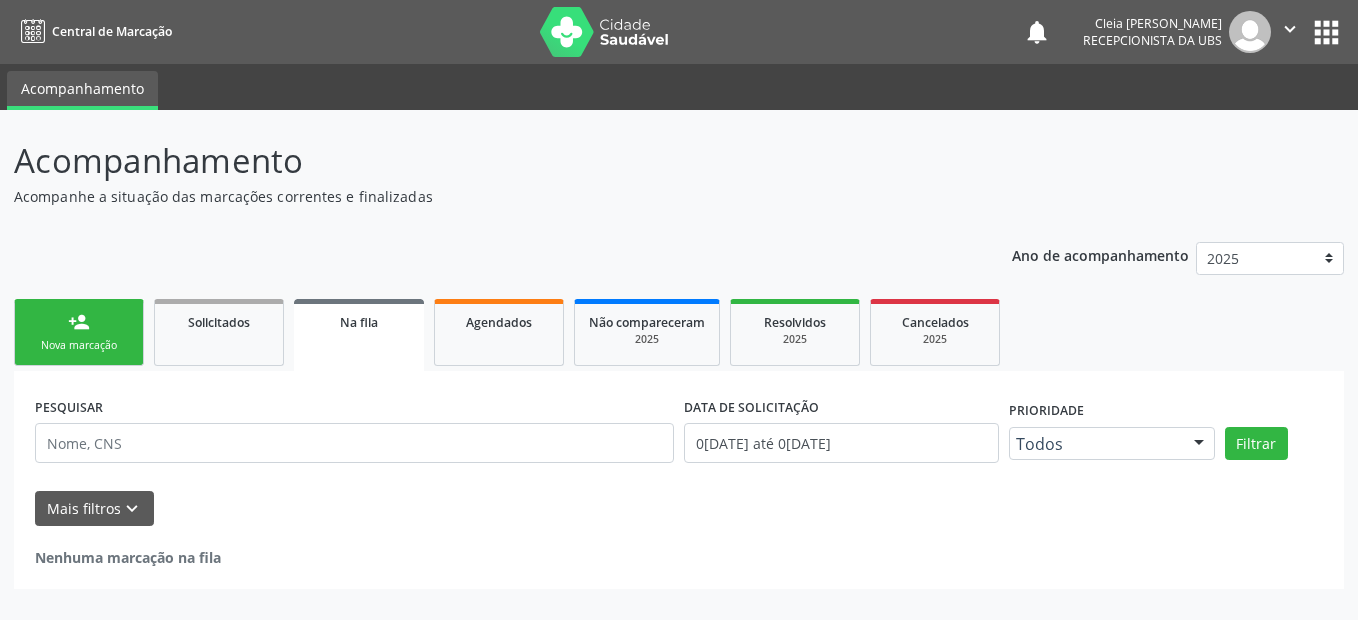 click on "person_add
Nova marcação" at bounding box center [79, 332] 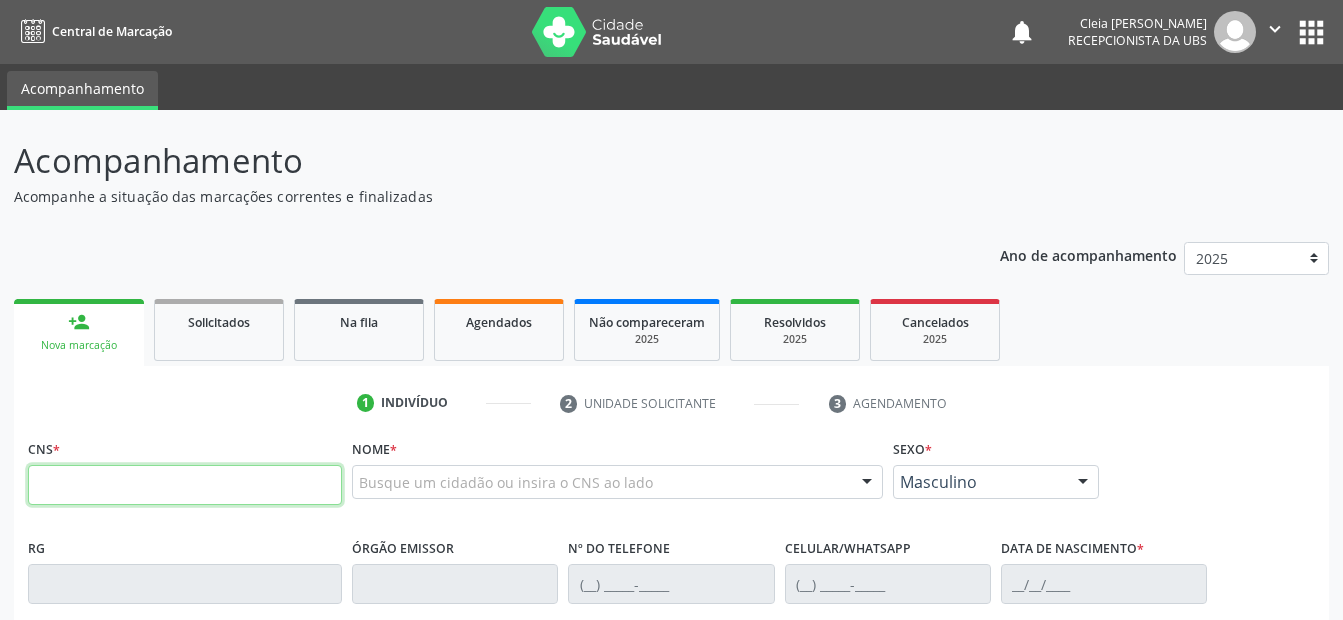 click at bounding box center (185, 485) 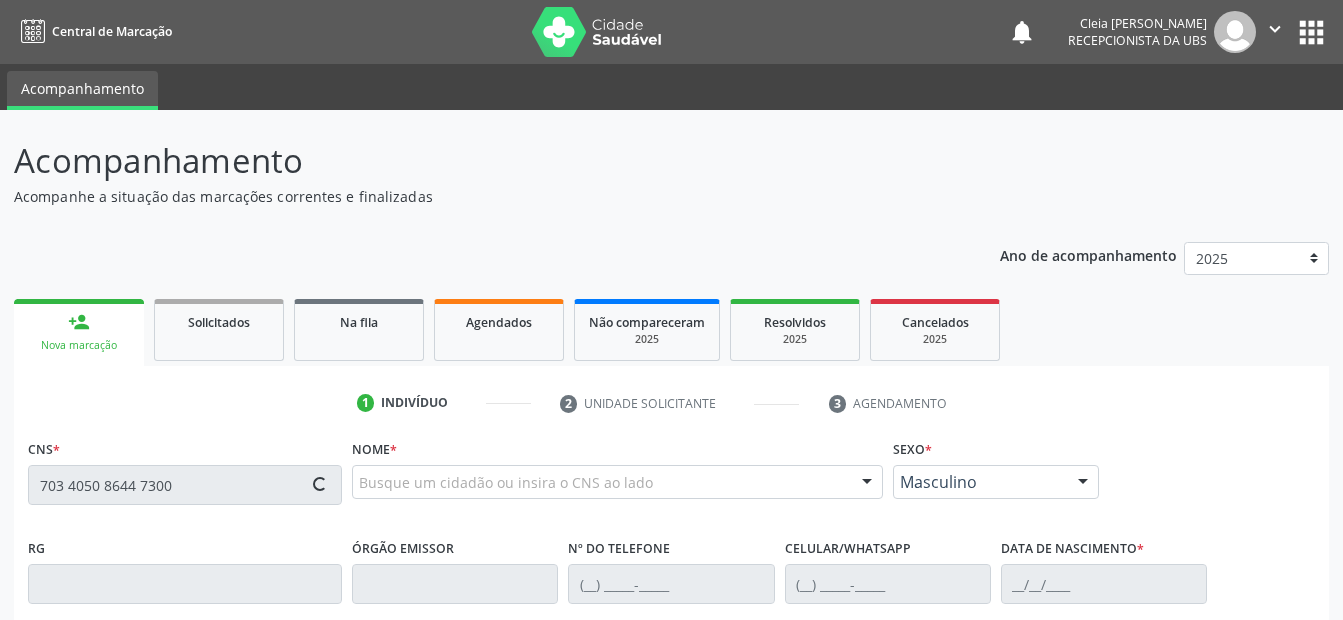 type on "703 4050 8644 7300" 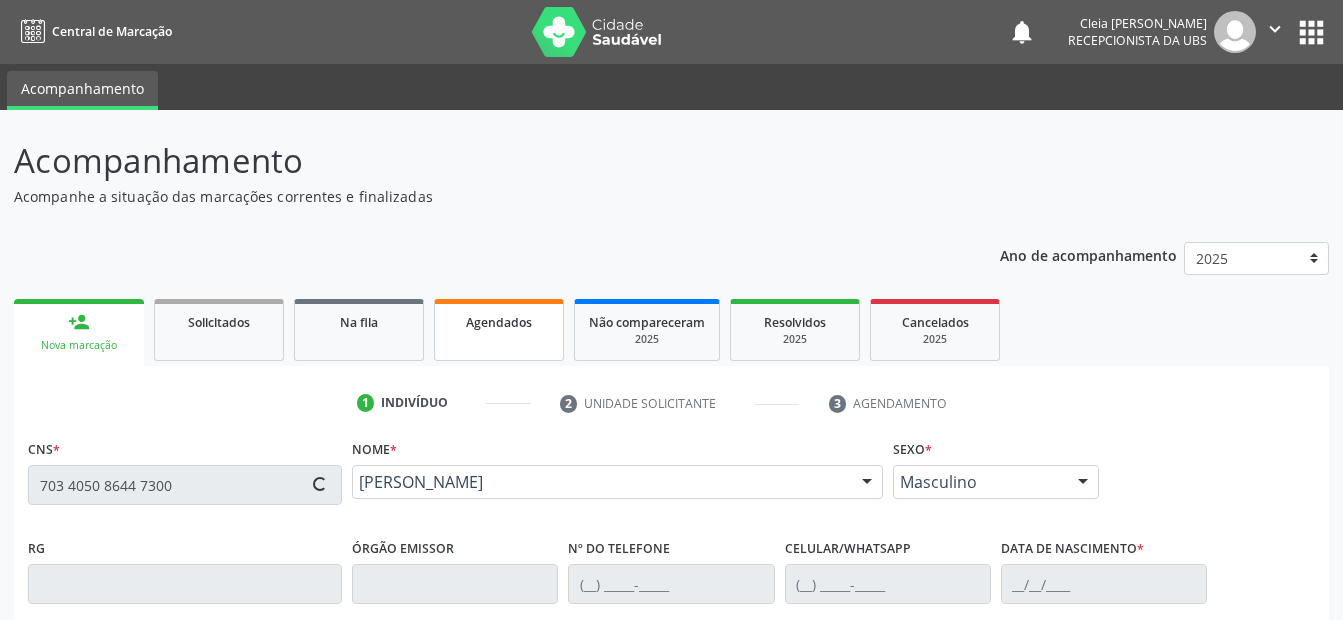 scroll, scrollTop: 300, scrollLeft: 0, axis: vertical 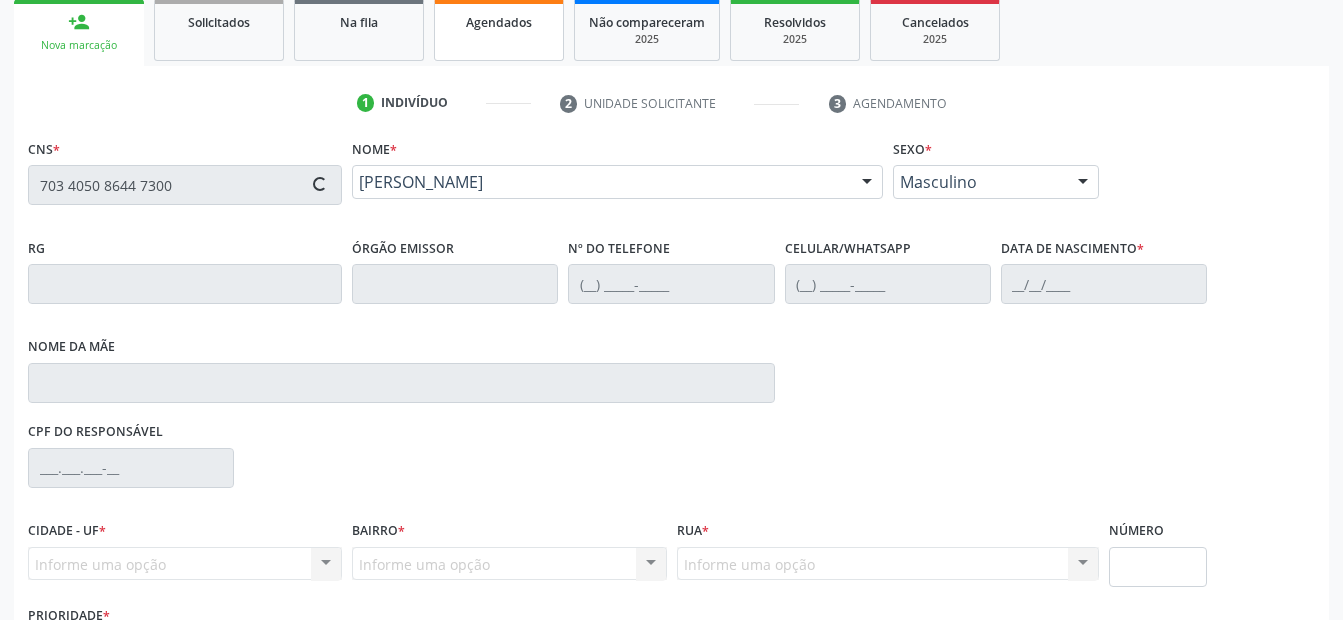 type on "(87) 99915-4438" 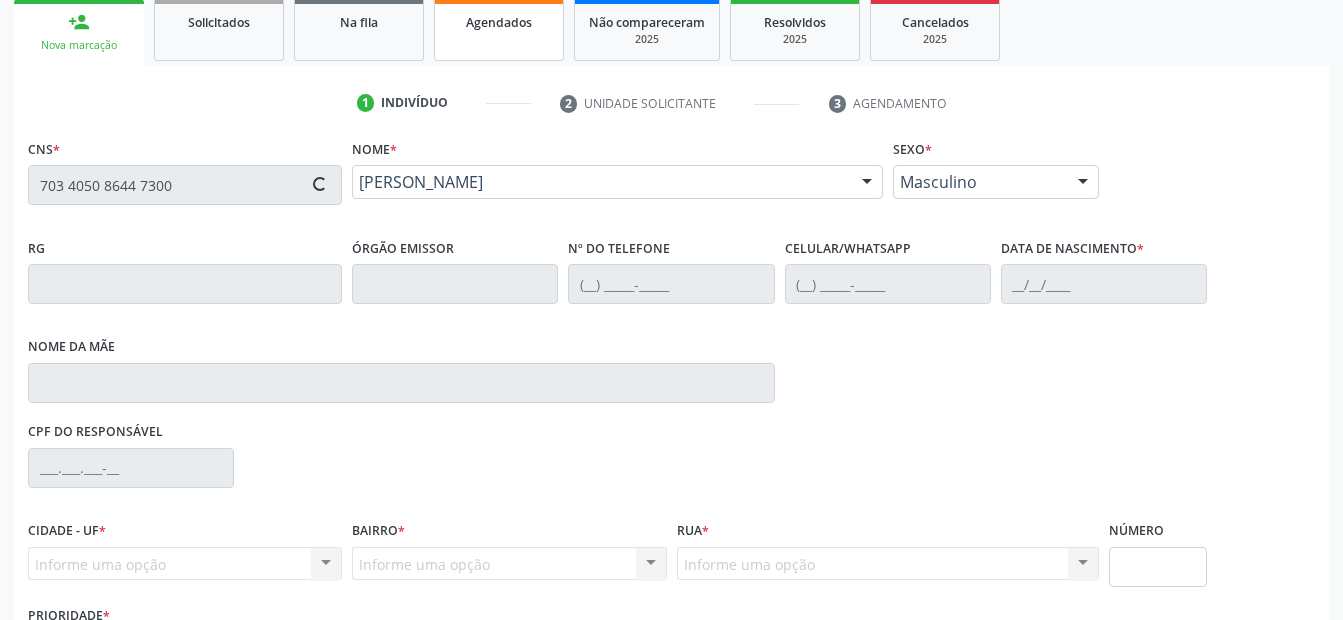 type on "(87) 99915-4438" 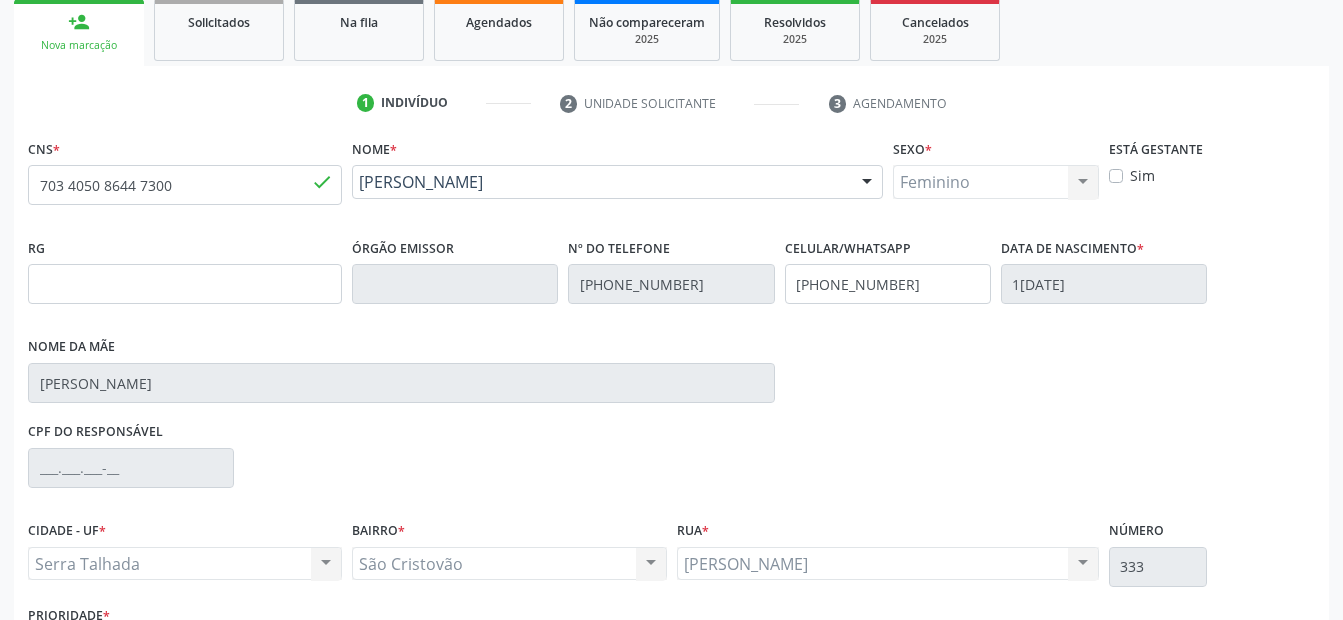 scroll, scrollTop: 450, scrollLeft: 0, axis: vertical 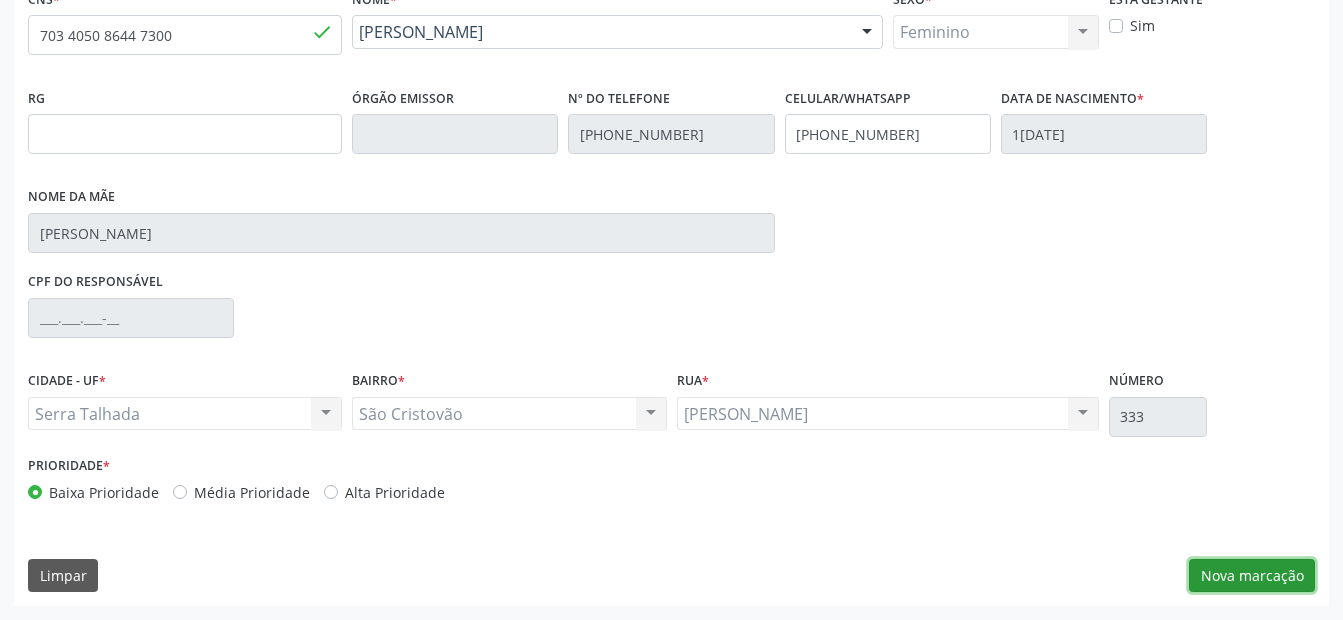 click on "Nova marcação" at bounding box center [1252, 576] 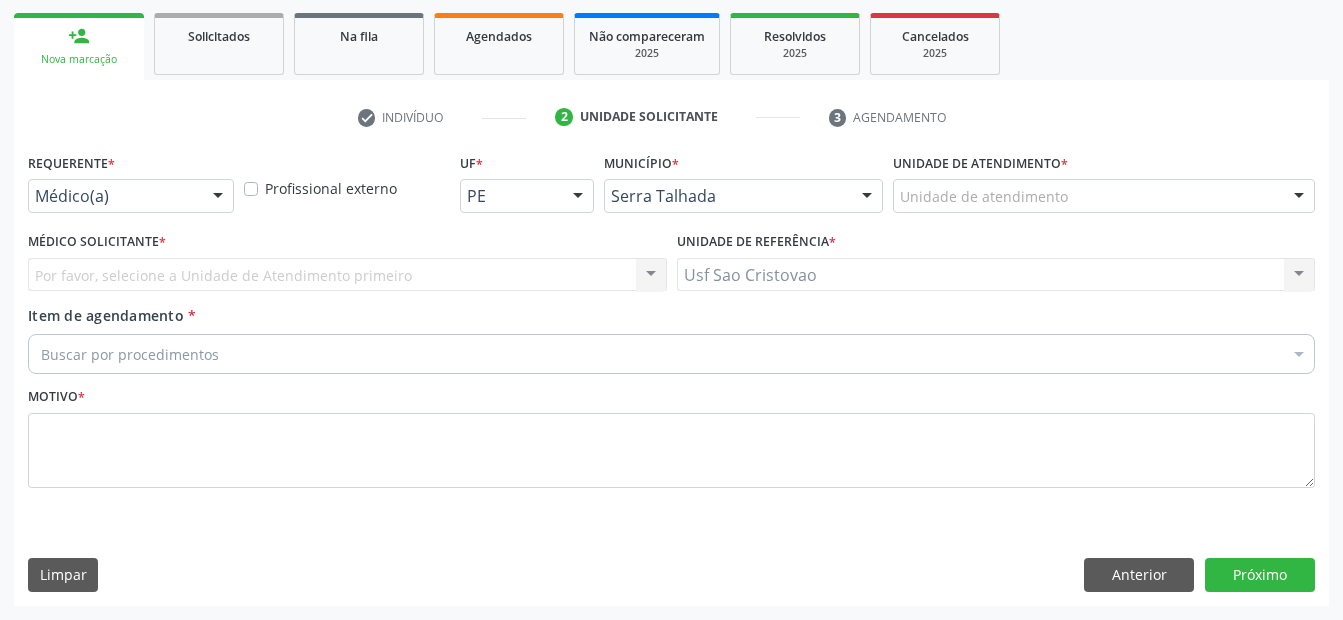 scroll, scrollTop: 286, scrollLeft: 0, axis: vertical 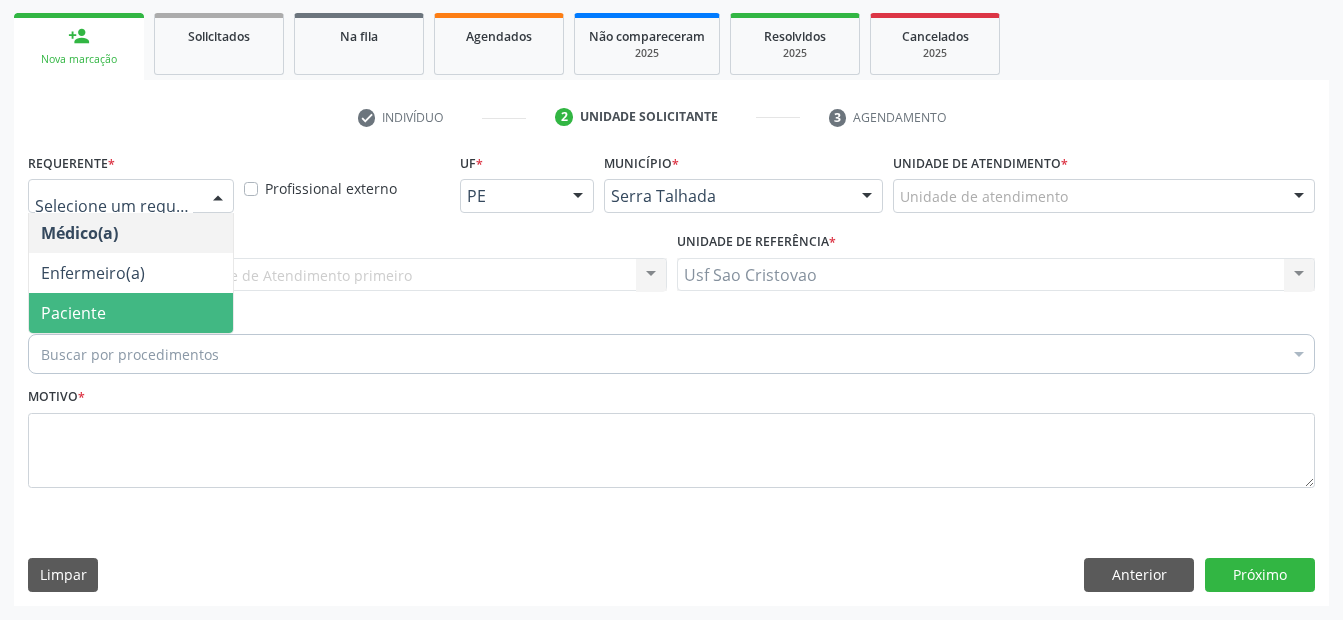 click on "Paciente" at bounding box center [131, 313] 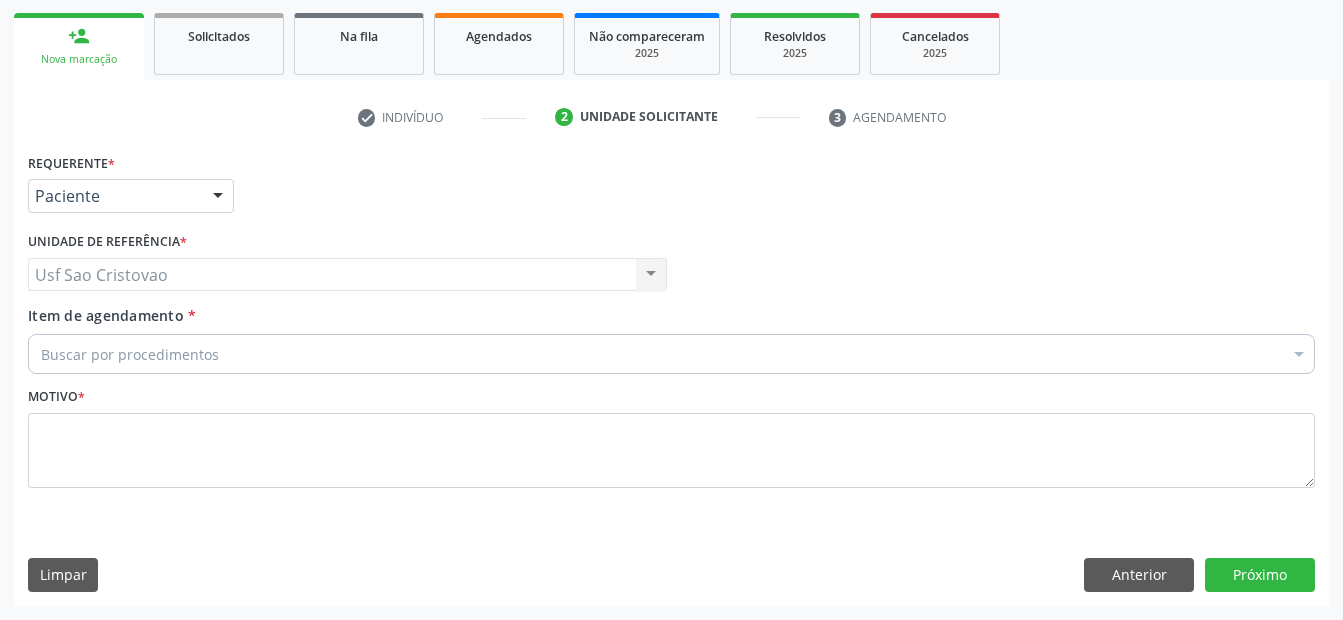 click on "Buscar por procedimentos" at bounding box center (671, 354) 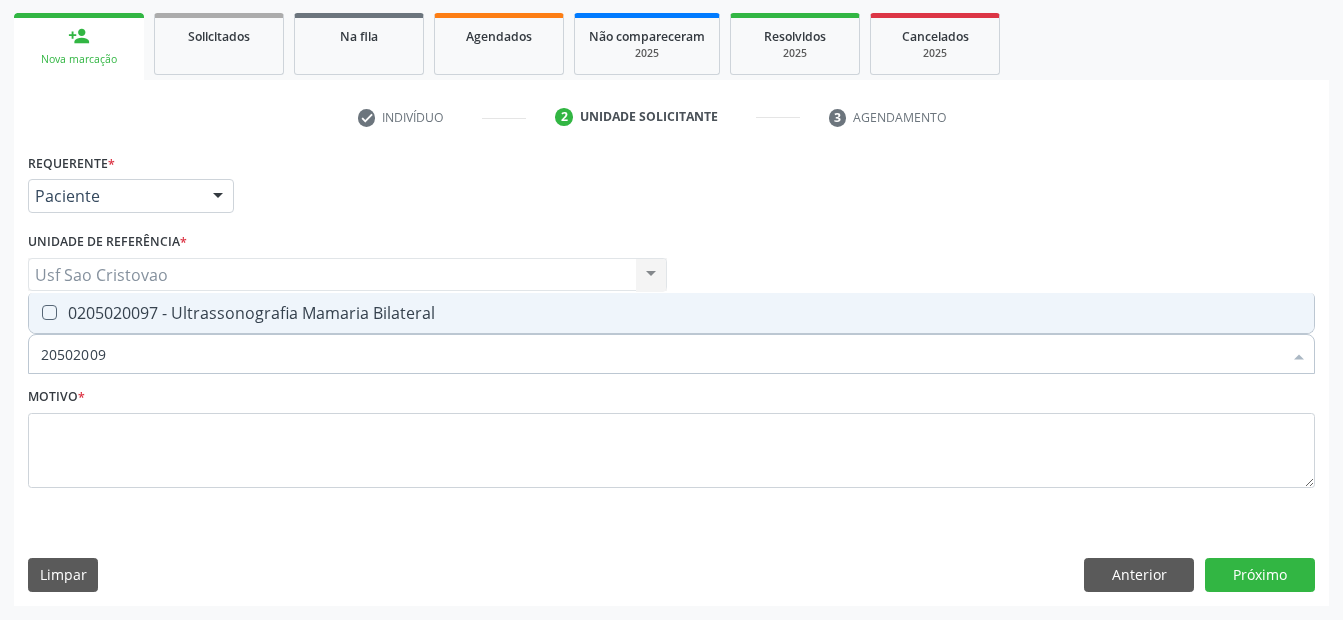 type on "205020097" 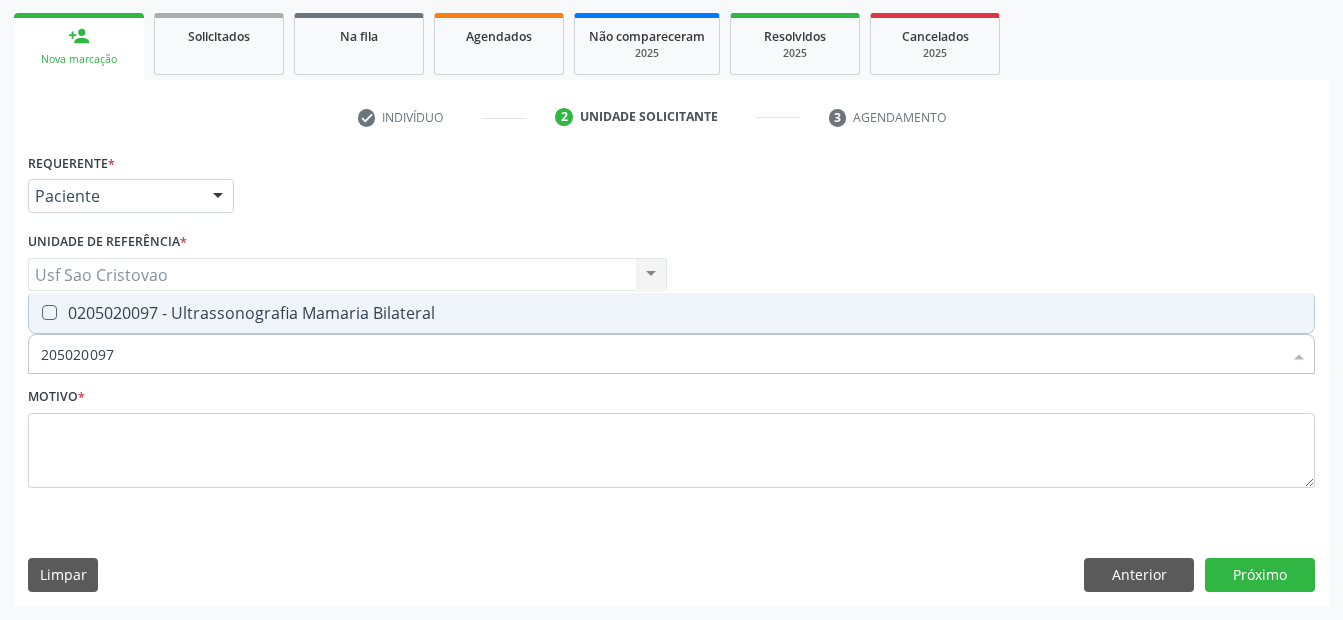 click at bounding box center [49, 312] 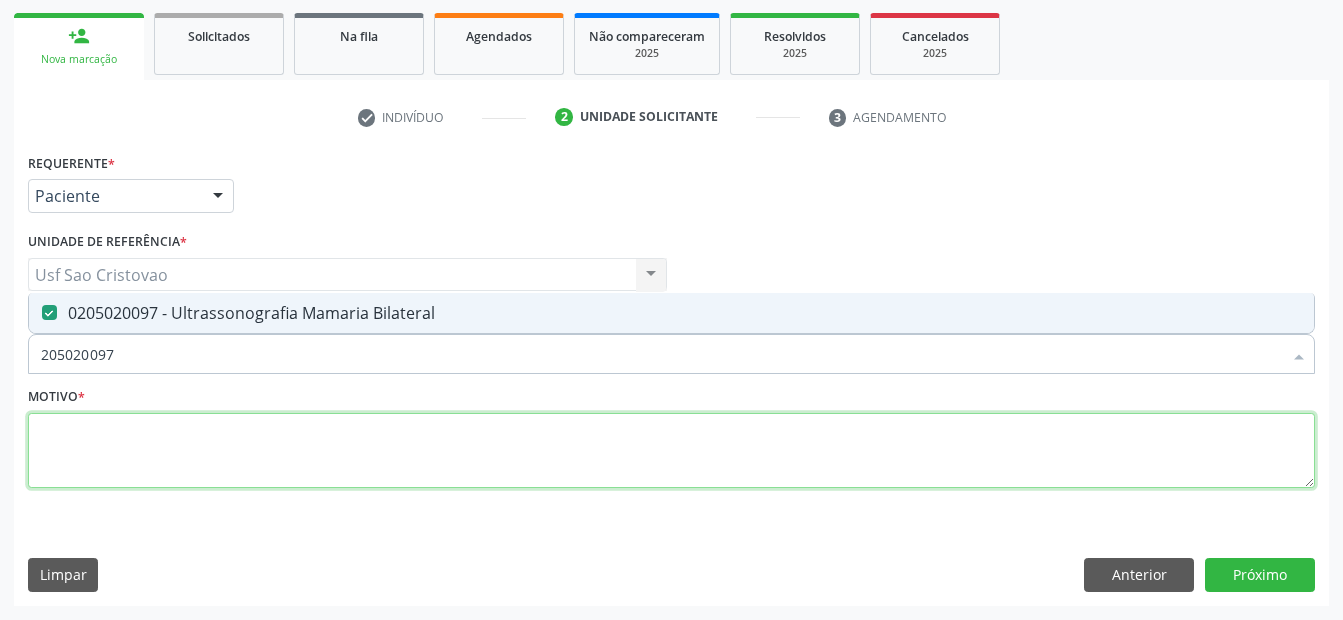 click at bounding box center (671, 451) 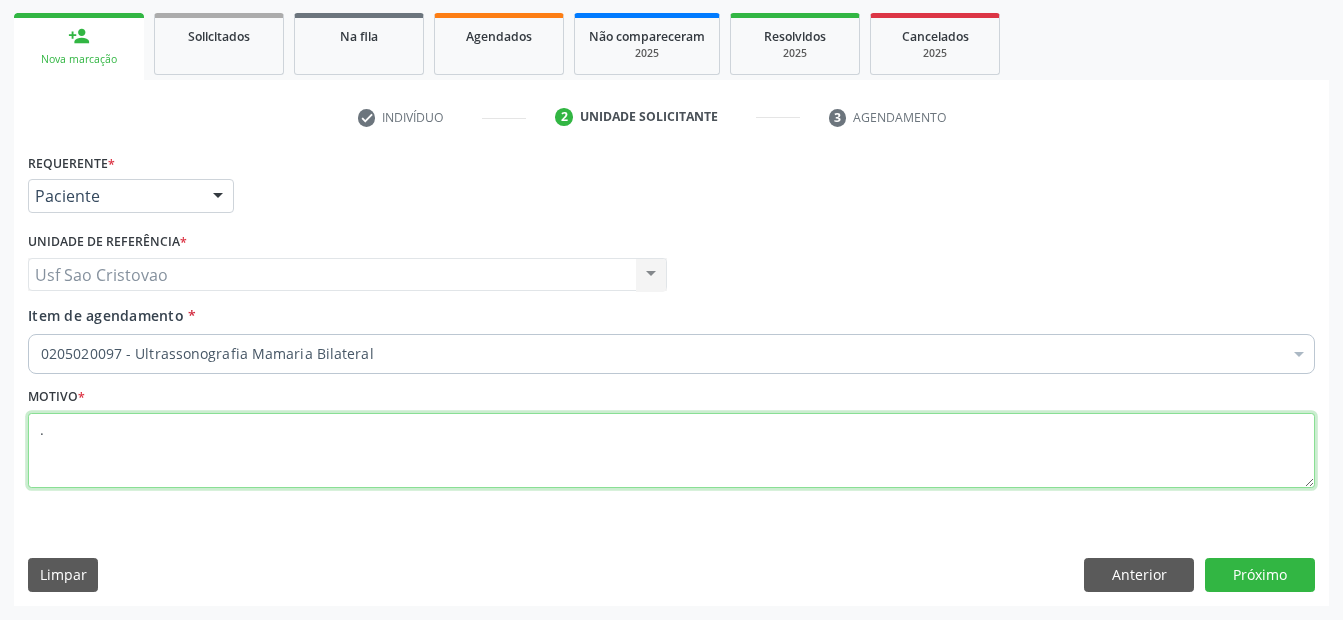 type on "." 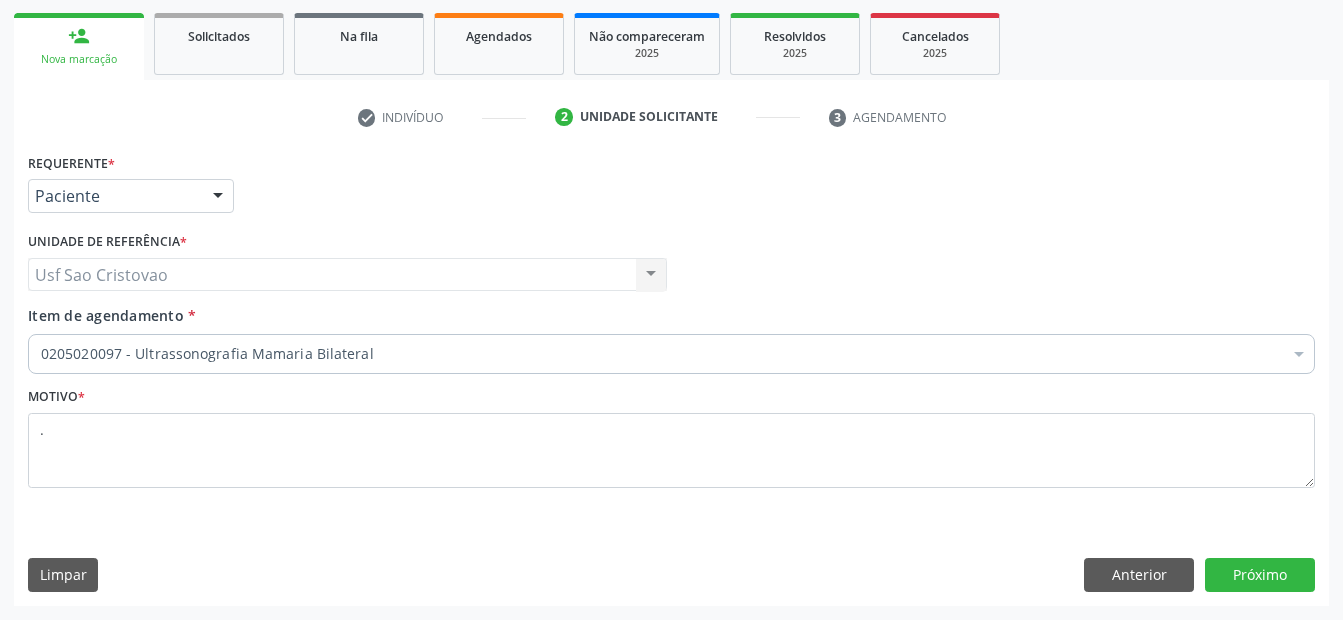 click on "Requerente
*
Paciente         Médico(a)   Enfermeiro(a)   Paciente
Nenhum resultado encontrado para: "   "
Não há nenhuma opção para ser exibida.
UF
PE         AC   AL   AM   AP   BA   CE   DF   ES   GO   MA   MG   MS   MT   PA   PB   PE   PI   PR   RJ   RN   RO   RR   RS   SC   SE   SL   SP   SV   TO
Nenhum resultado encontrado para: "   "
Não há nenhuma opção para ser exibida.
Município
[GEOGRAPHIC_DATA] e [GEOGRAPHIC_DATA]   Afogados da Ingazeira   Afrânio   Agrestina   Água Preta   Águas Belas   Alagoinha   Aliança   Altinho   Amaraji   Angelim   Araçoiaba   Araripina   [GEOGRAPHIC_DATA]   [GEOGRAPHIC_DATA]   [GEOGRAPHIC_DATA]   [GEOGRAPHIC_DATA]   [GEOGRAPHIC_DATA]   [GEOGRAPHIC_DATA] [GEOGRAPHIC_DATA]   [GEOGRAPHIC_DATA]   [GEOGRAPHIC_DATA]   [GEOGRAPHIC_DATA]   [GEOGRAPHIC_DATA]   Brejão   [GEOGRAPHIC_DATA]   [GEOGRAPHIC_DATA]   [GEOGRAPHIC_DATA]   [GEOGRAPHIC_DATA]   [GEOGRAPHIC_DATA]   [GEOGRAPHIC_DATA]   [GEOGRAPHIC_DATA]" at bounding box center [671, 376] 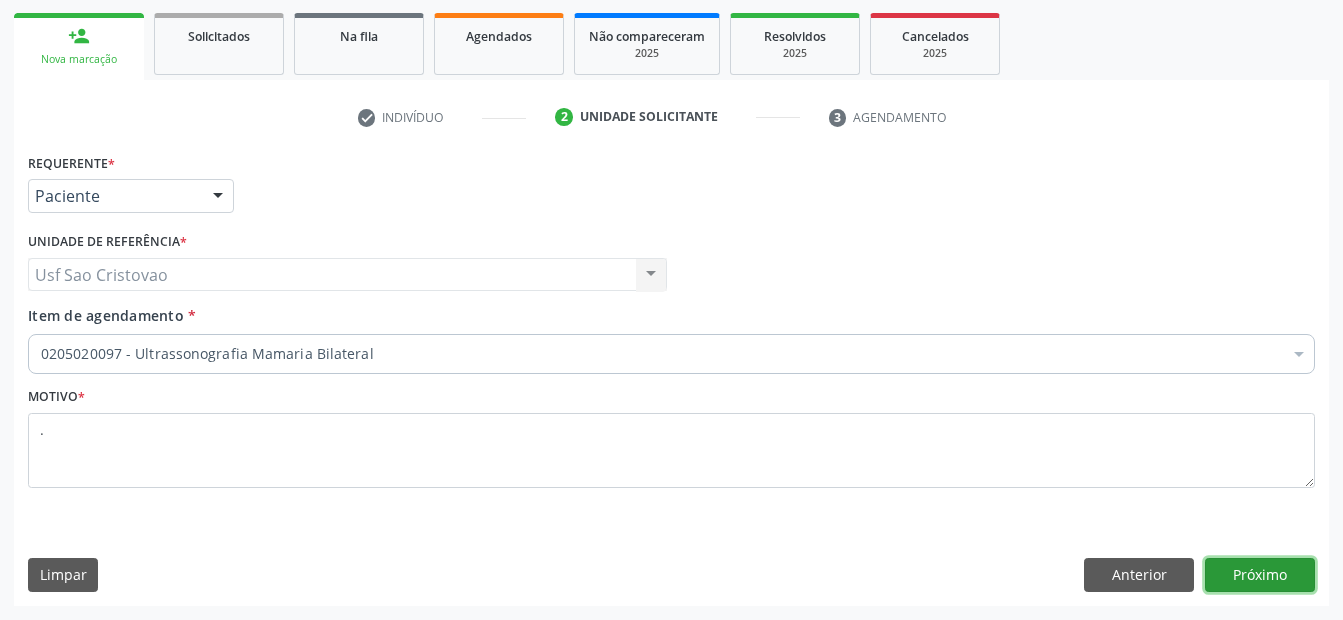 click on "Próximo" at bounding box center [1260, 575] 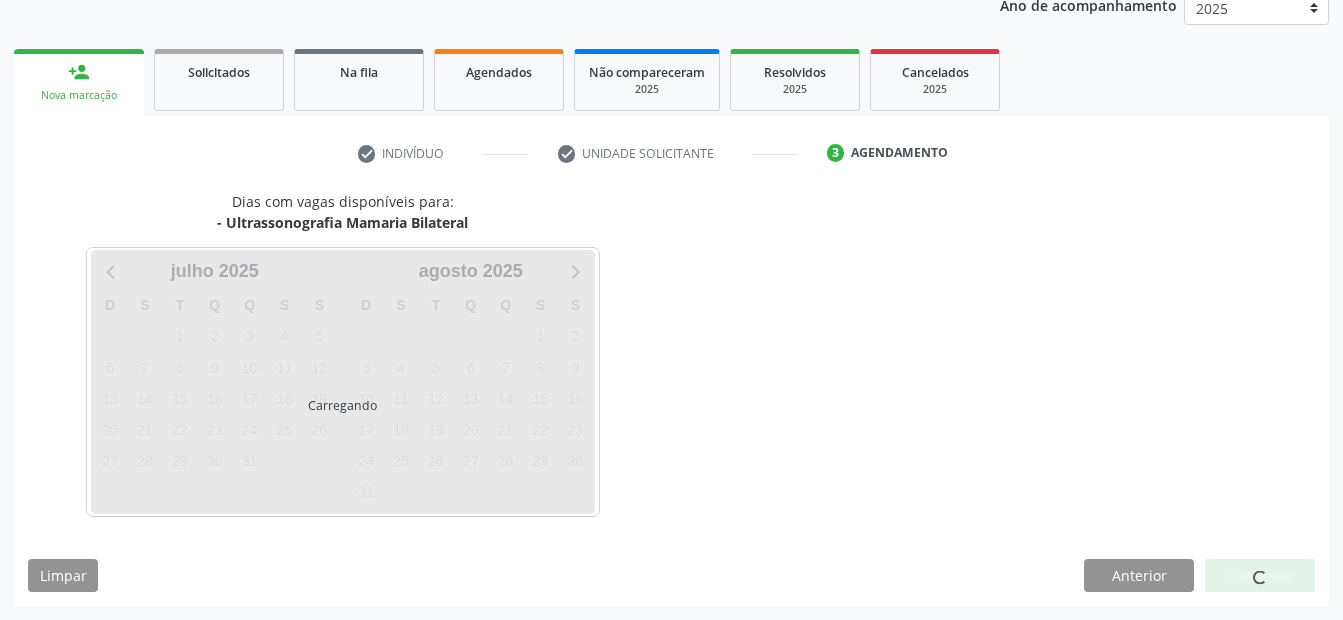 scroll, scrollTop: 250, scrollLeft: 0, axis: vertical 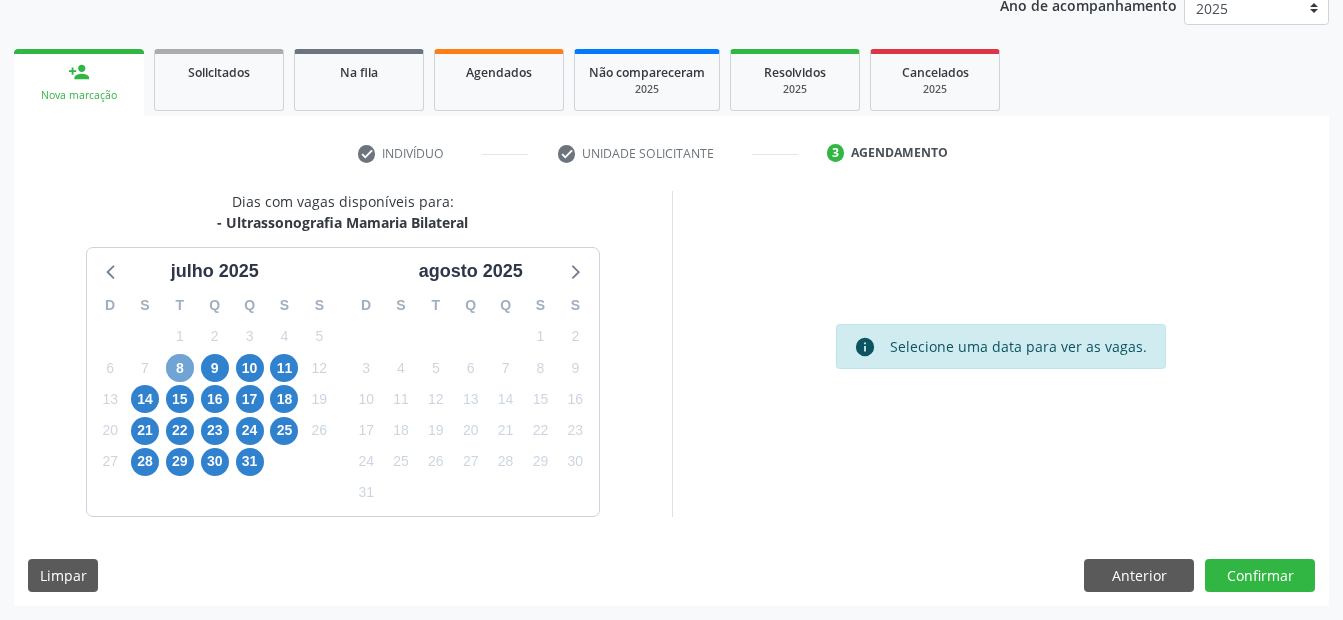 click on "8" at bounding box center [180, 368] 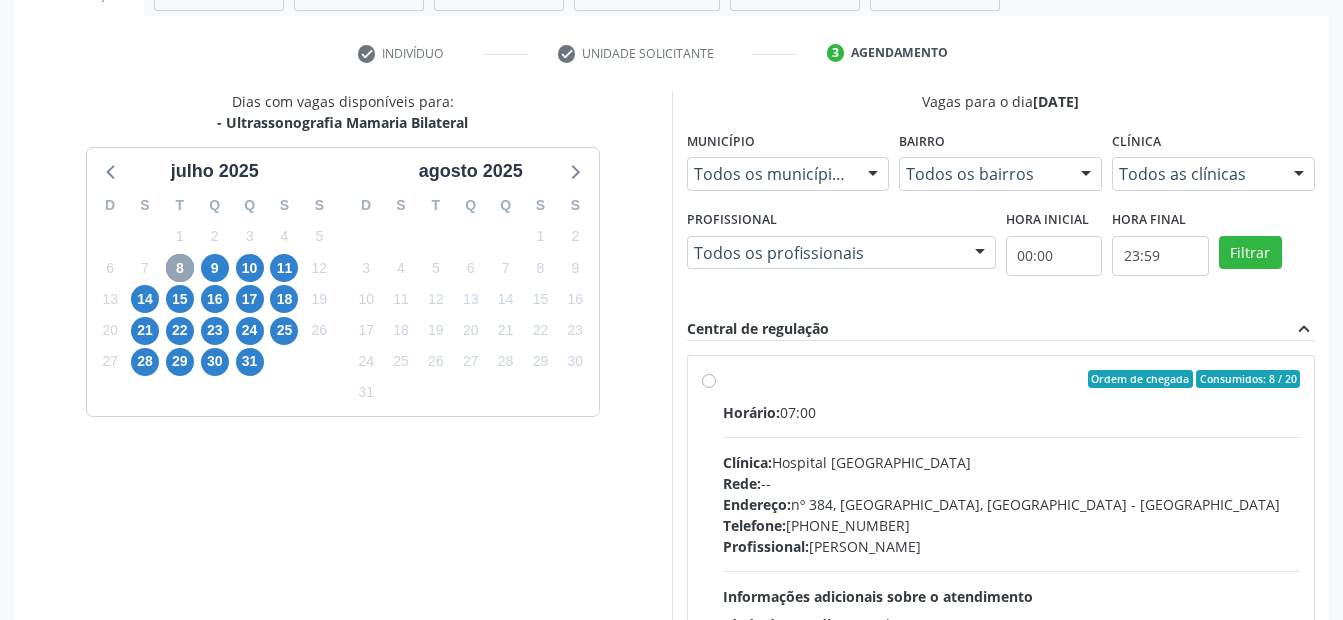 scroll, scrollTop: 450, scrollLeft: 0, axis: vertical 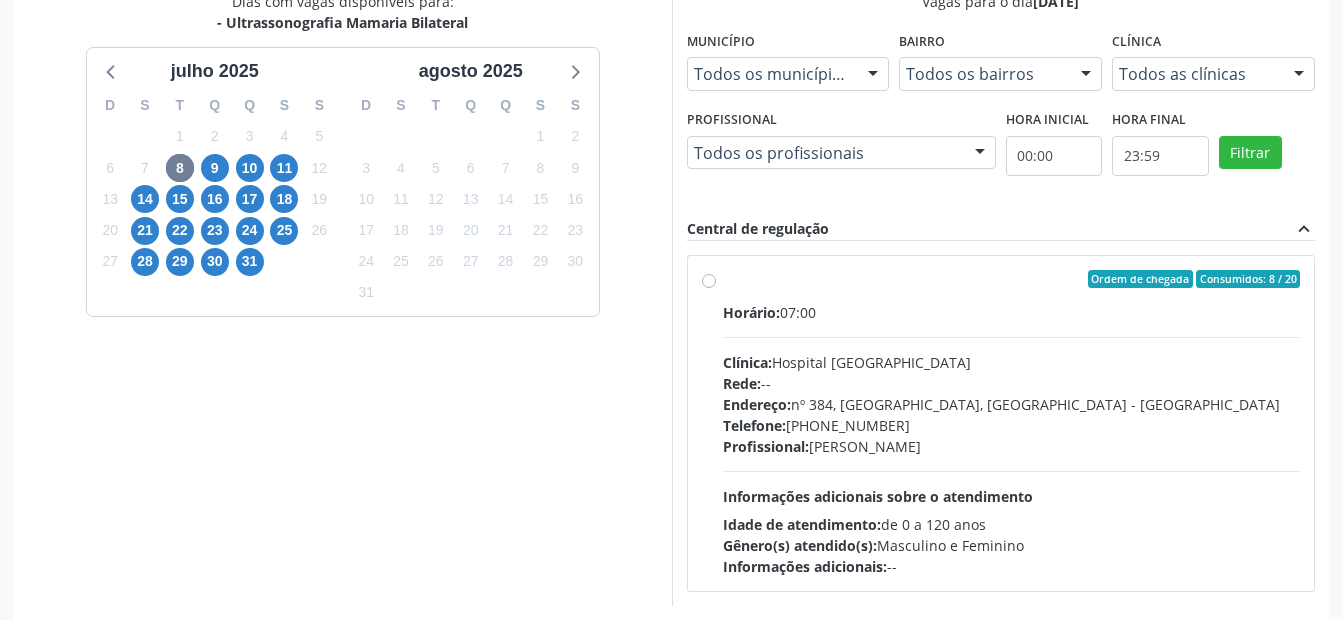 click on "Ordem de chegada
Consumidos: 8 / 20
Horário:   07:00
Clínica:  Hospital Sao Francisco
Rede:
--
Endereço:   nº 384, Varzea, Serra Talhada - PE
Telefone:   (81) 38312142
Profissional:
Yuri Araujo Magalhaes
Informações adicionais sobre o atendimento
Idade de atendimento:
de 0 a 120 anos
Gênero(s) atendido(s):
Masculino e Feminino
Informações adicionais:
--" at bounding box center (1012, 423) 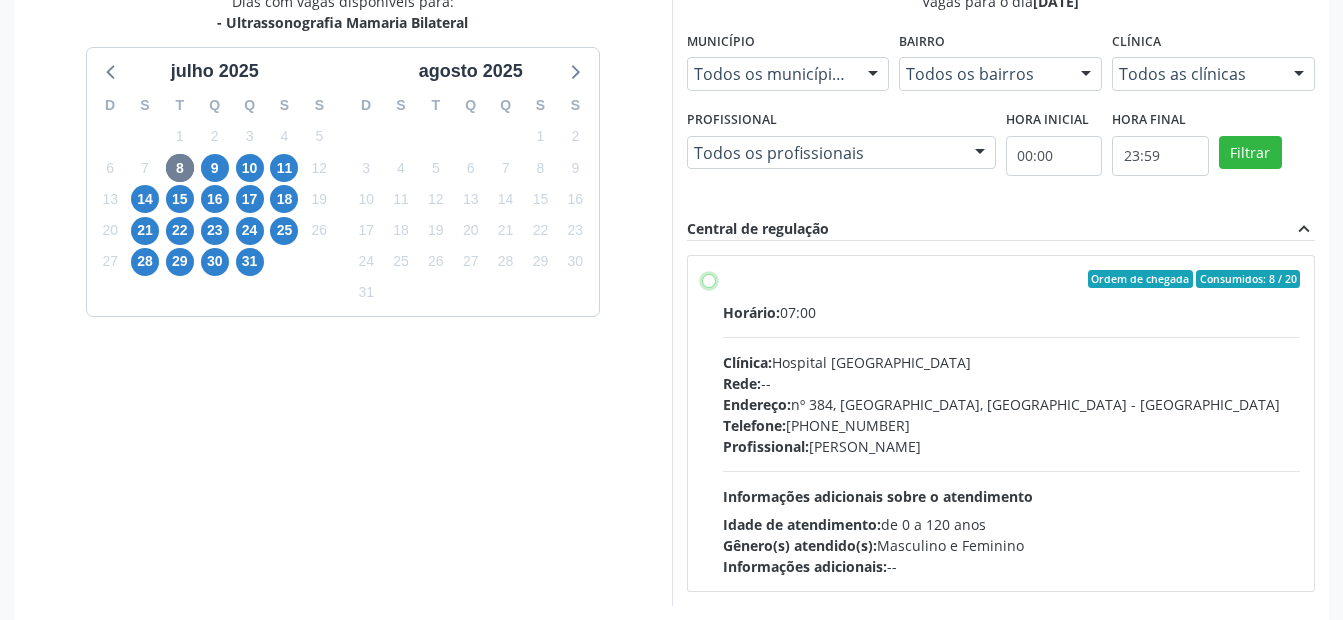 click on "Ordem de chegada
Consumidos: 8 / 20
Horário:   07:00
Clínica:  Hospital Sao Francisco
Rede:
--
Endereço:   nº 384, Varzea, Serra Talhada - PE
Telefone:   (81) 38312142
Profissional:
Yuri Araujo Magalhaes
Informações adicionais sobre o atendimento
Idade de atendimento:
de 0 a 120 anos
Gênero(s) atendido(s):
Masculino e Feminino
Informações adicionais:
--" at bounding box center [709, 279] 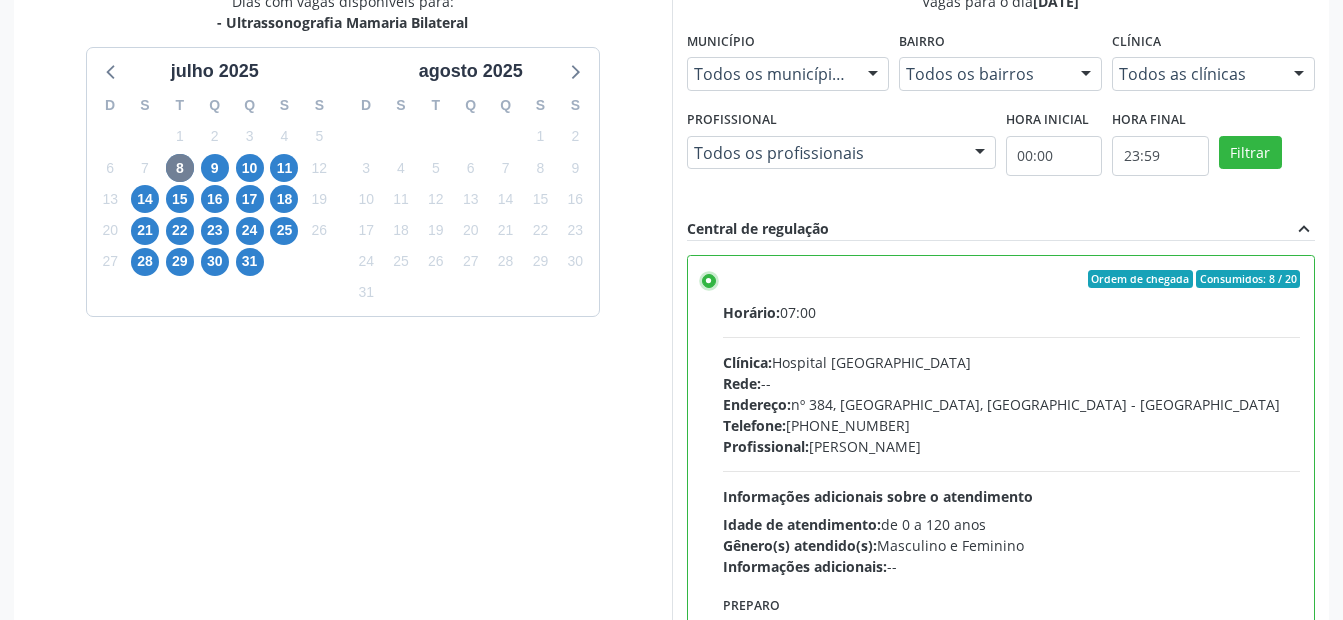 scroll, scrollTop: 575, scrollLeft: 0, axis: vertical 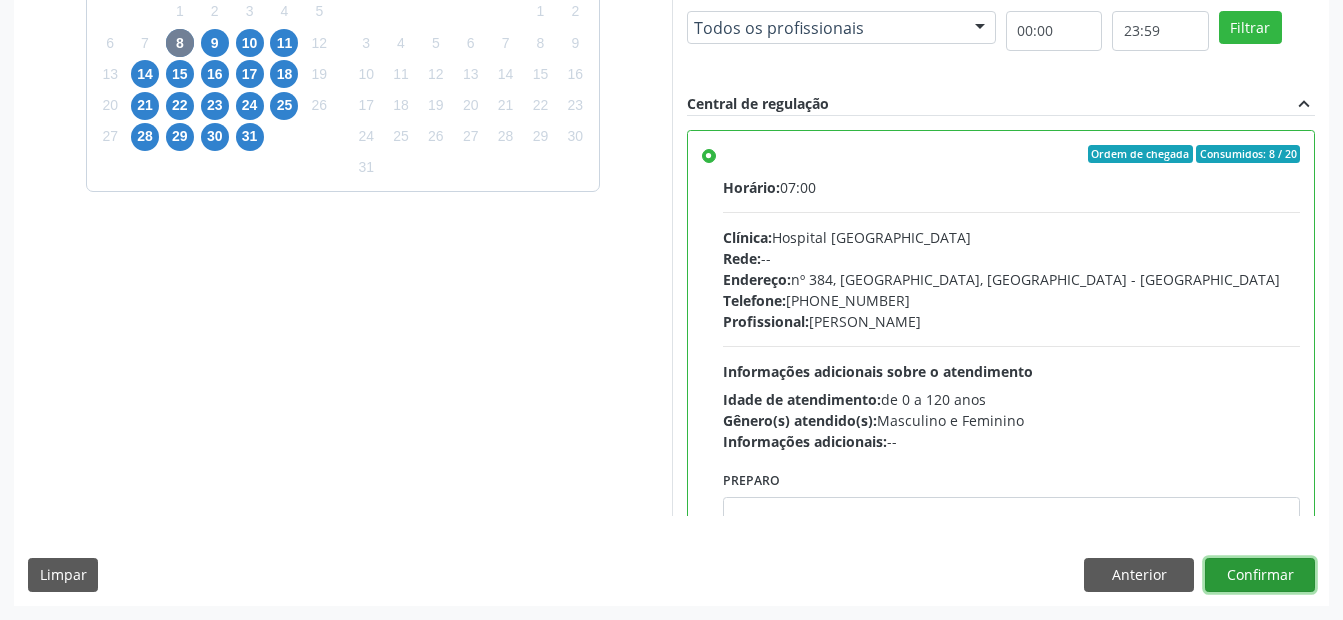 click on "Confirmar" at bounding box center (1260, 575) 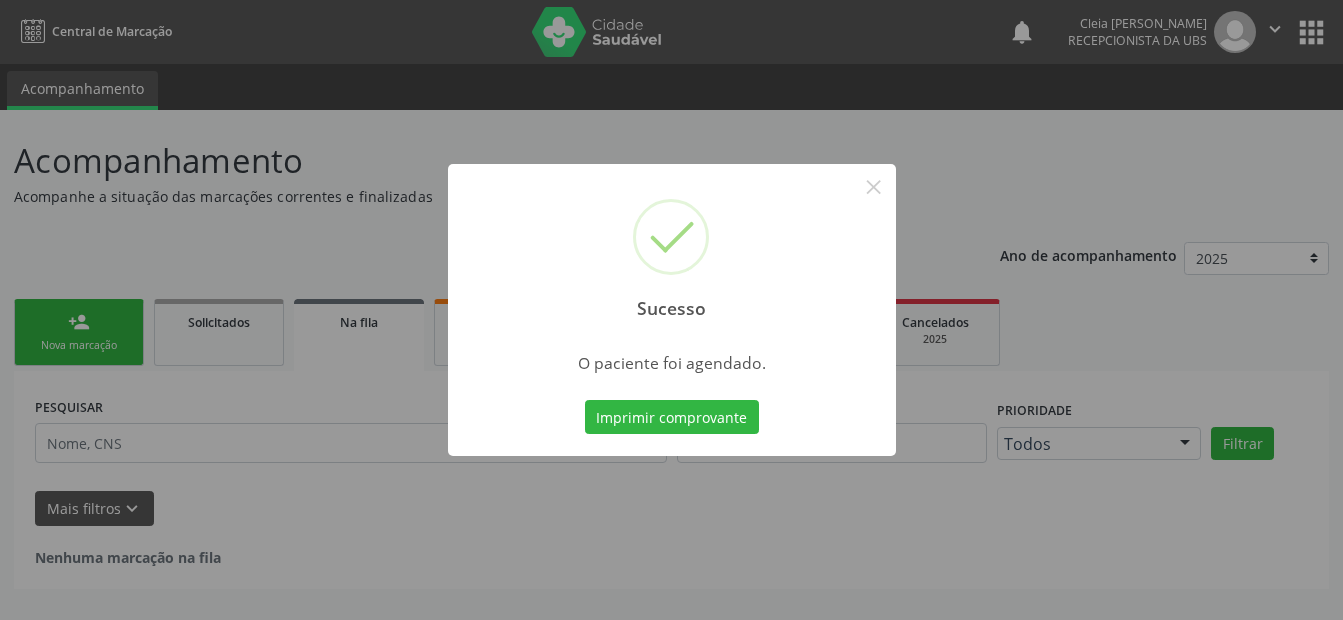 scroll, scrollTop: 0, scrollLeft: 0, axis: both 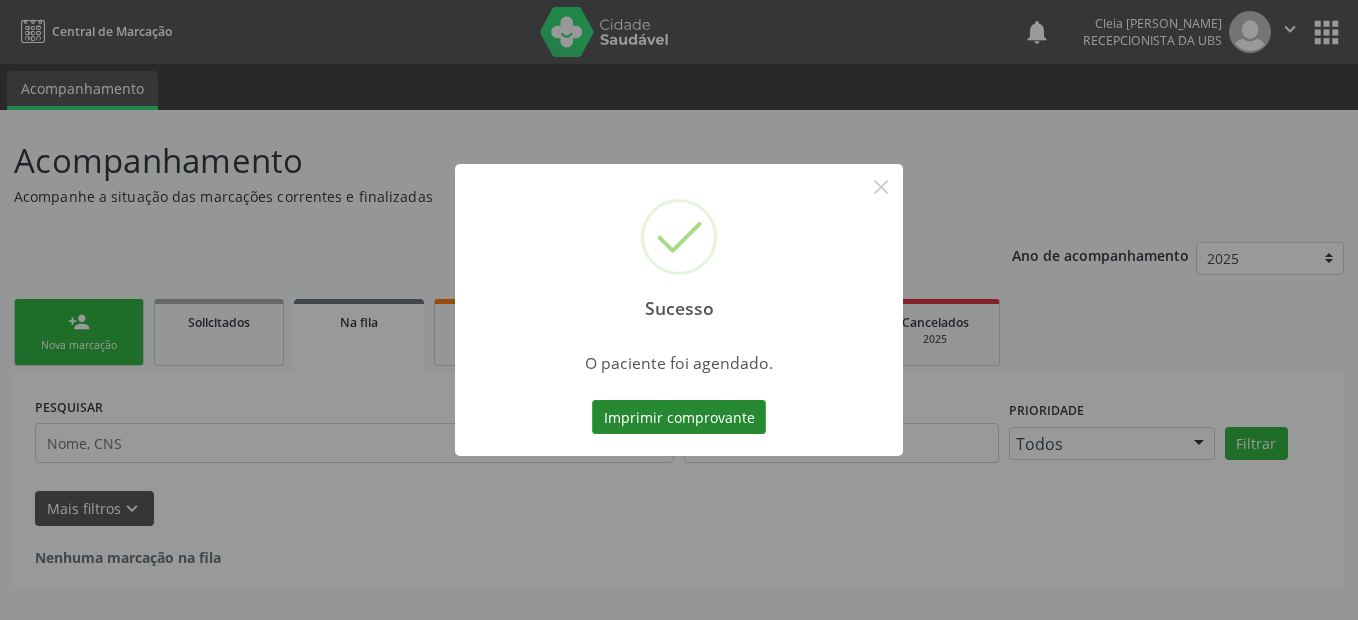 click on "Imprimir comprovante" at bounding box center (679, 417) 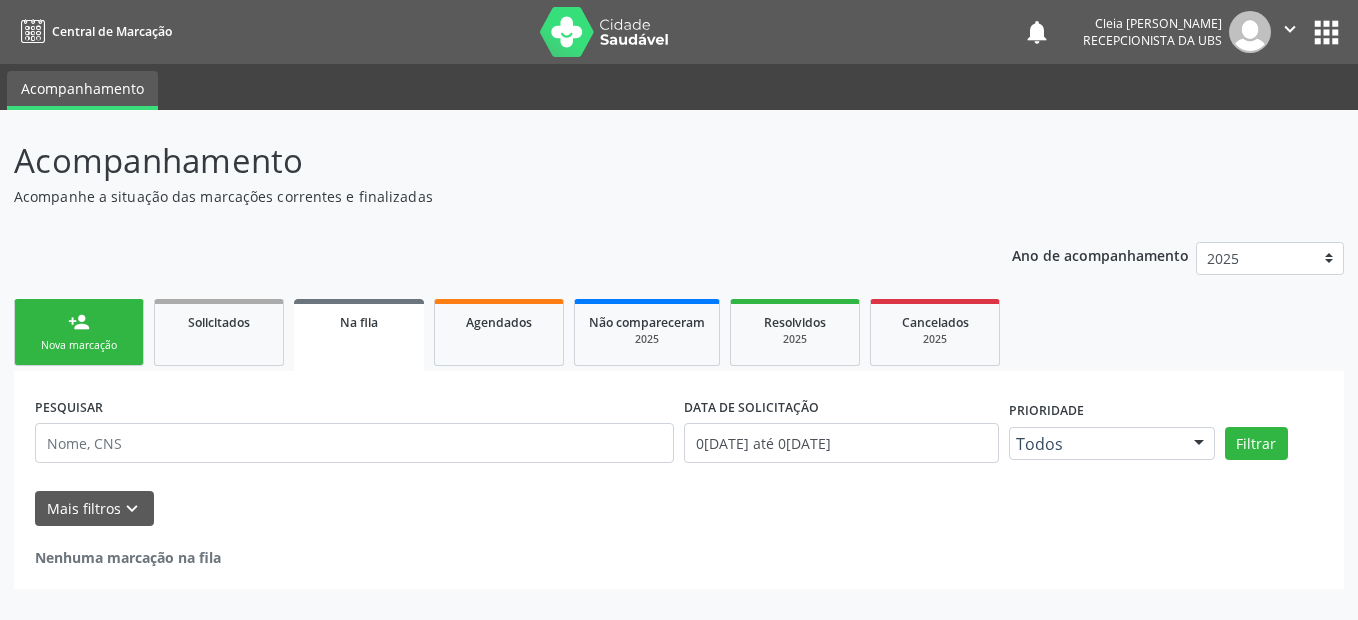 click on "Nova marcação" at bounding box center (79, 345) 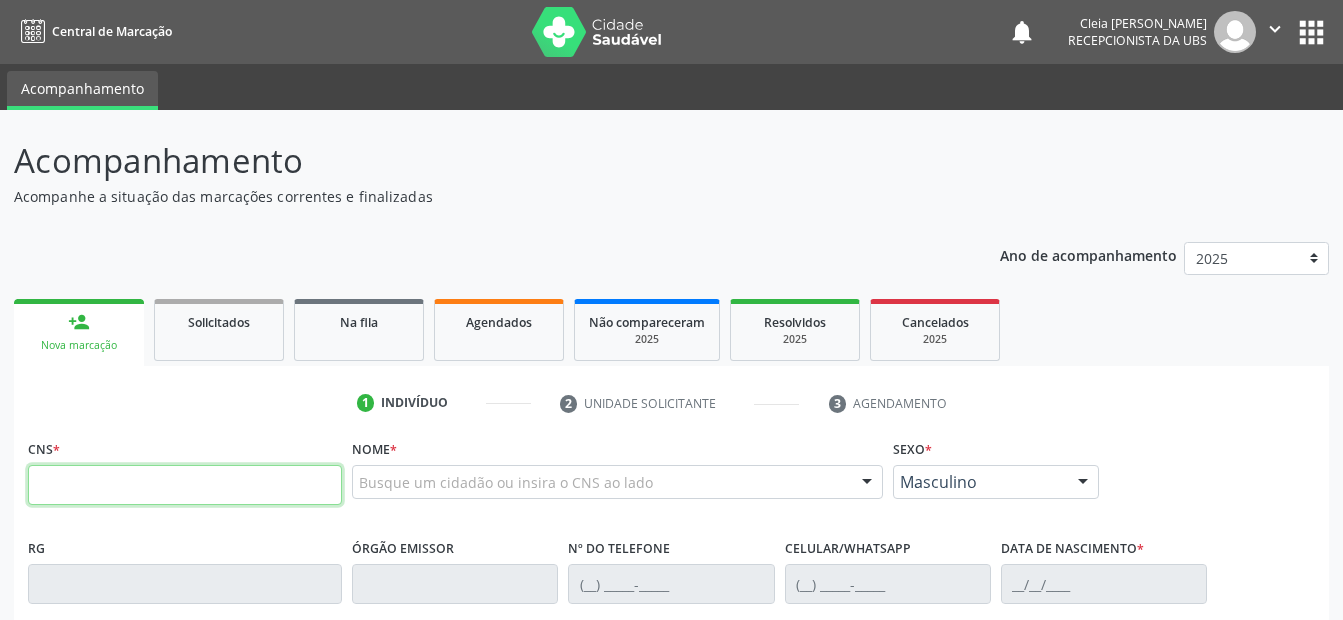 click at bounding box center (185, 485) 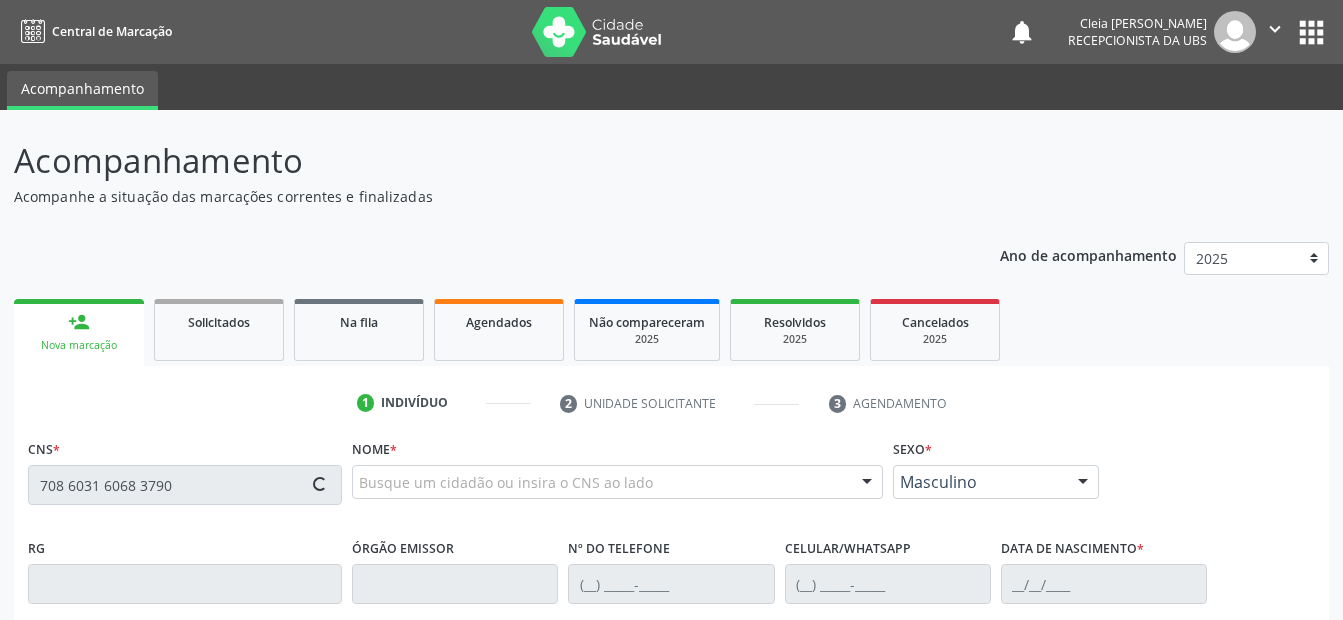 type on "708 6031 6068 3790" 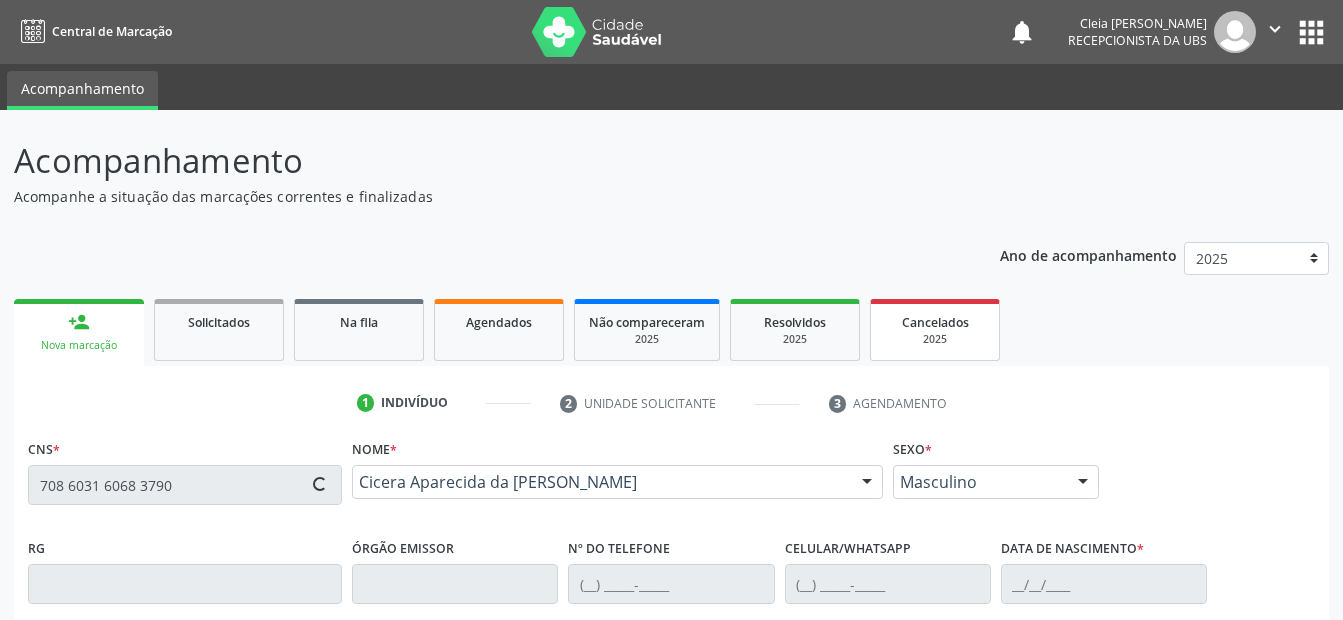 type on "(87) 99999-8686" 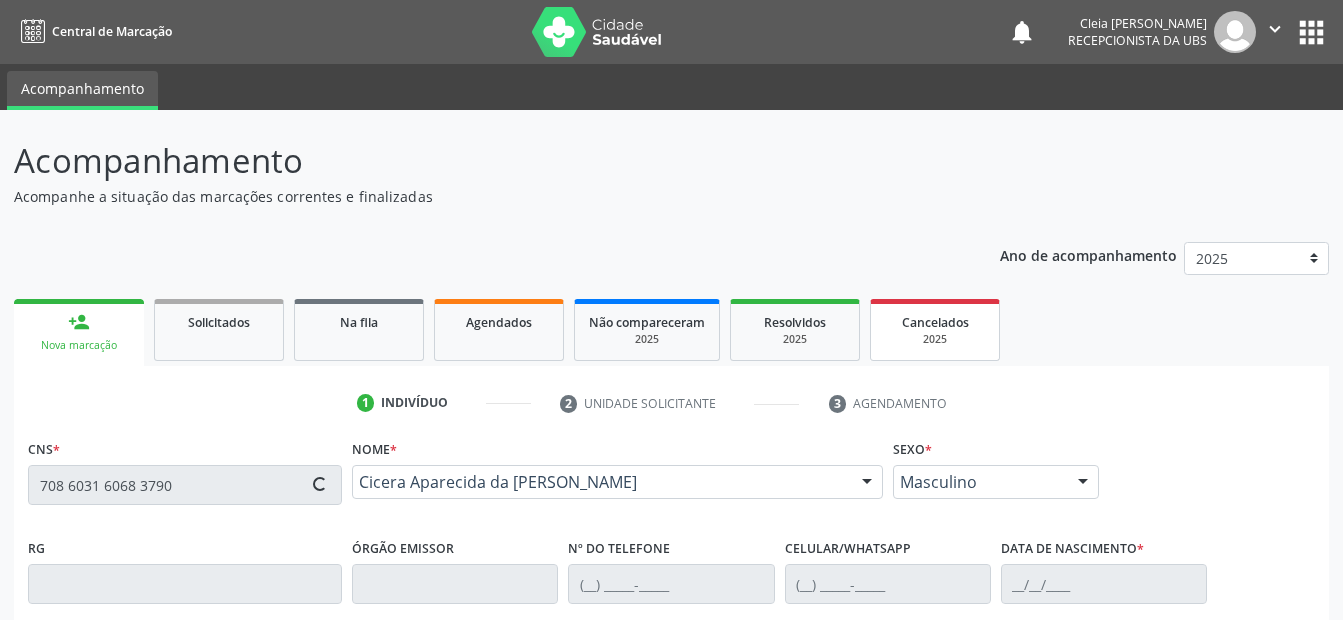 type on "09/04/1961" 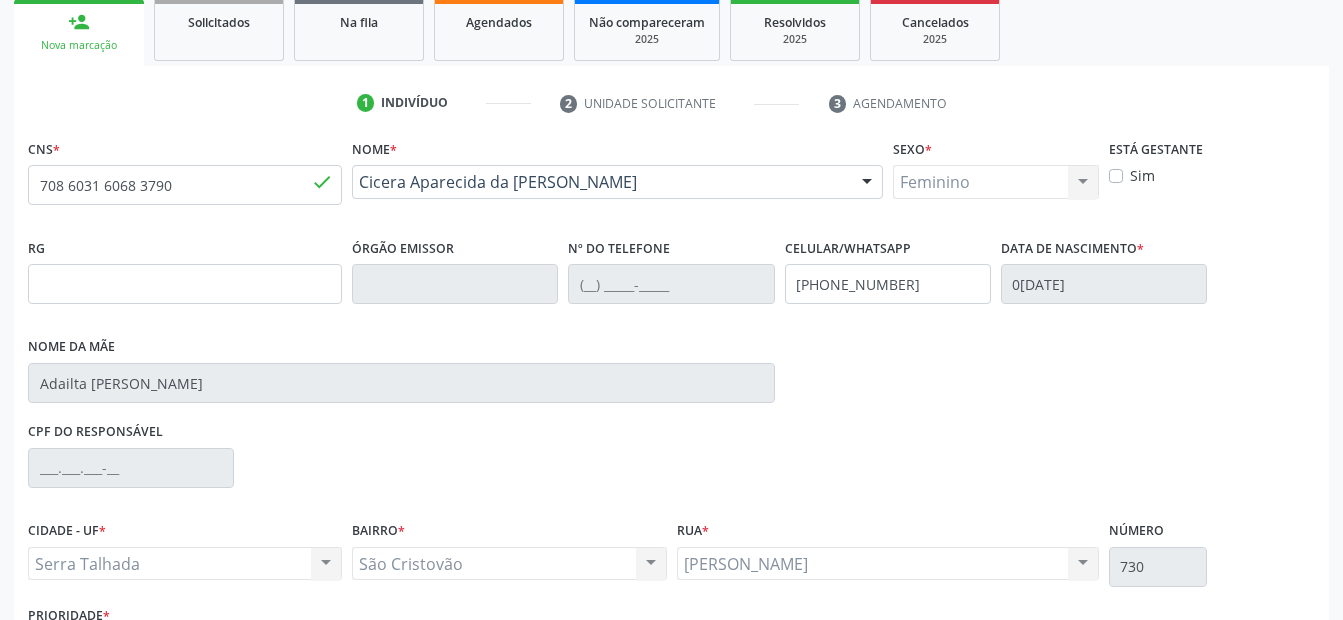 scroll, scrollTop: 450, scrollLeft: 0, axis: vertical 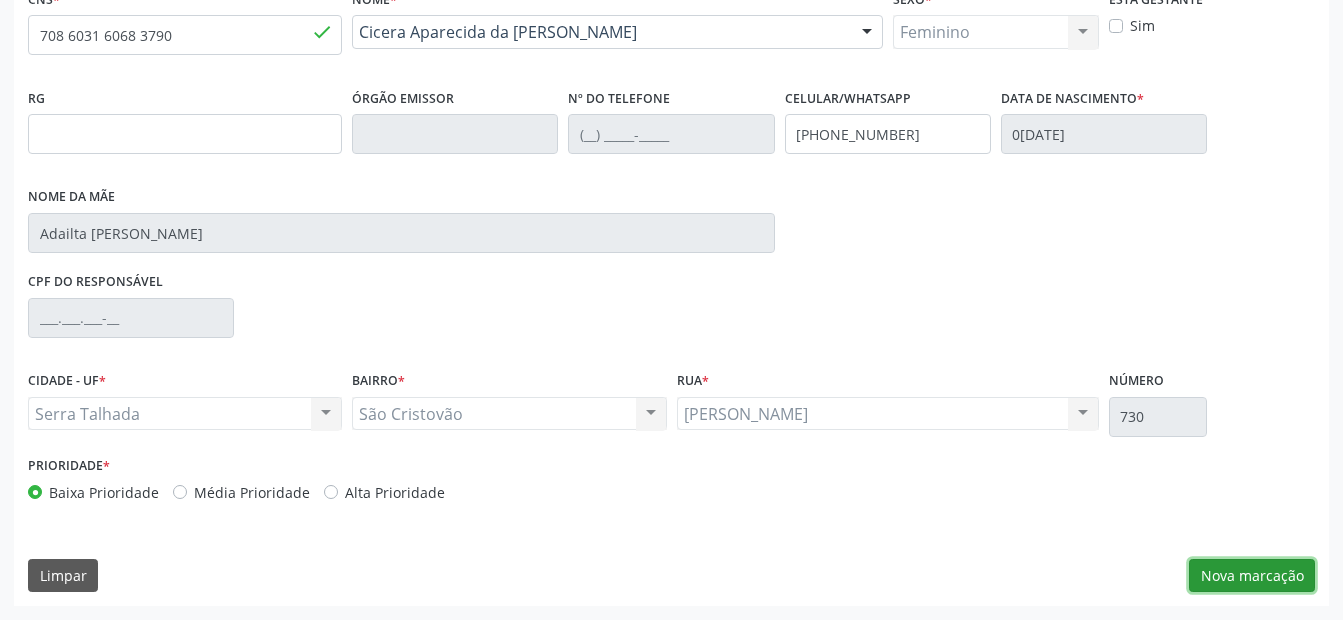 click on "Nova marcação" at bounding box center [1252, 576] 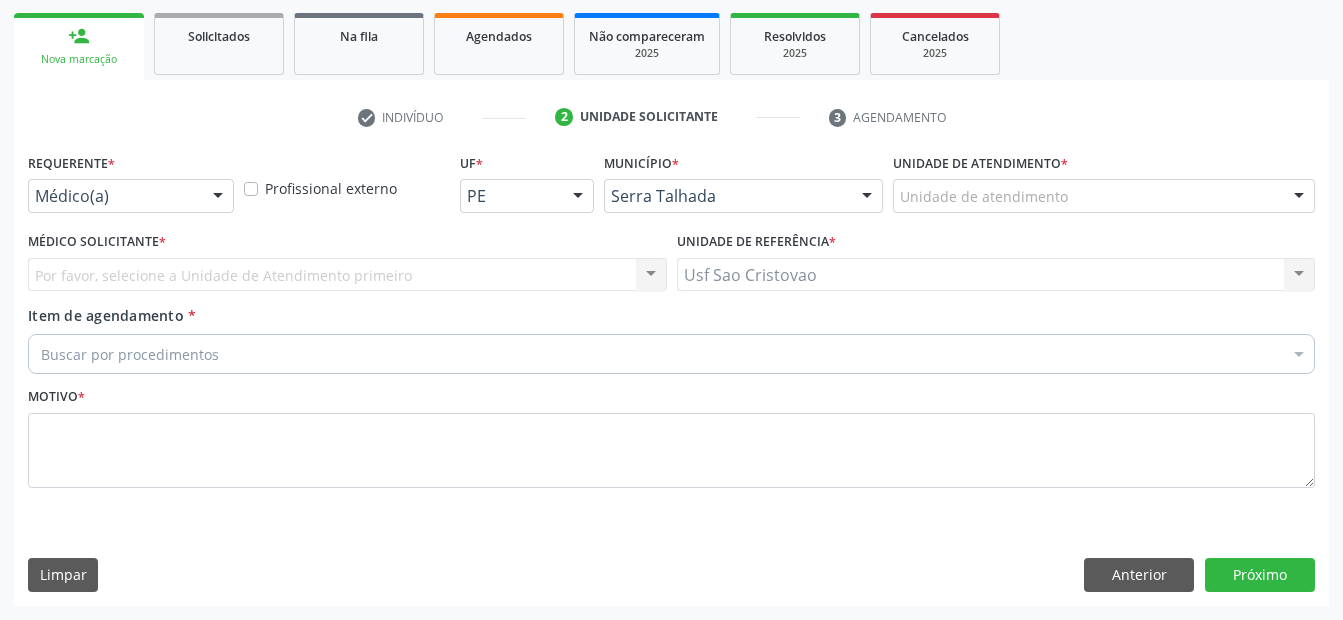 scroll, scrollTop: 286, scrollLeft: 0, axis: vertical 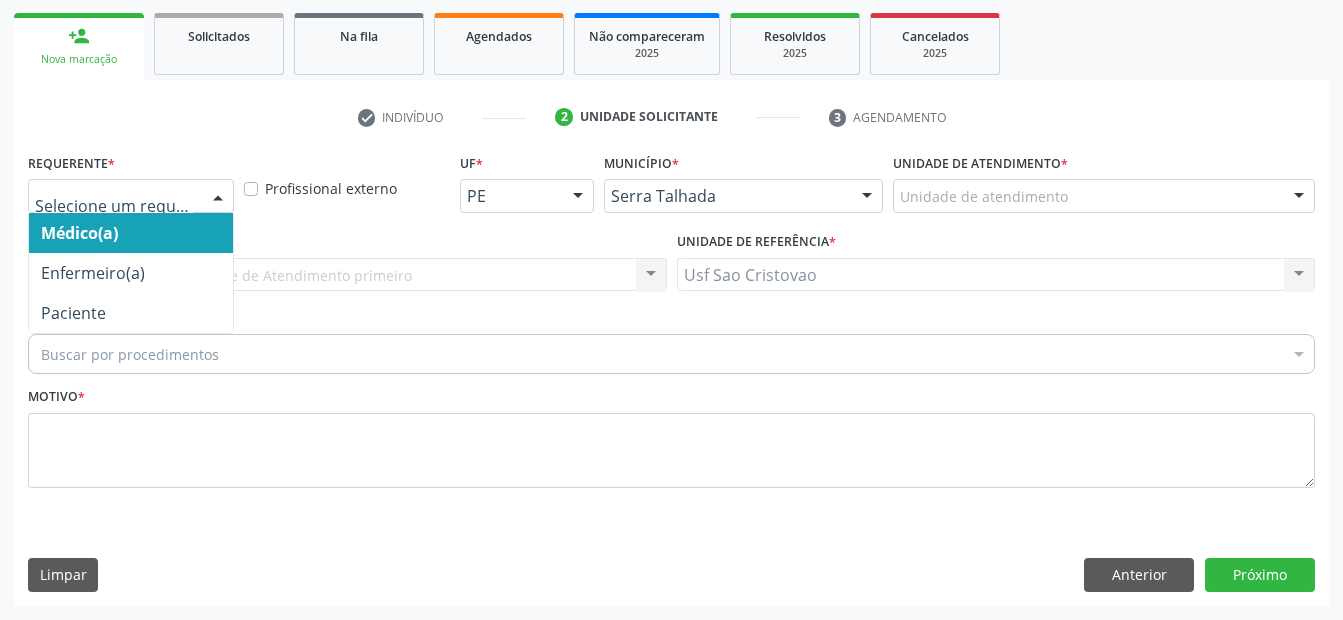 click at bounding box center [218, 197] 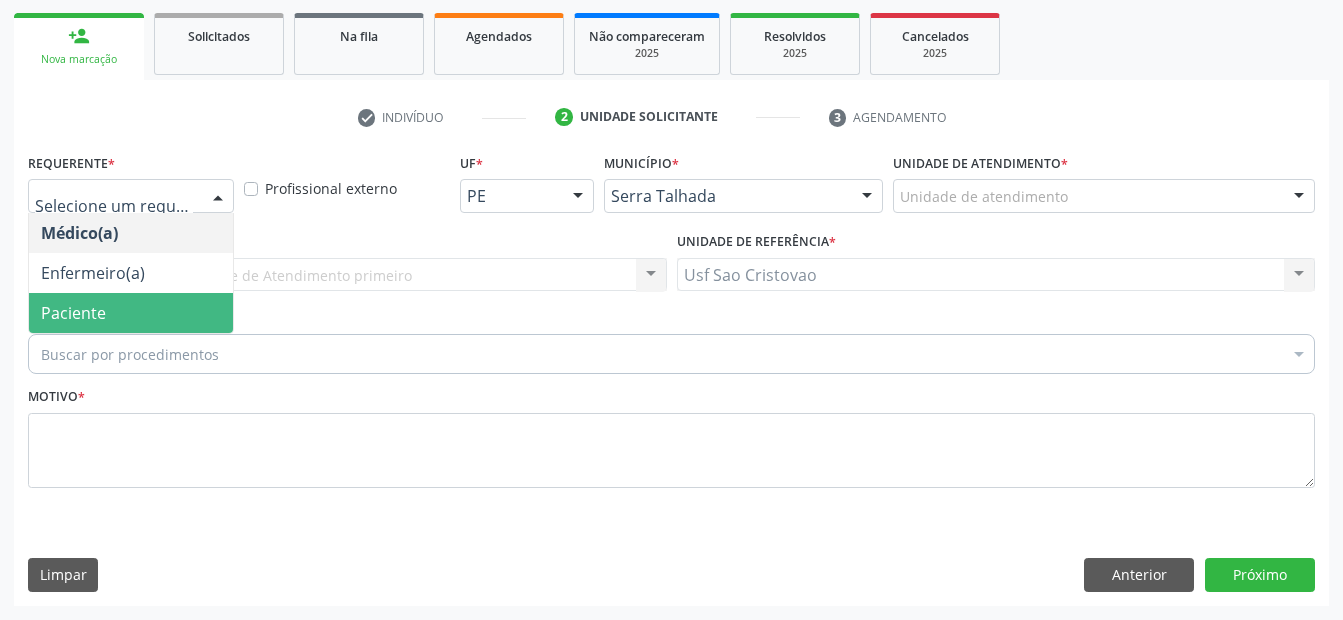 click on "Paciente" at bounding box center [131, 313] 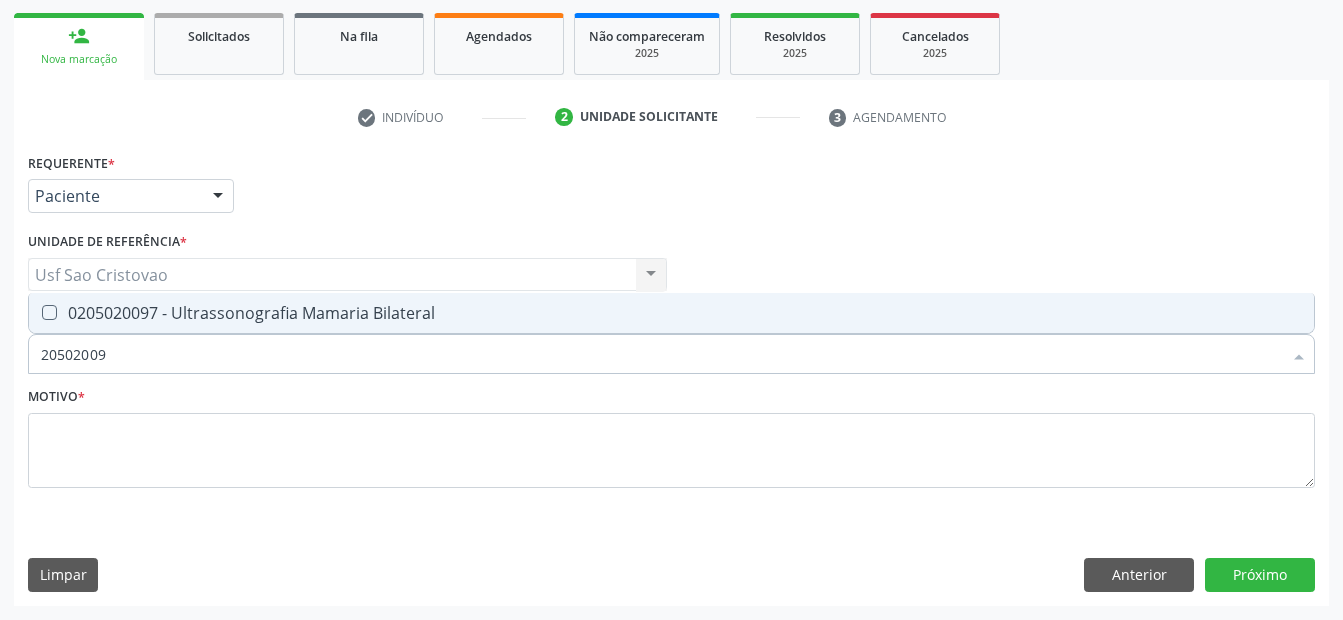 type on "205020097" 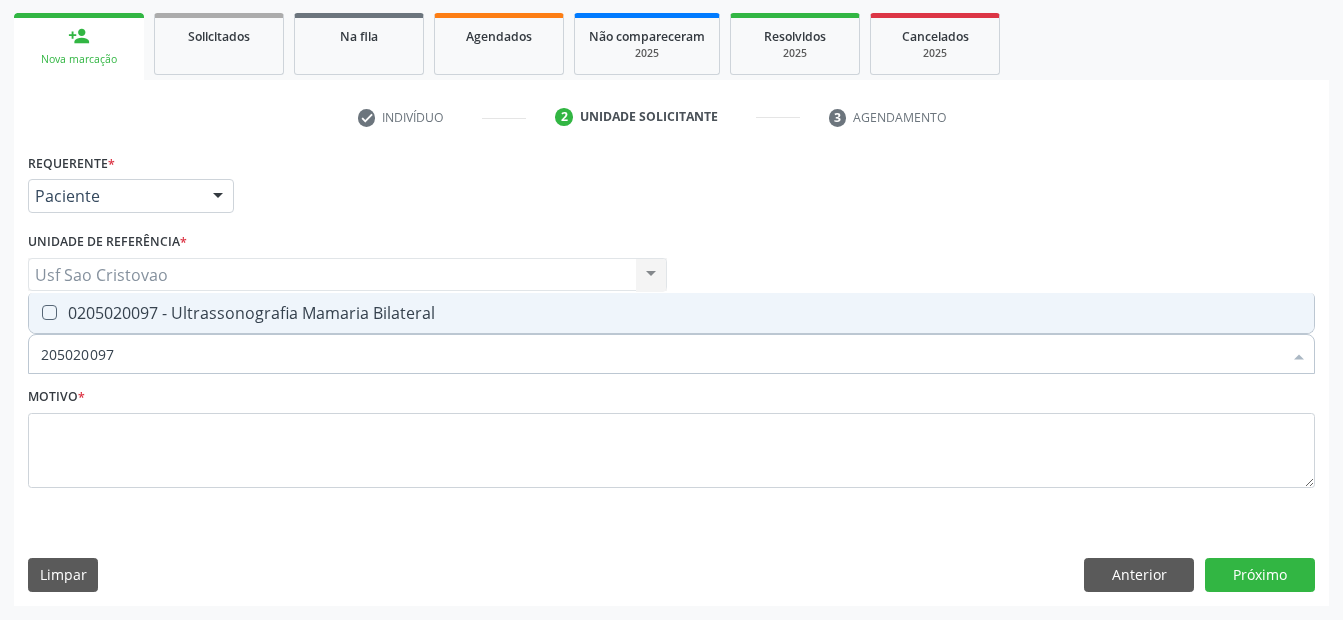 click at bounding box center (49, 312) 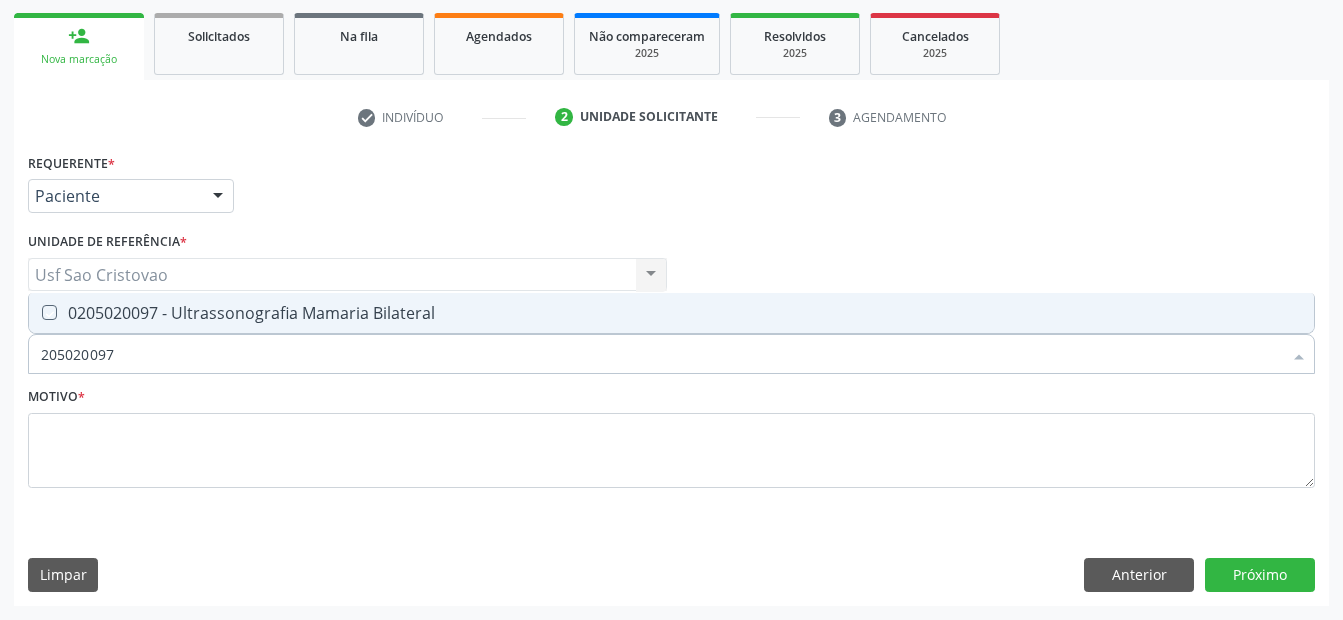 click at bounding box center [35, 312] 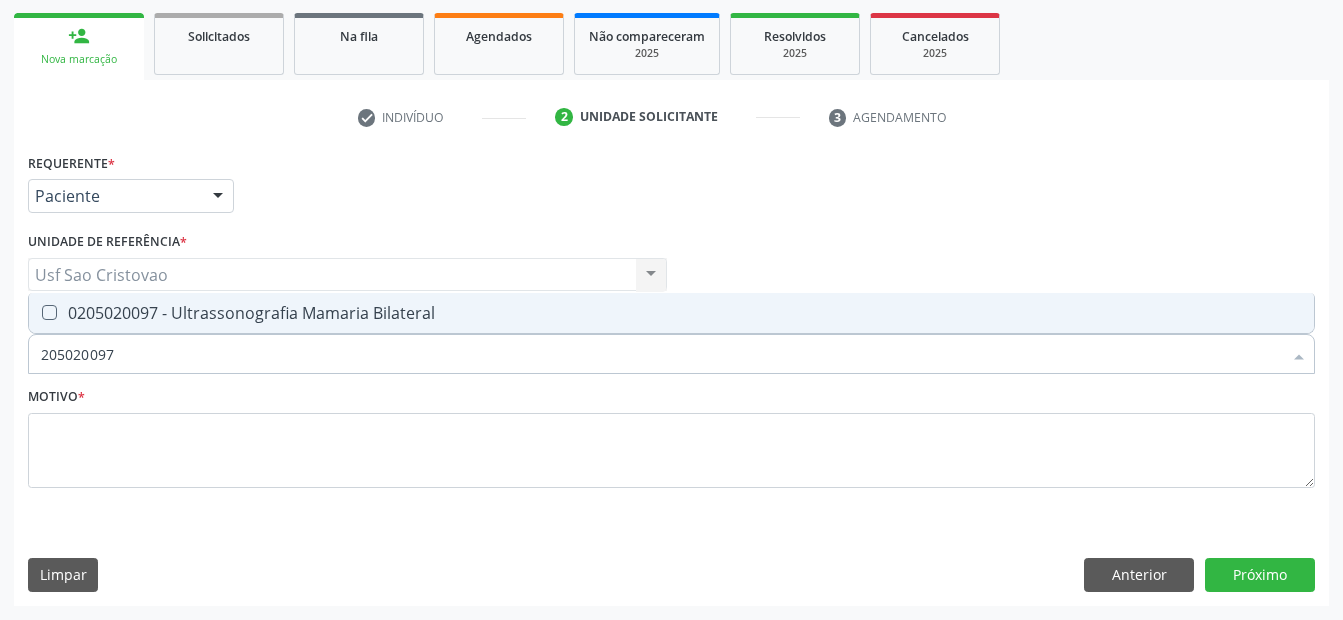 checkbox on "true" 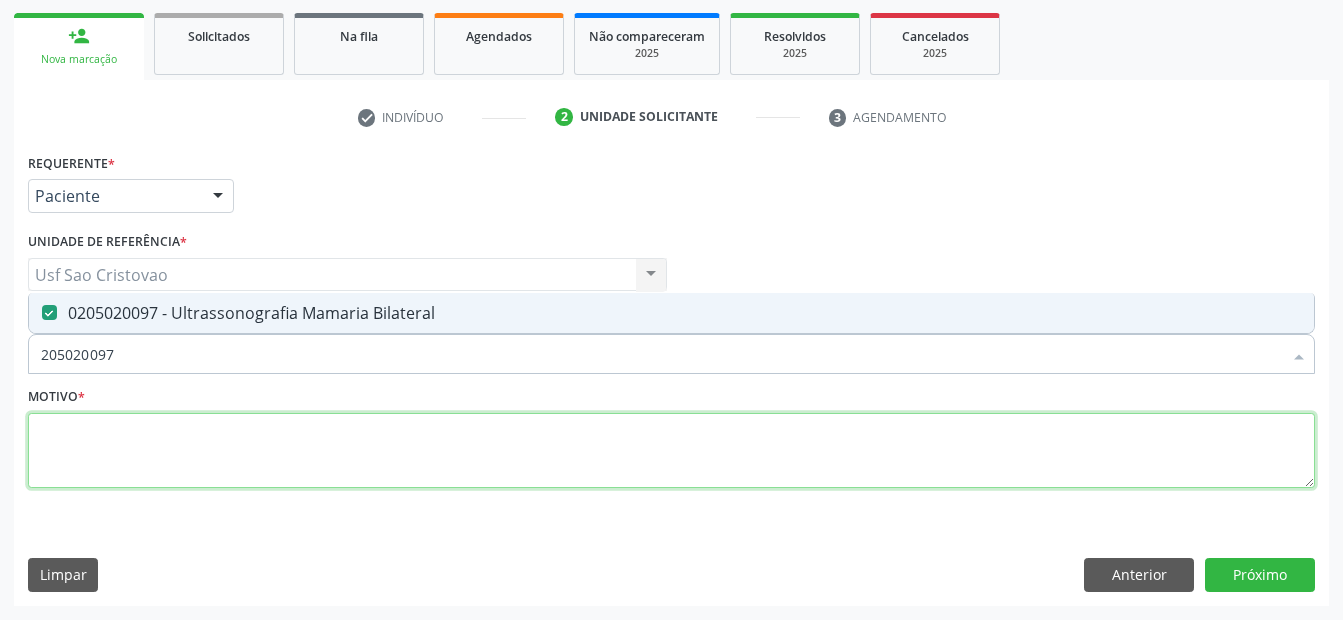 click at bounding box center (671, 451) 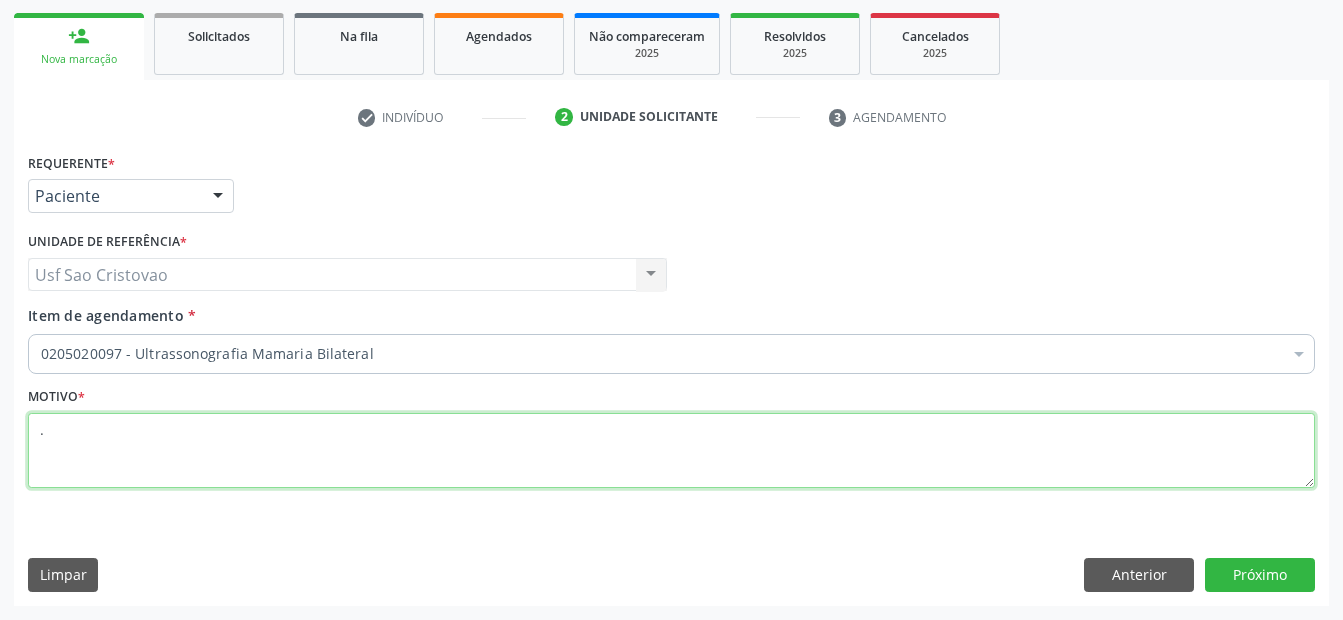 type on "." 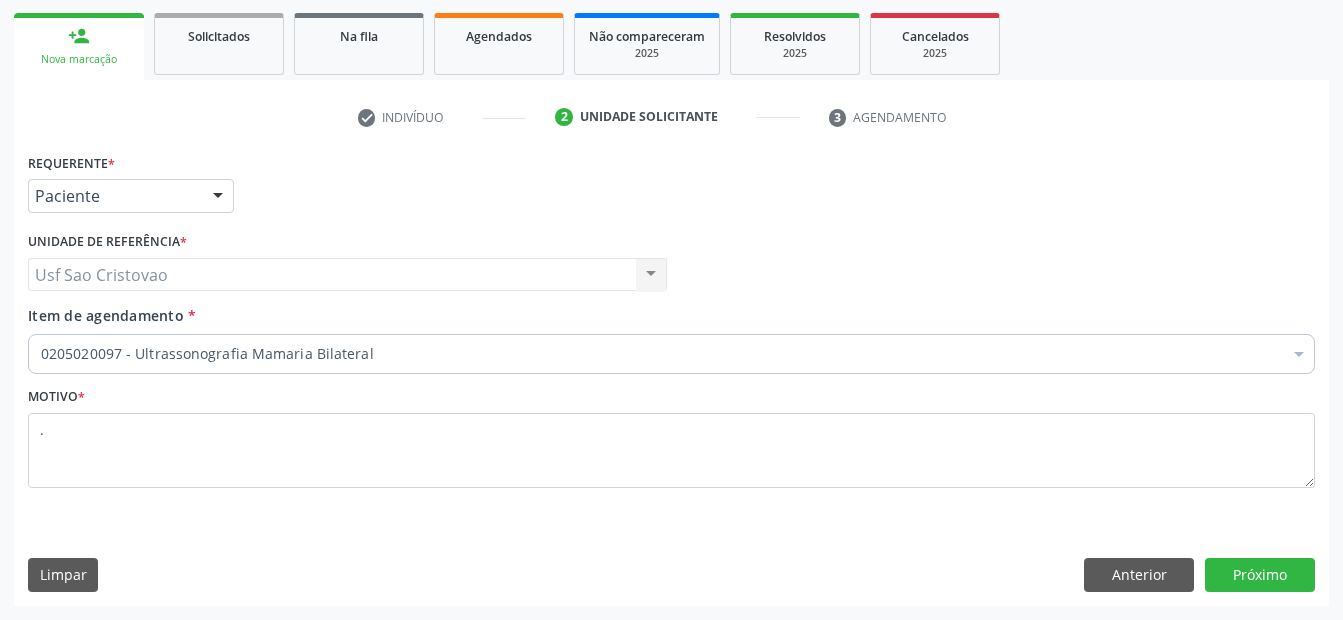 click on "Requerente
*
Paciente         Médico(a)   Enfermeiro(a)   Paciente
Nenhum resultado encontrado para: "   "
Não há nenhuma opção para ser exibida.
UF
PE         AC   AL   AM   AP   BA   CE   DF   ES   GO   MA   MG   MS   MT   PA   PB   PE   PI   PR   RJ   RN   RO   RR   RS   SC   SE   SL   SP   SV   TO
Nenhum resultado encontrado para: "   "
Não há nenhuma opção para ser exibida.
Município
[GEOGRAPHIC_DATA] e [GEOGRAPHIC_DATA]   Afogados da Ingazeira   Afrânio   Agrestina   Água Preta   Águas Belas   Alagoinha   Aliança   Altinho   Amaraji   Angelim   Araçoiaba   Araripina   [GEOGRAPHIC_DATA]   [GEOGRAPHIC_DATA]   [GEOGRAPHIC_DATA]   [GEOGRAPHIC_DATA]   [GEOGRAPHIC_DATA]   [GEOGRAPHIC_DATA] [GEOGRAPHIC_DATA]   [GEOGRAPHIC_DATA]   [GEOGRAPHIC_DATA]   [GEOGRAPHIC_DATA]   [GEOGRAPHIC_DATA]   Brejão   [GEOGRAPHIC_DATA]   [GEOGRAPHIC_DATA]   [GEOGRAPHIC_DATA]   [GEOGRAPHIC_DATA]   [GEOGRAPHIC_DATA]   [GEOGRAPHIC_DATA]   [GEOGRAPHIC_DATA]" at bounding box center [671, 376] 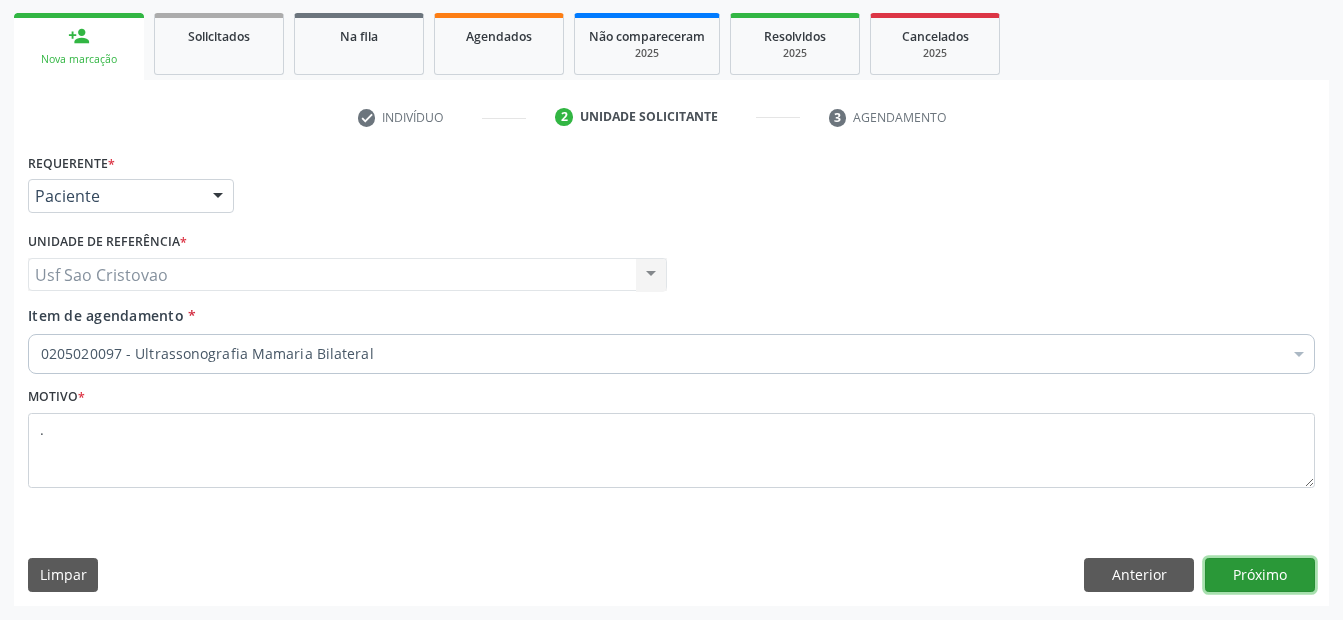 click on "Próximo" at bounding box center [1260, 575] 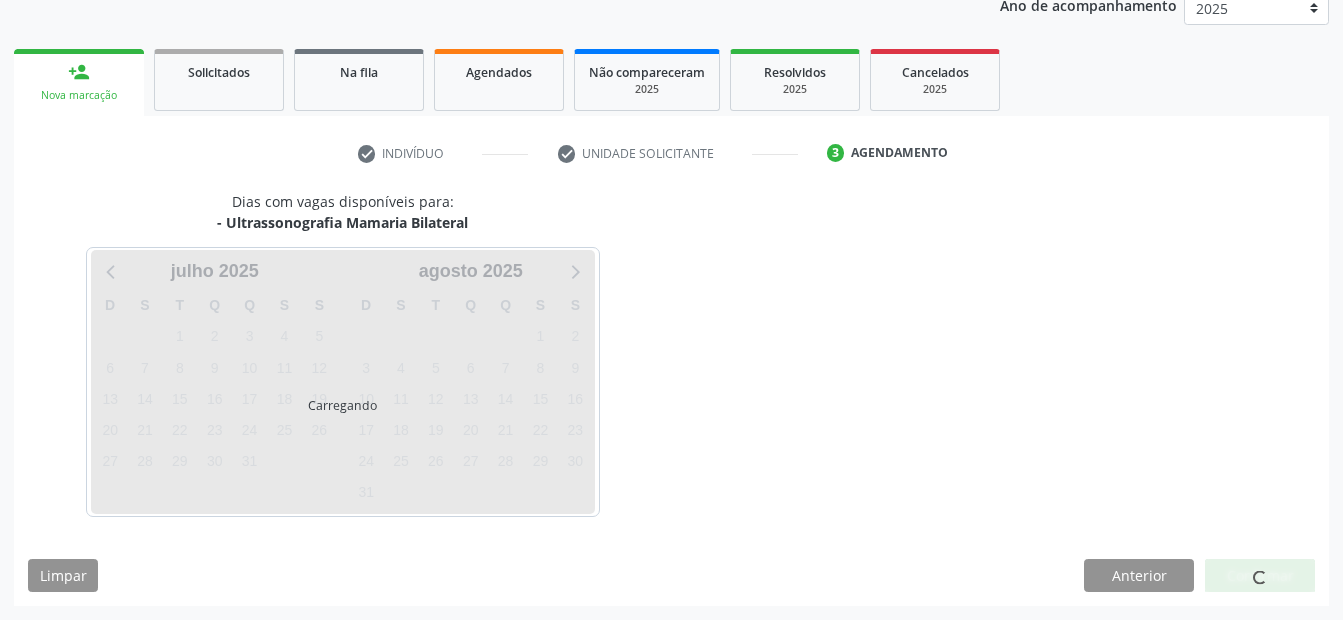scroll, scrollTop: 250, scrollLeft: 0, axis: vertical 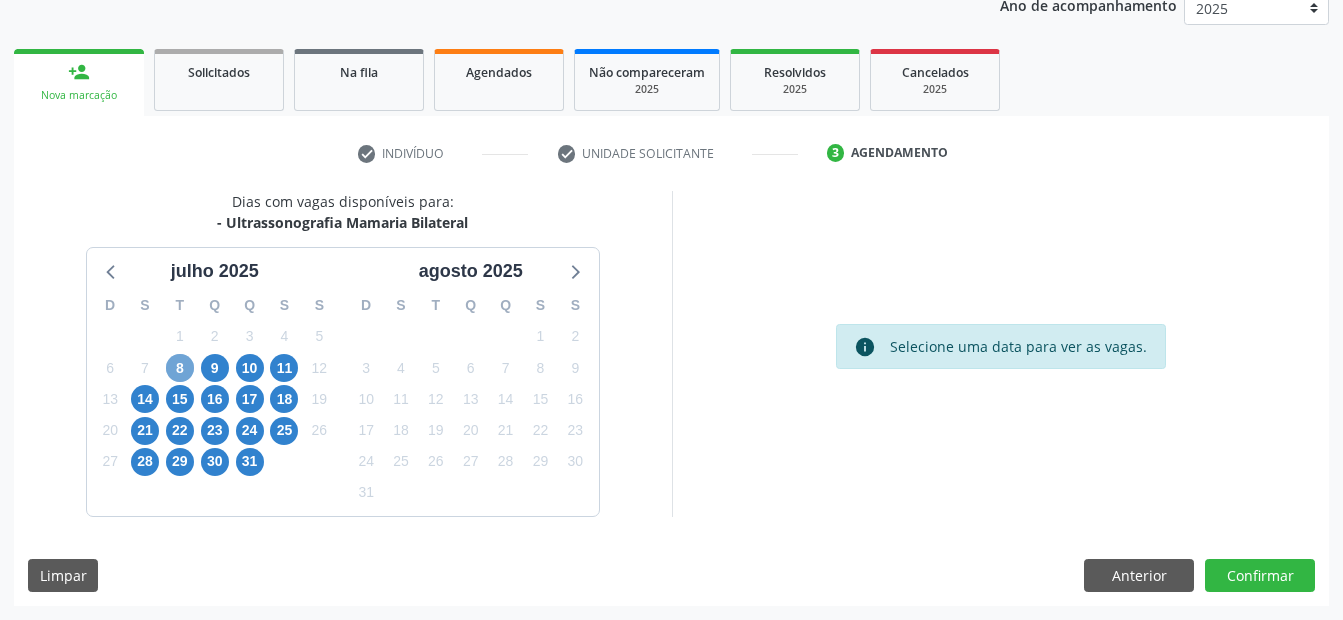 click on "8" at bounding box center [180, 368] 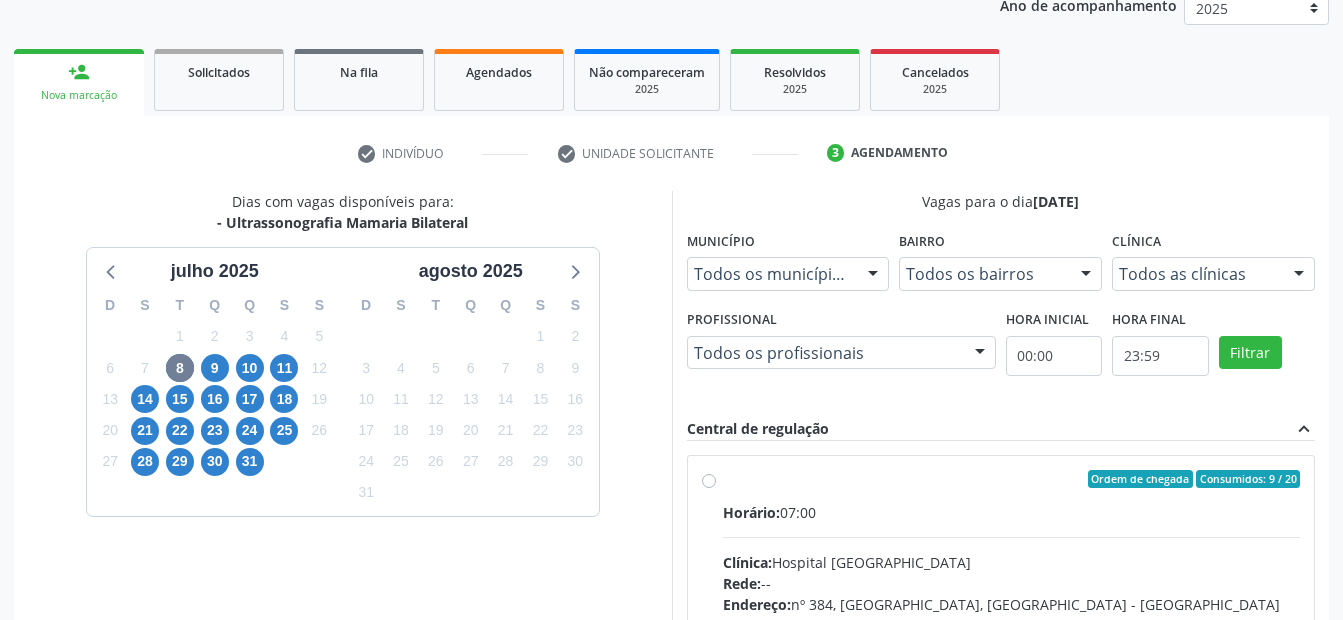 click on "Ordem de chegada
Consumidos: 9 / 20
Horário:   07:00
Clínica:  Hospital Sao Francisco
Rede:
--
Endereço:   nº 384, Varzea, Serra Talhada - PE
Telefone:   (81) 38312142
Profissional:
Yuri Araujo Magalhaes
Informações adicionais sobre o atendimento
Idade de atendimento:
de 0 a 120 anos
Gênero(s) atendido(s):
Masculino e Feminino
Informações adicionais:
--" at bounding box center (1012, 623) 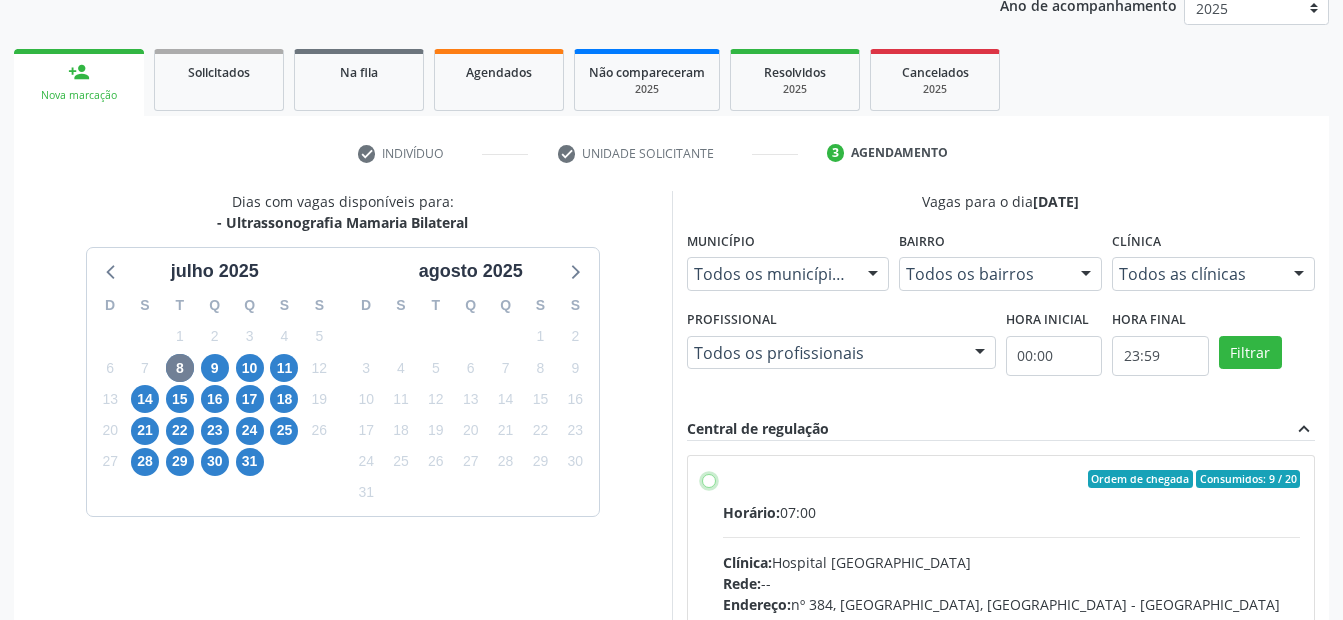 click on "Ordem de chegada
Consumidos: 9 / 20
Horário:   07:00
Clínica:  Hospital Sao Francisco
Rede:
--
Endereço:   nº 384, Varzea, Serra Talhada - PE
Telefone:   (81) 38312142
Profissional:
Yuri Araujo Magalhaes
Informações adicionais sobre o atendimento
Idade de atendimento:
de 0 a 120 anos
Gênero(s) atendido(s):
Masculino e Feminino
Informações adicionais:
--" at bounding box center [709, 479] 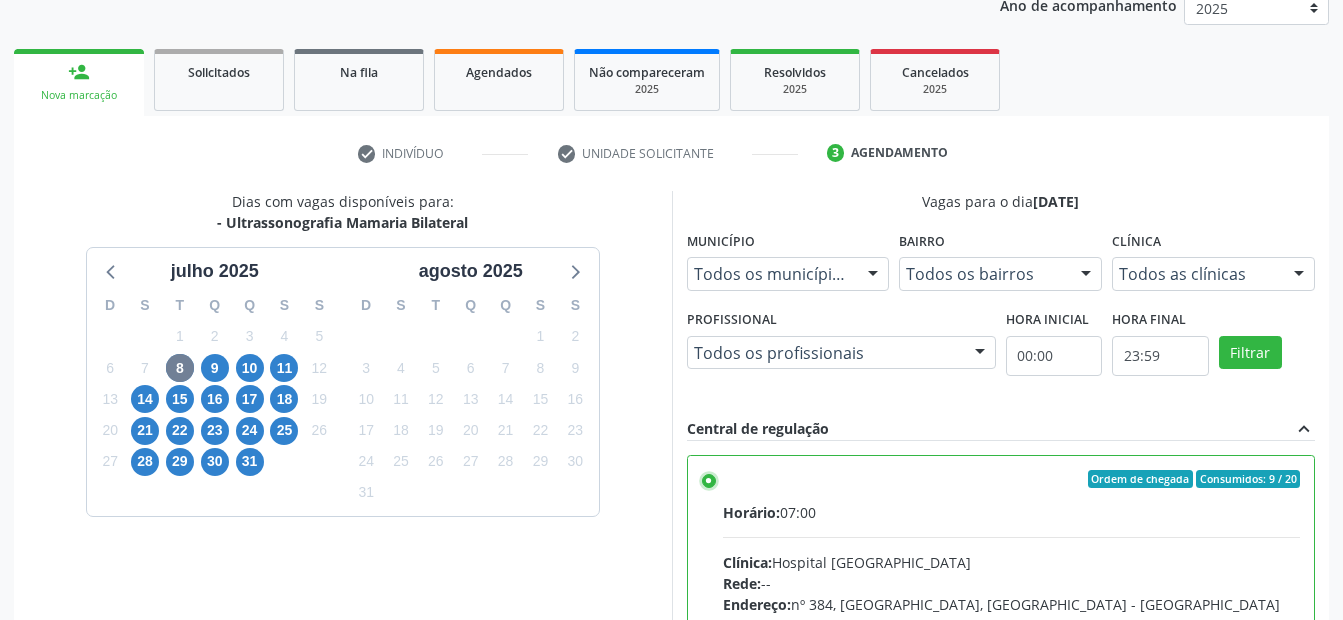 scroll, scrollTop: 99, scrollLeft: 0, axis: vertical 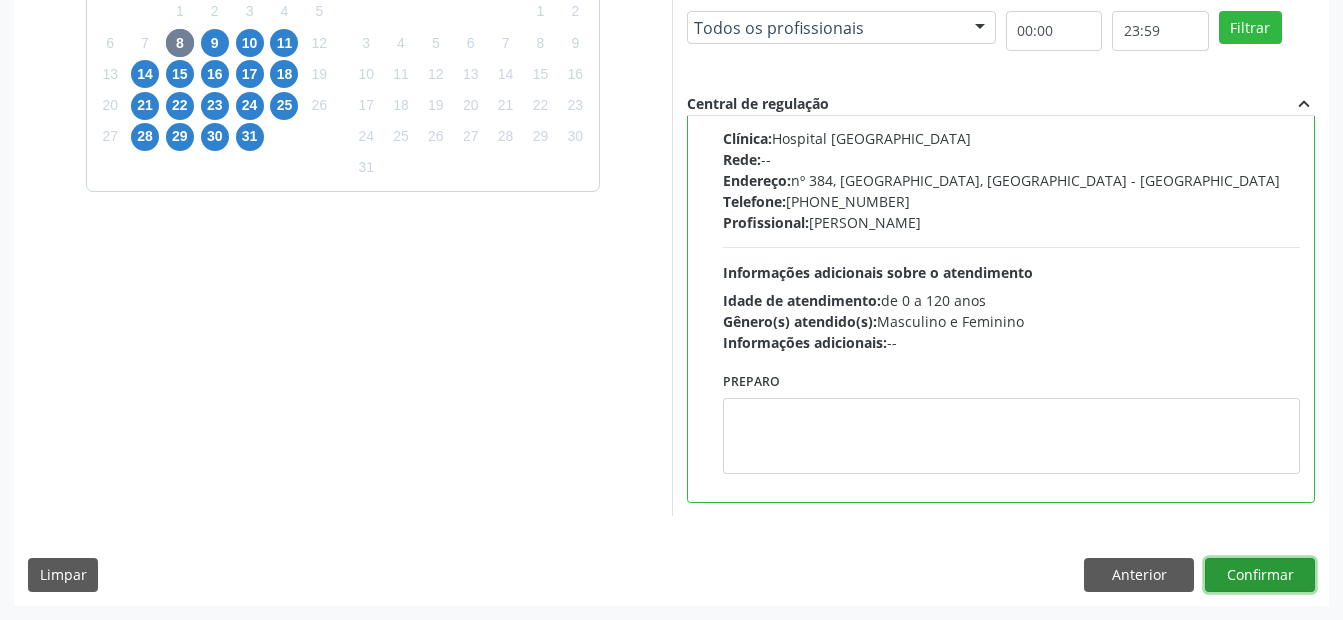 click on "Confirmar" at bounding box center [1260, 575] 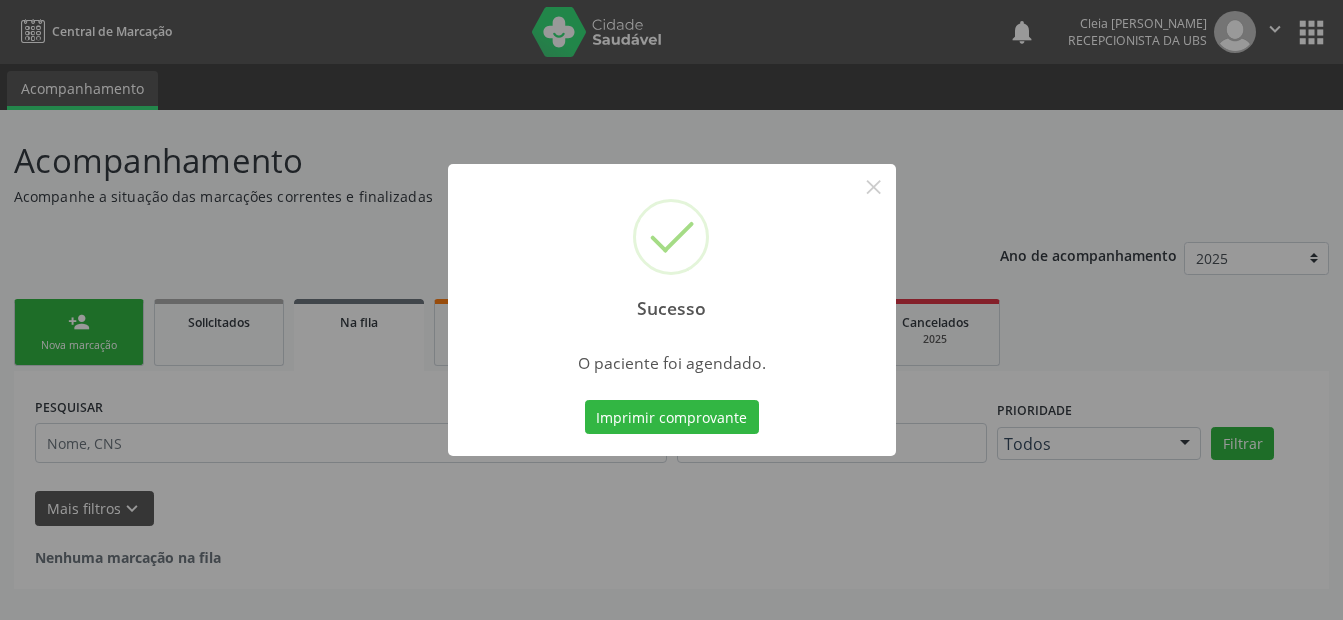 scroll, scrollTop: 0, scrollLeft: 0, axis: both 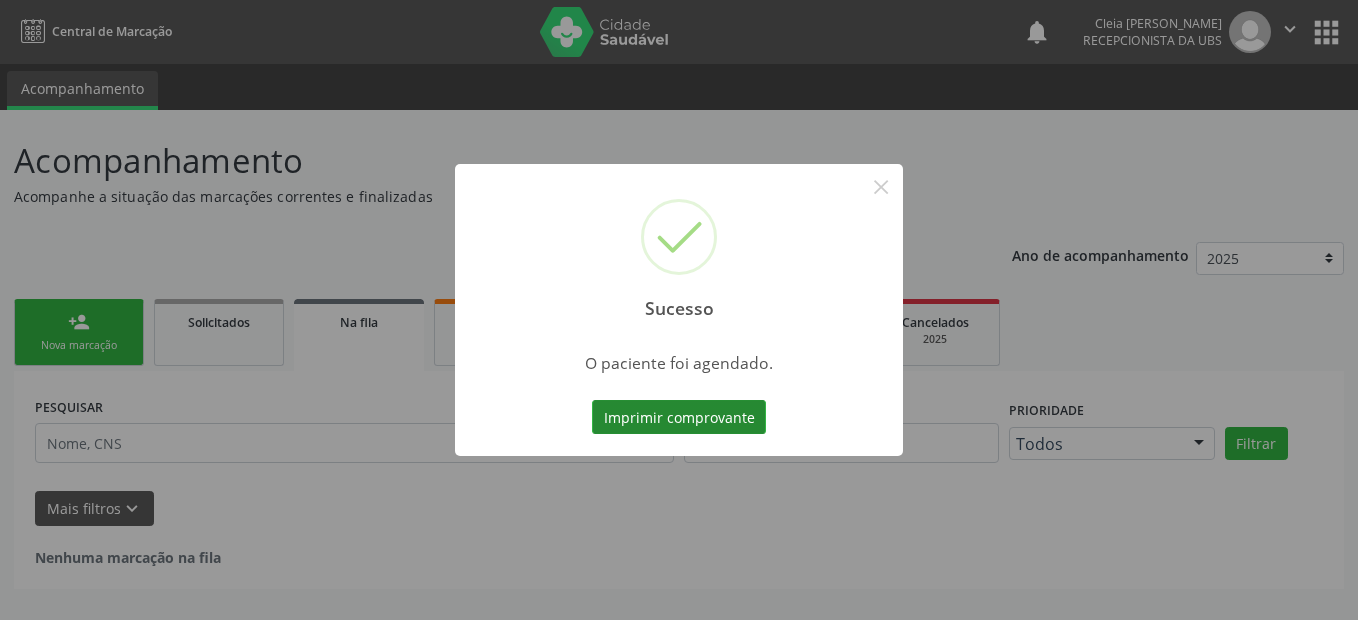 click on "Imprimir comprovante" at bounding box center (679, 417) 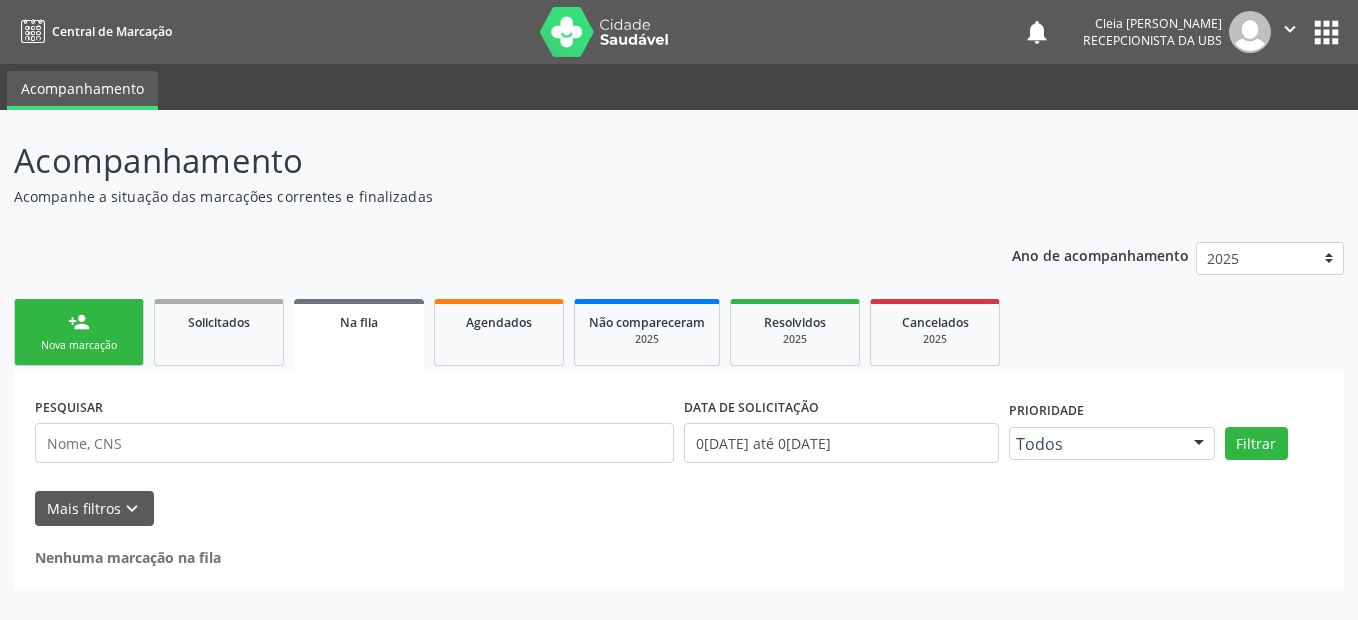 click on "person_add
Nova marcação" at bounding box center [79, 332] 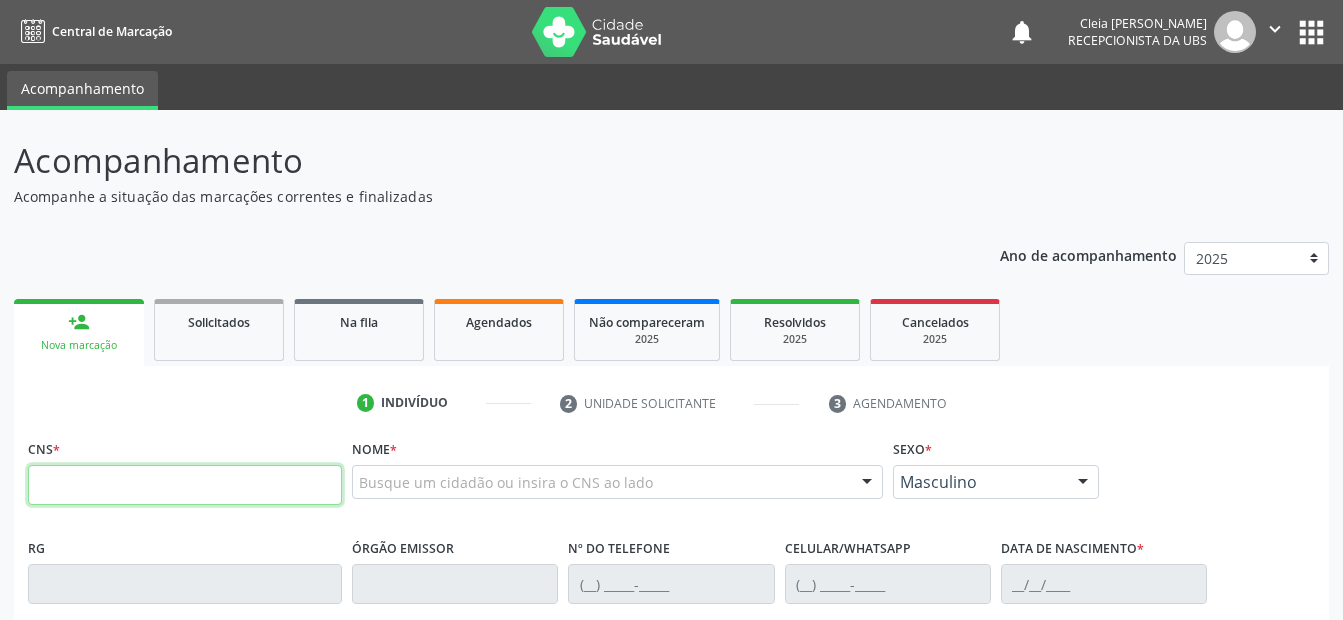 click at bounding box center [185, 485] 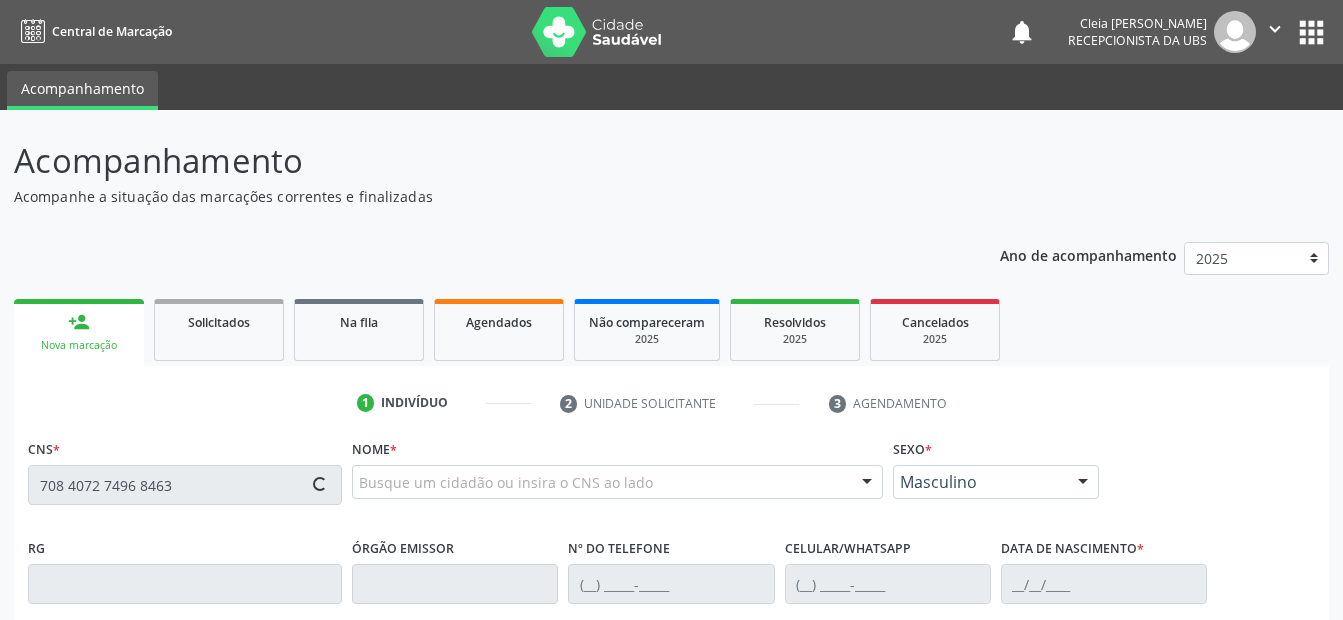 type on "708 4072 7496 8463" 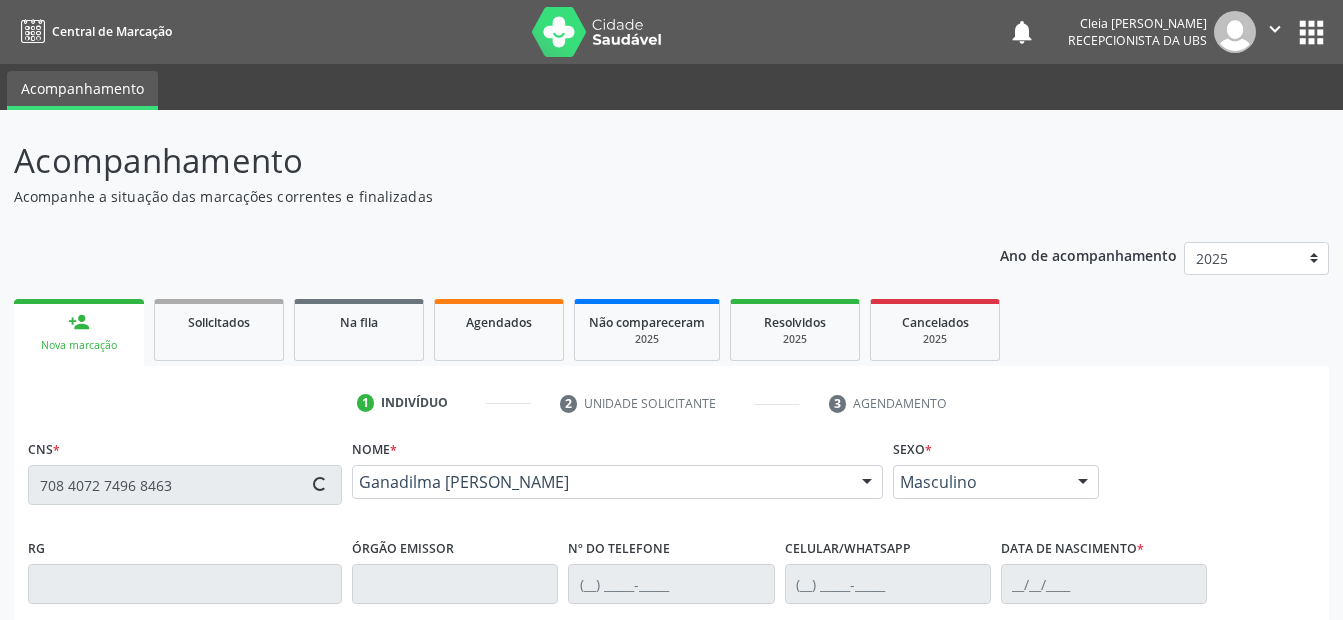 scroll, scrollTop: 300, scrollLeft: 0, axis: vertical 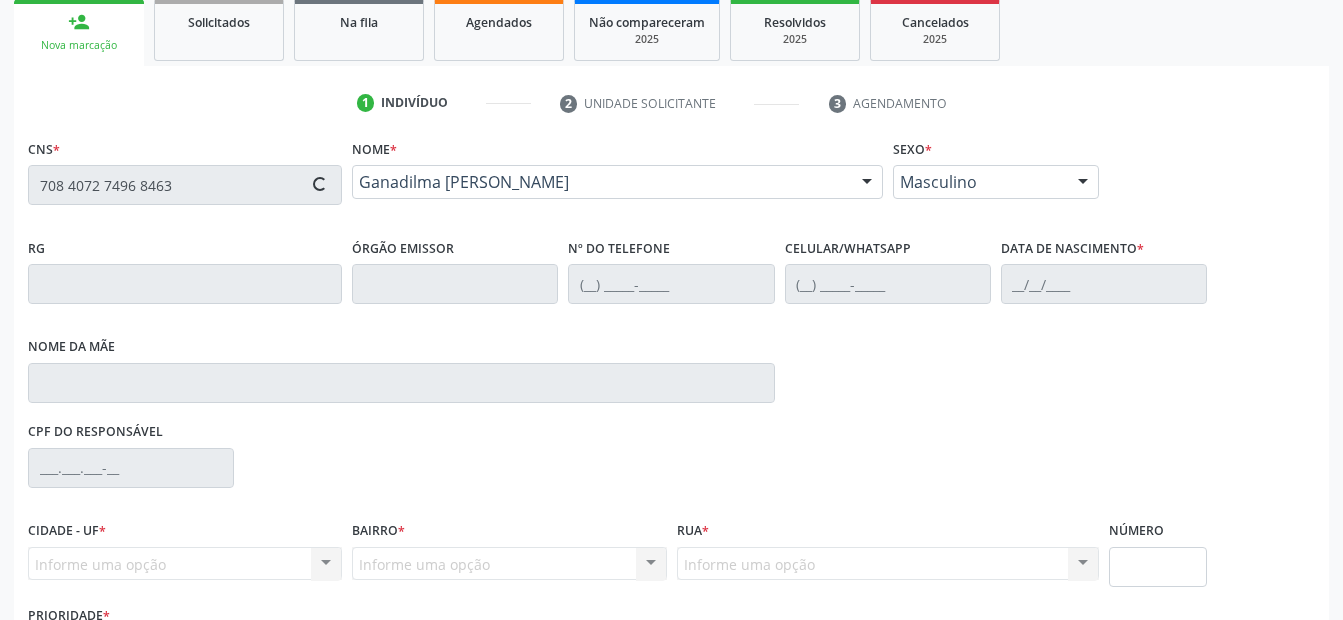 type on "[PHONE_NUMBER]" 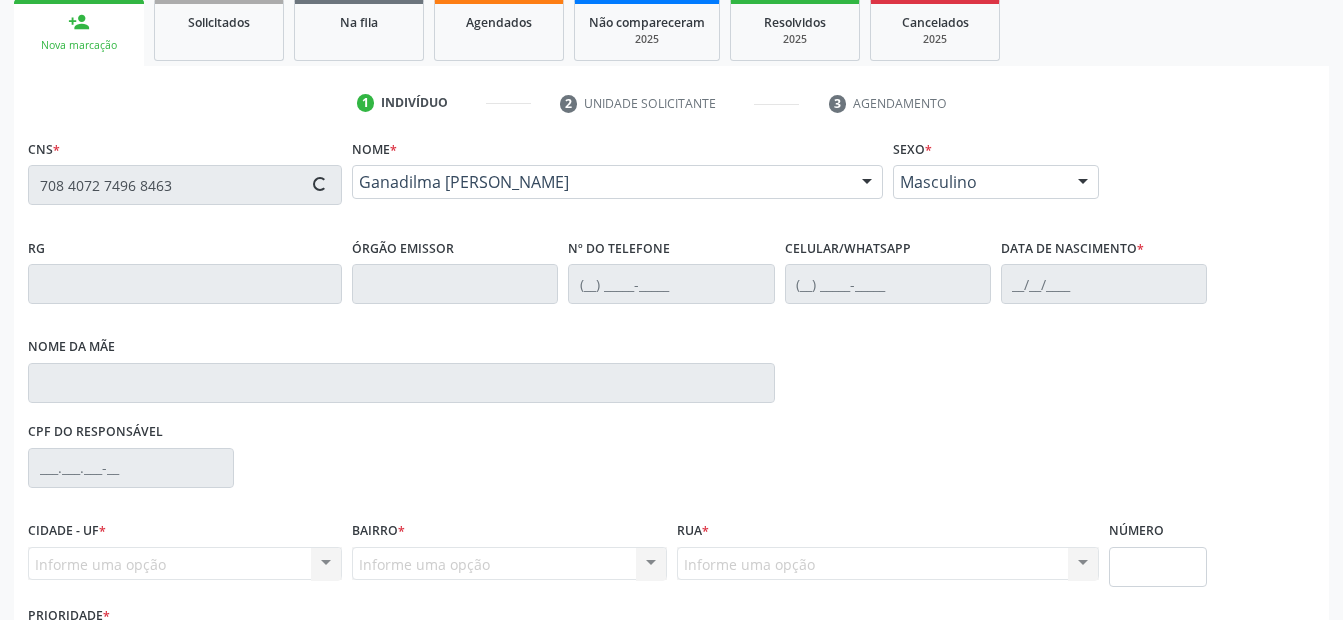 type on "[PHONE_NUMBER]" 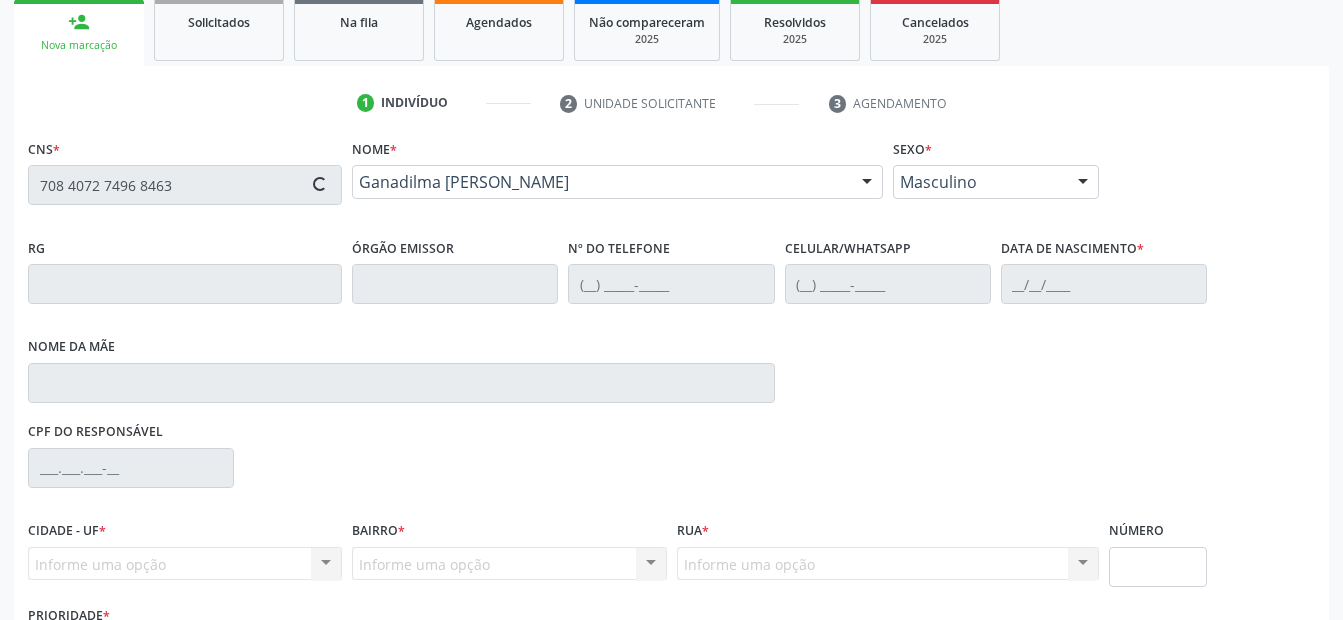 type on "[PERSON_NAME]" 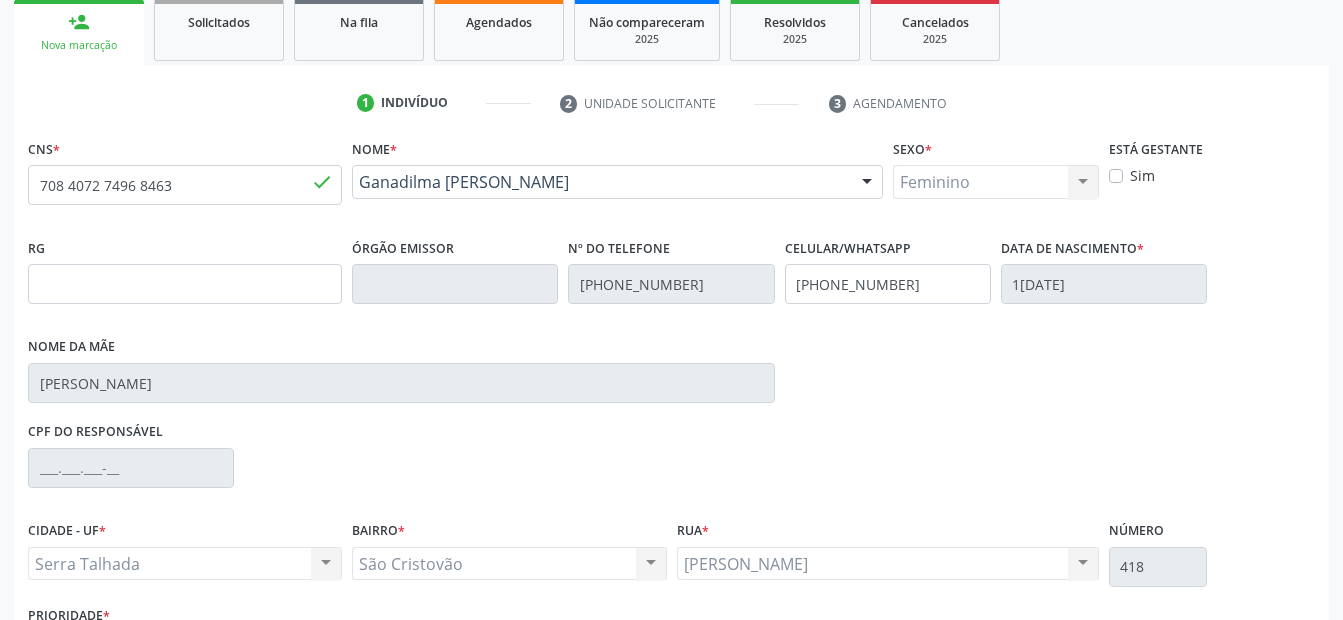 scroll, scrollTop: 450, scrollLeft: 0, axis: vertical 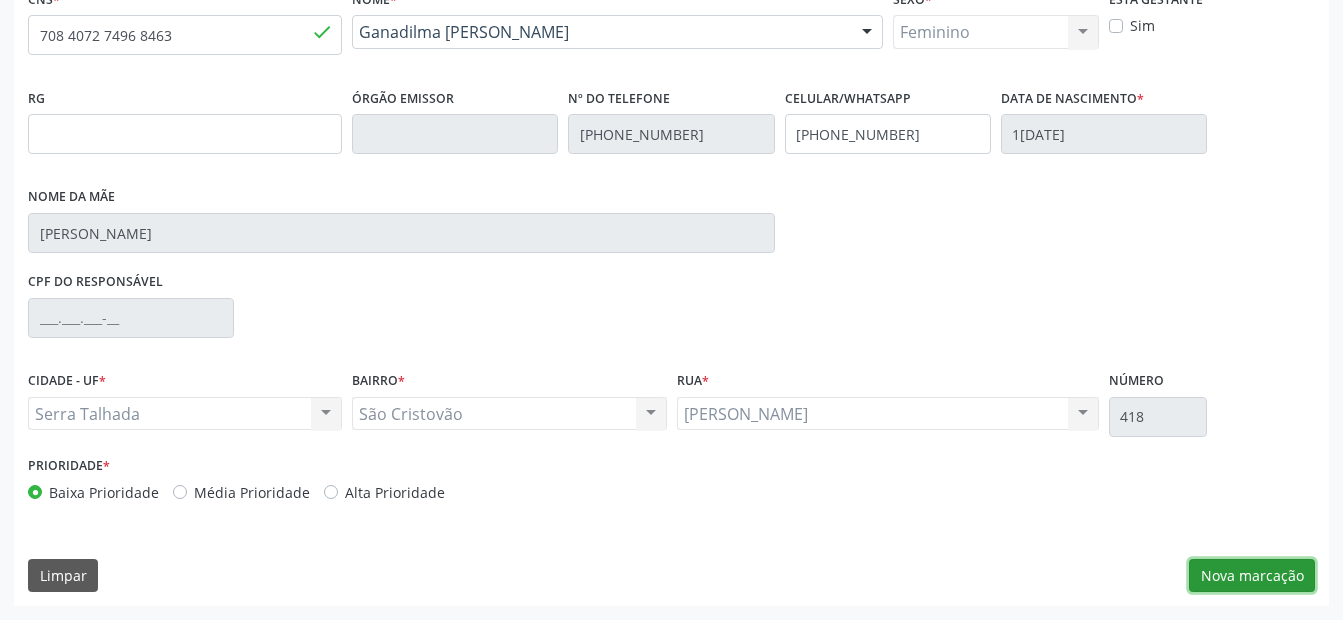 click on "Nova marcação" at bounding box center (1252, 576) 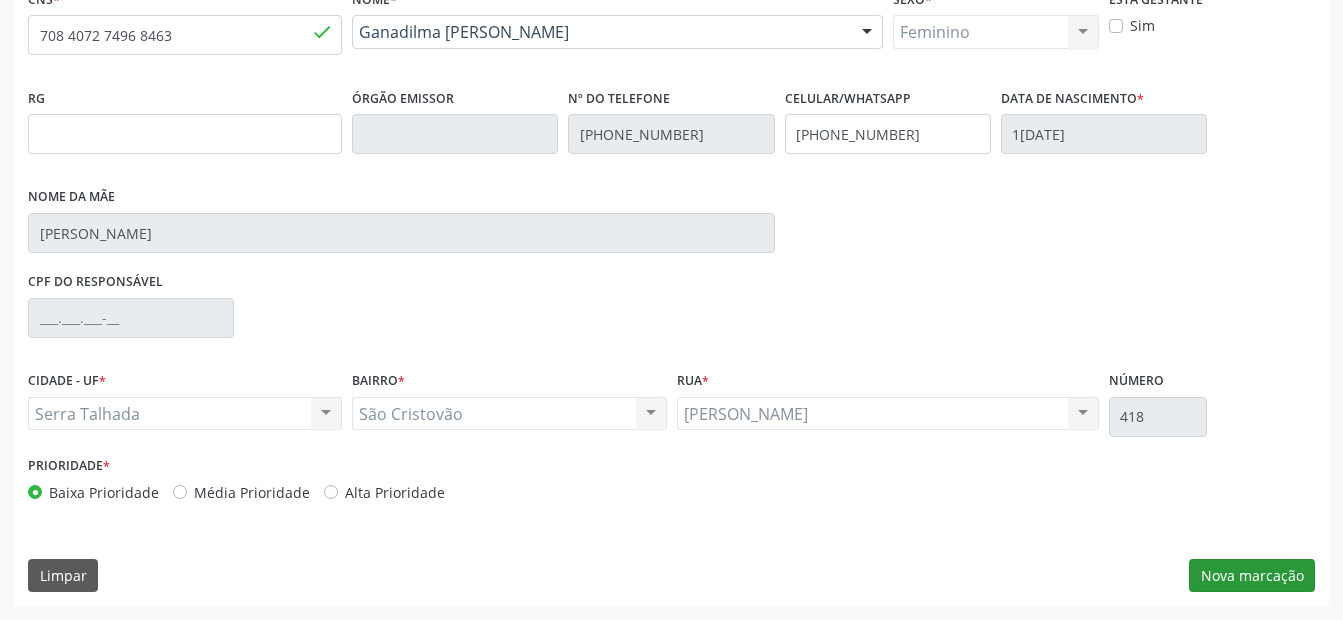 scroll, scrollTop: 286, scrollLeft: 0, axis: vertical 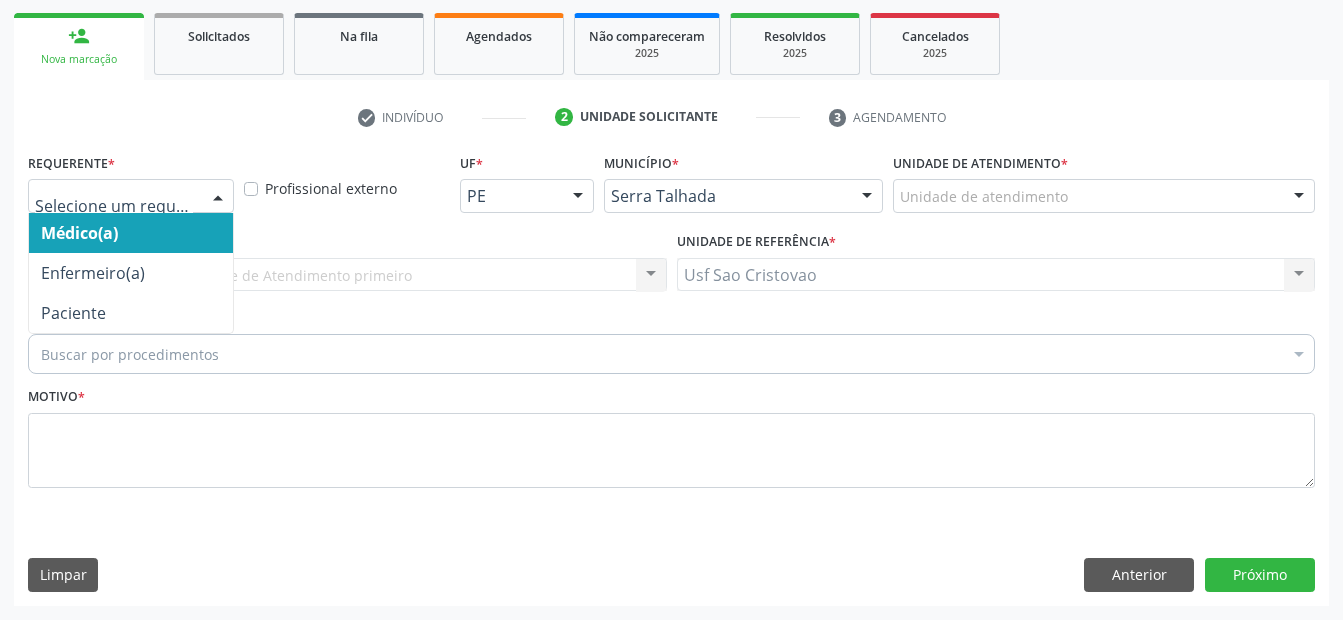 click at bounding box center (218, 197) 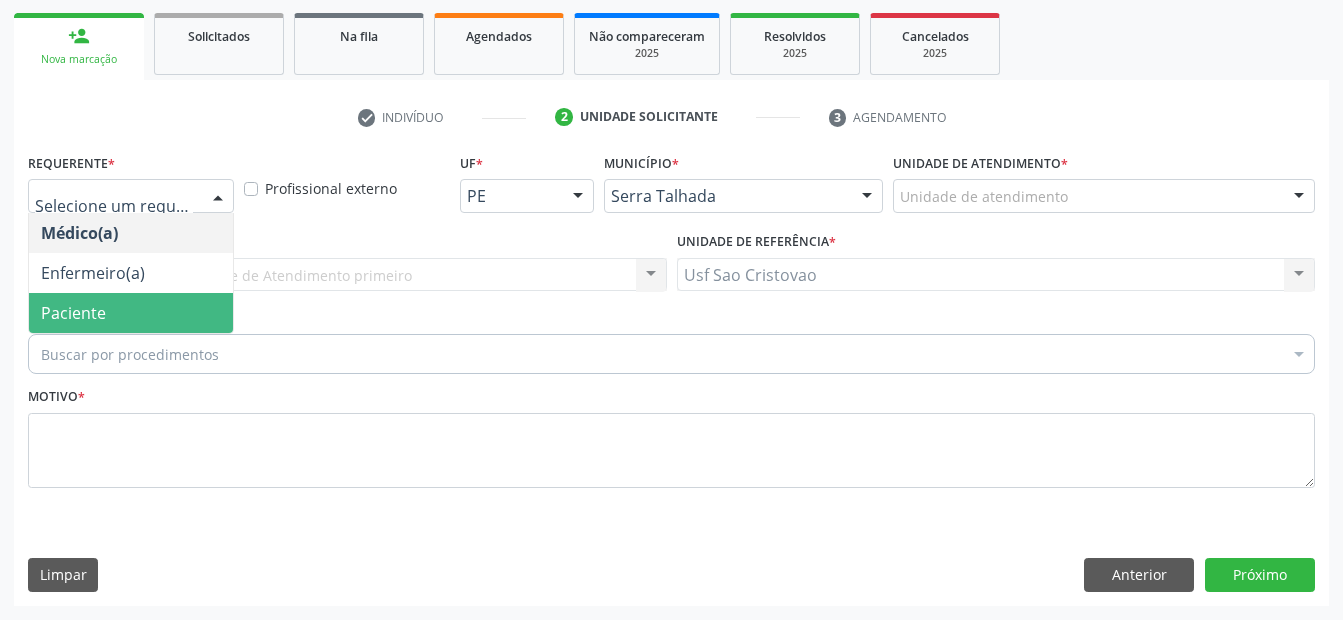 click on "Paciente" at bounding box center [131, 313] 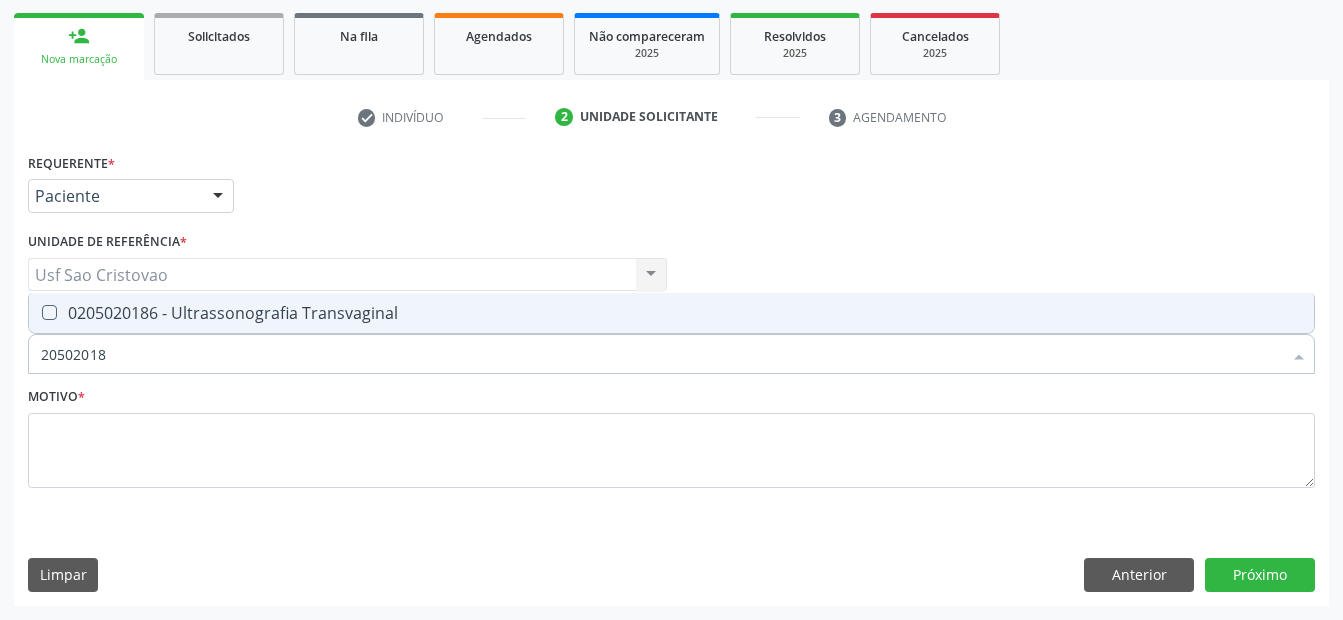 type on "205020186" 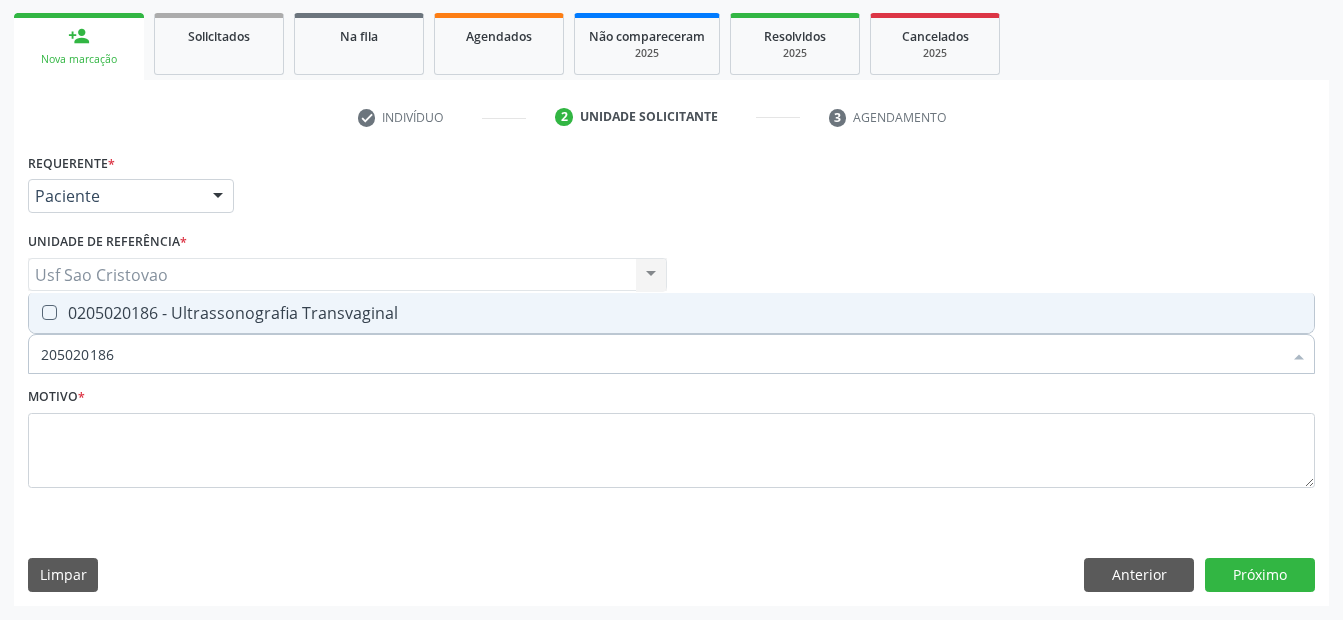 click at bounding box center (49, 312) 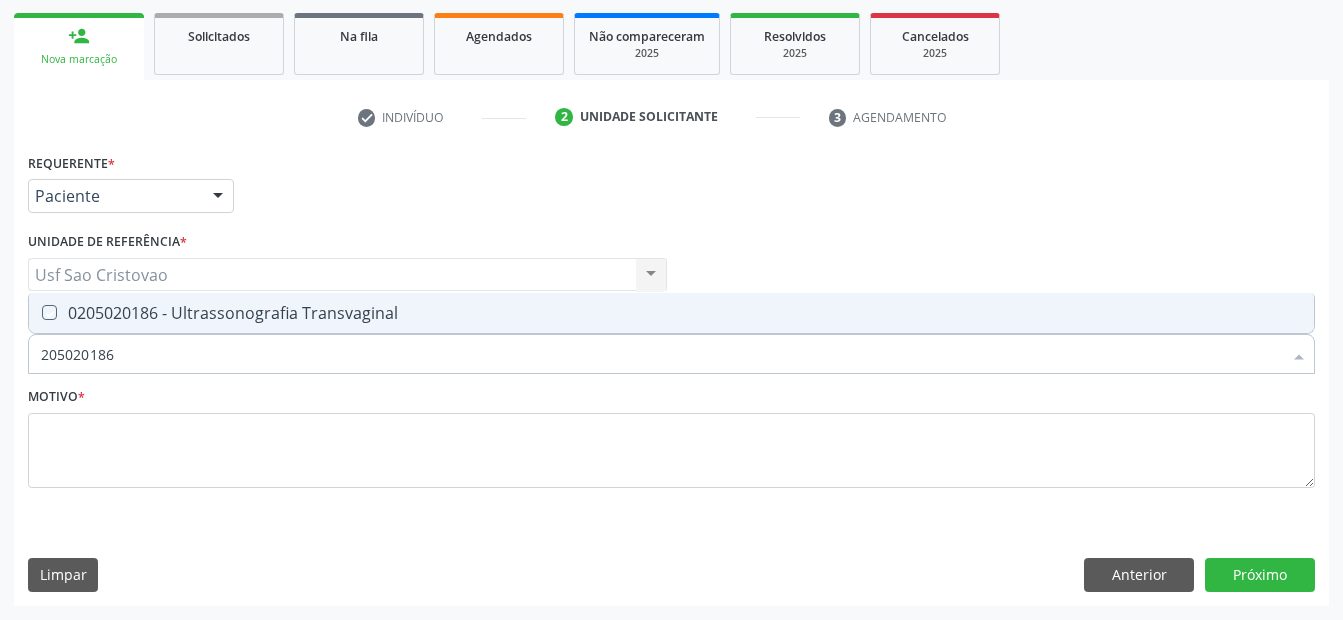 click at bounding box center [35, 312] 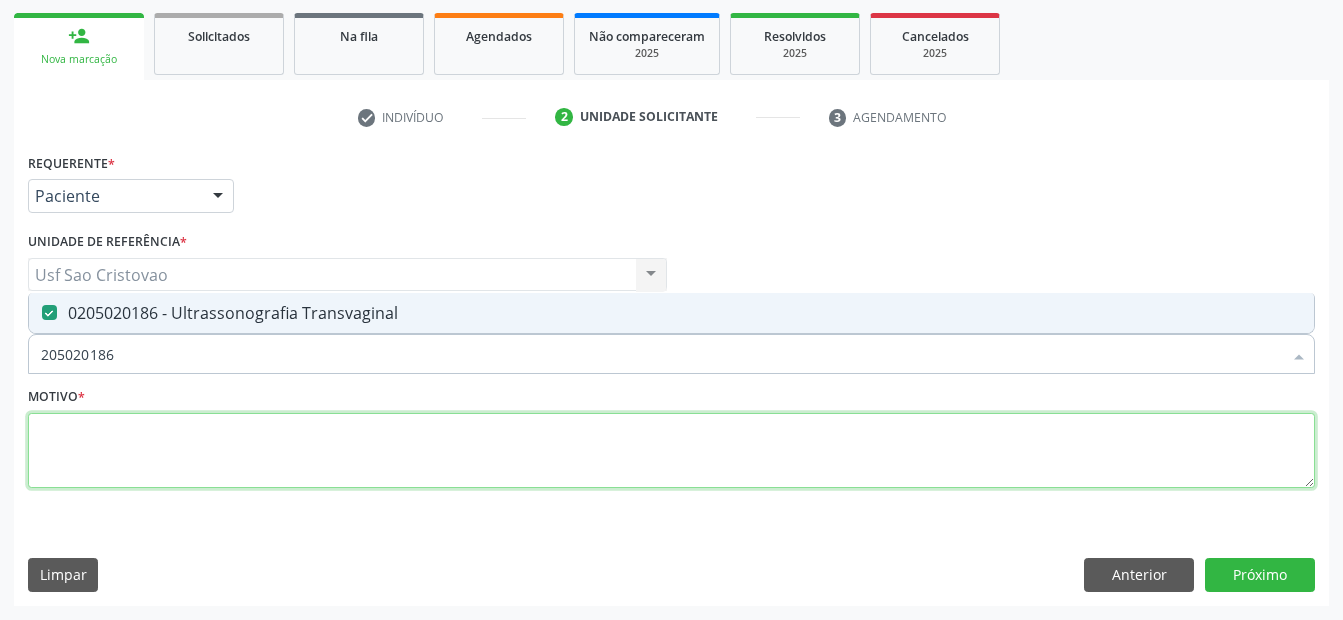 click at bounding box center (671, 451) 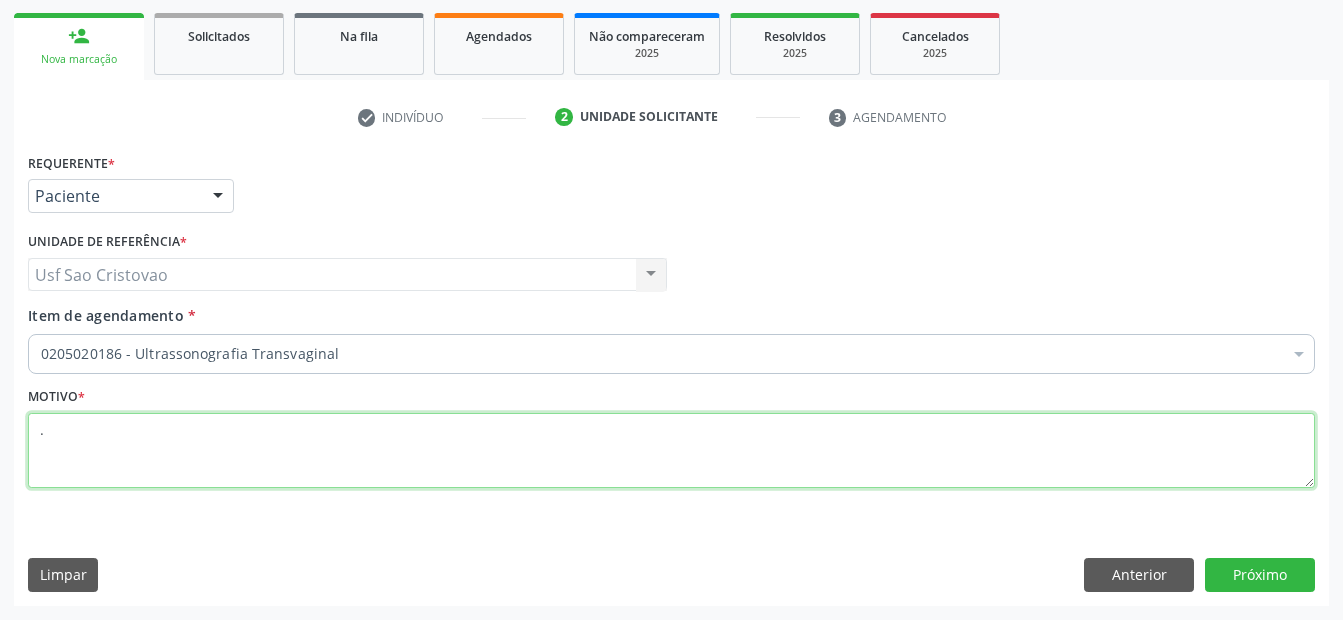 type on "." 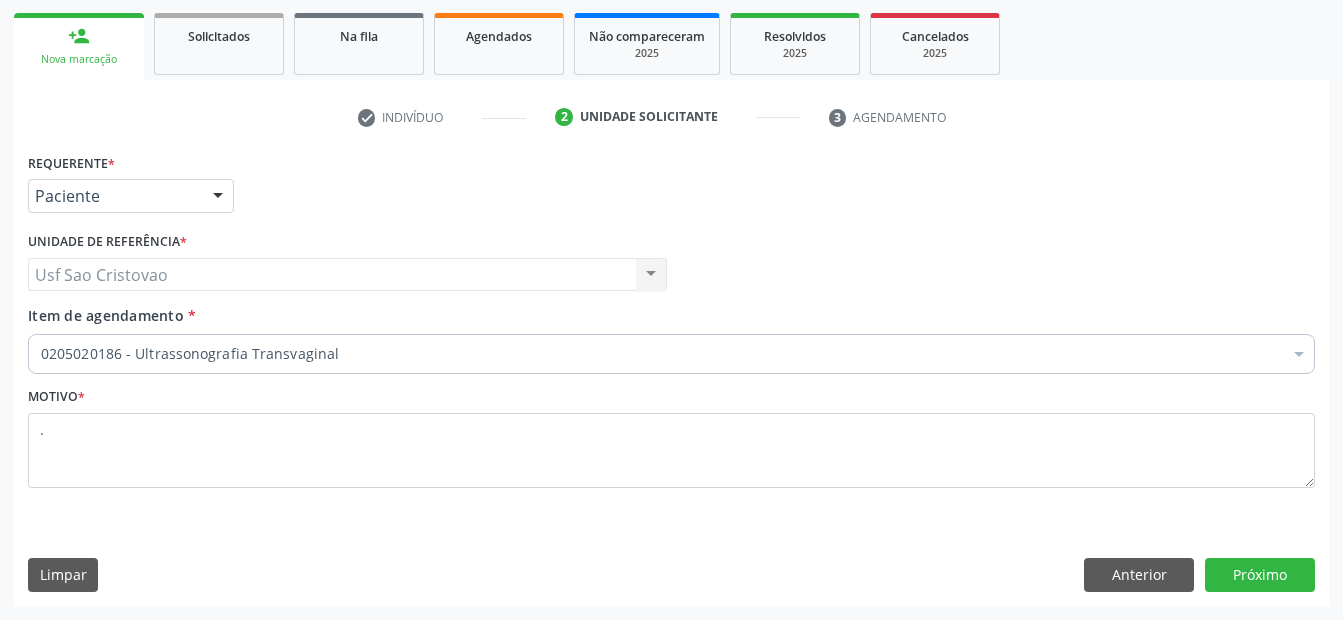 click on "Limpar
Anterior
Próximo" at bounding box center (671, 575) 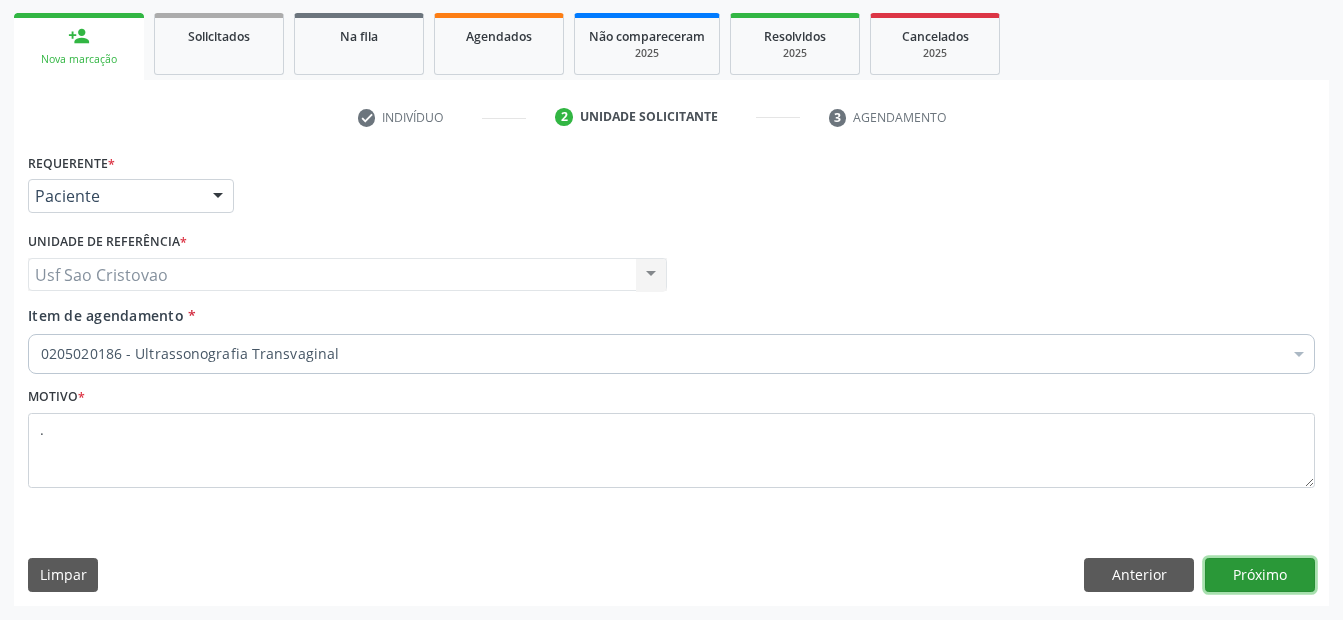 click on "Próximo" at bounding box center [1260, 575] 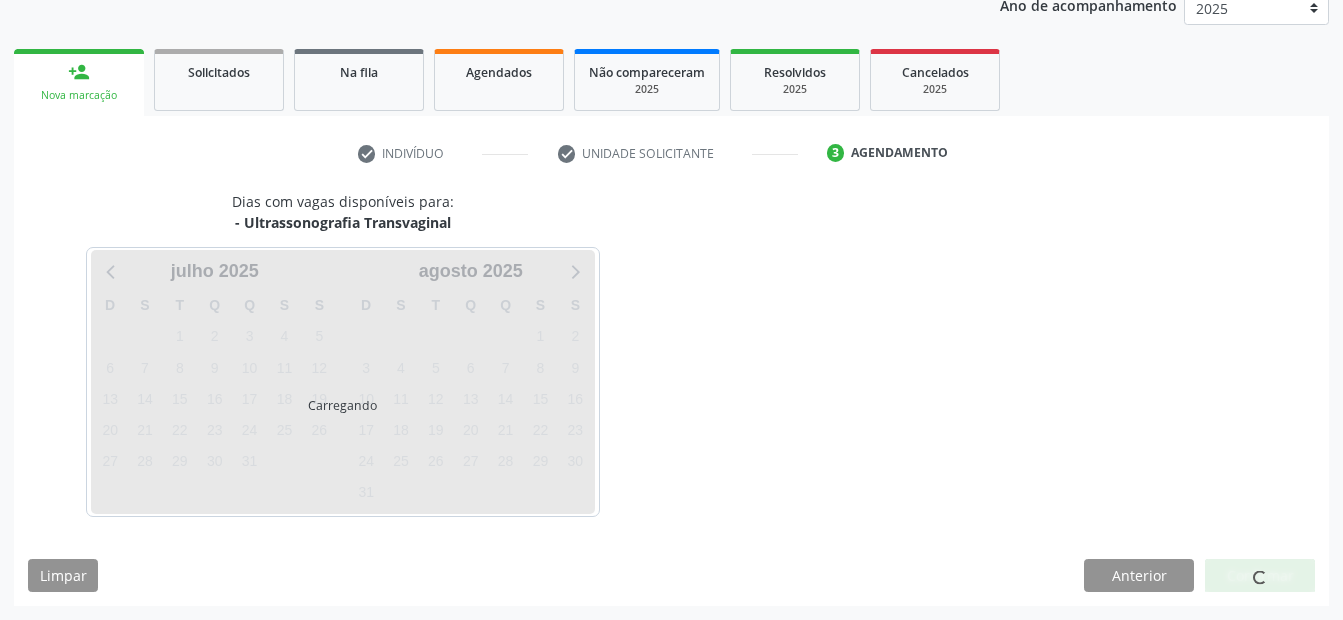 scroll, scrollTop: 250, scrollLeft: 0, axis: vertical 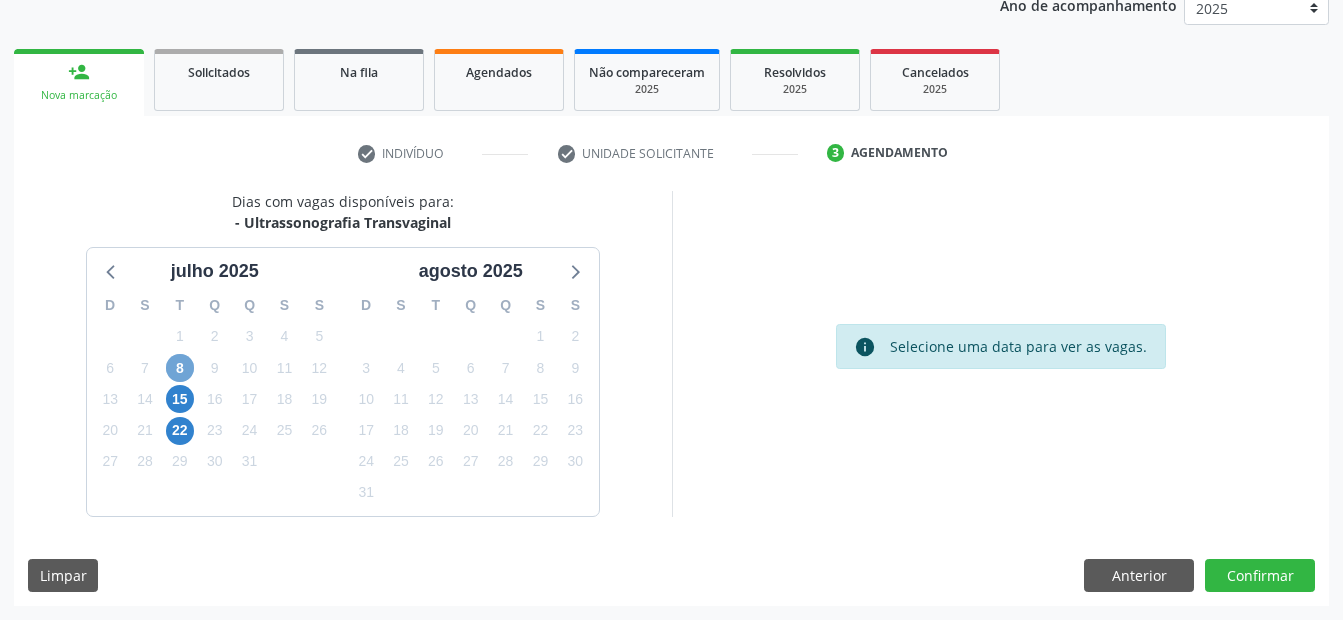 click on "8" at bounding box center (180, 368) 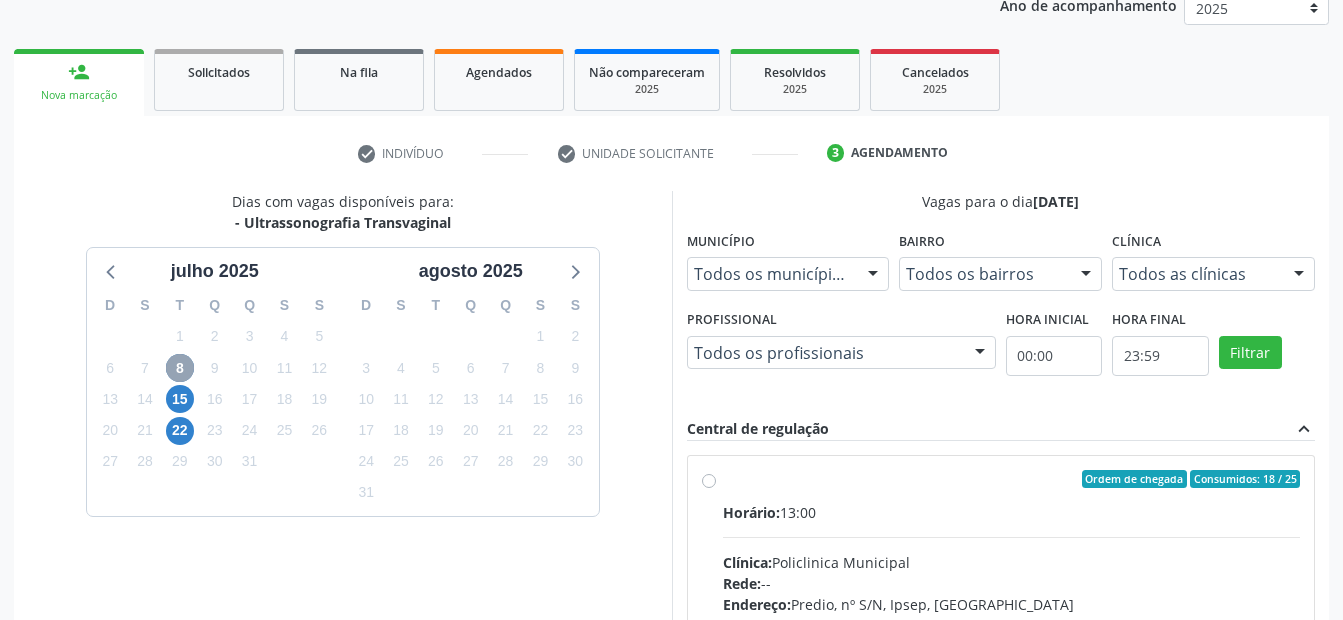 scroll, scrollTop: 450, scrollLeft: 0, axis: vertical 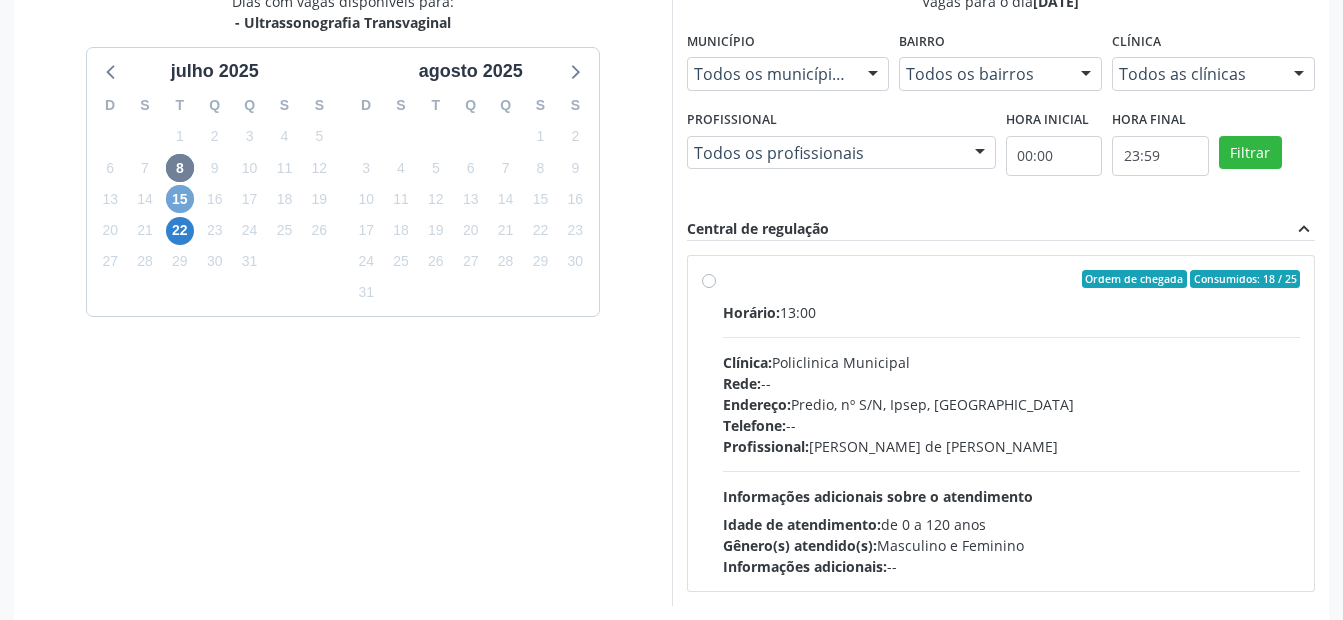 click on "15" at bounding box center [180, 199] 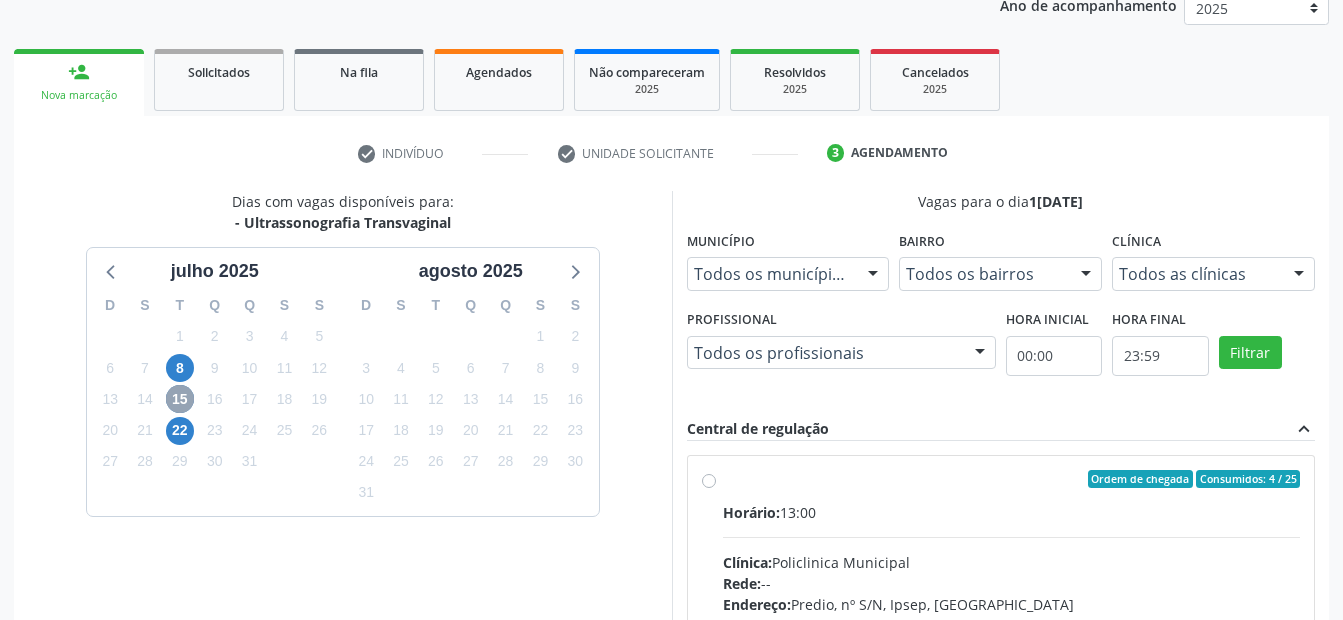scroll, scrollTop: 450, scrollLeft: 0, axis: vertical 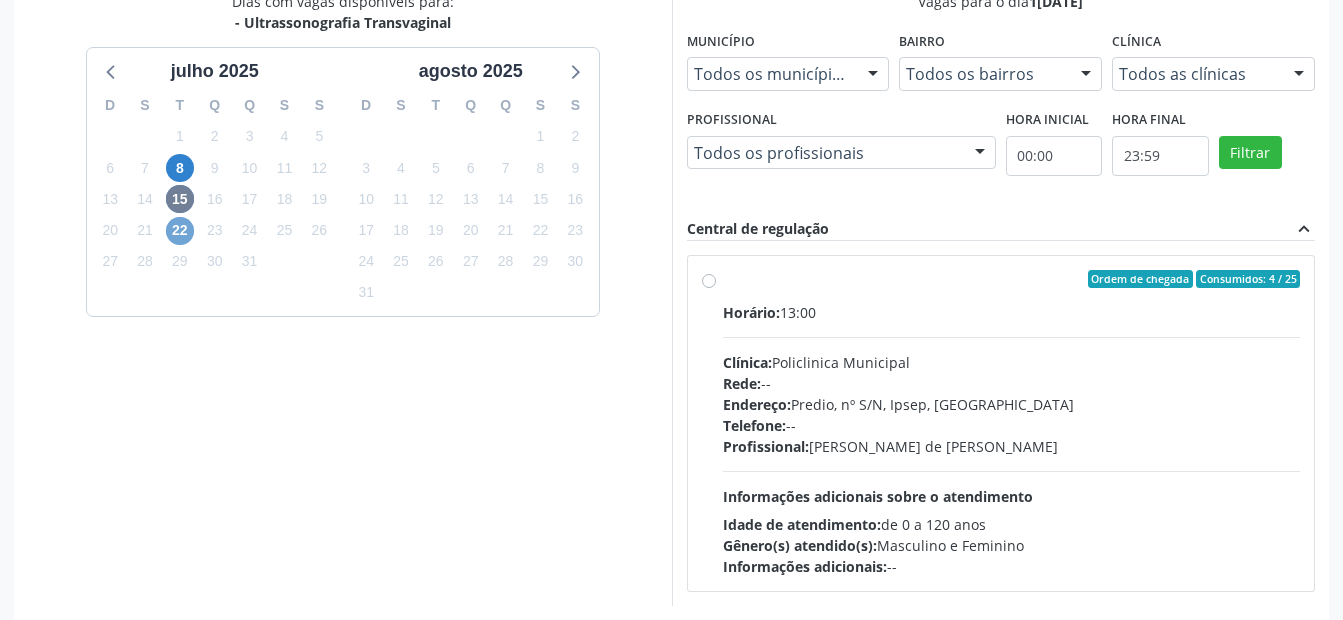 click on "22" at bounding box center (180, 231) 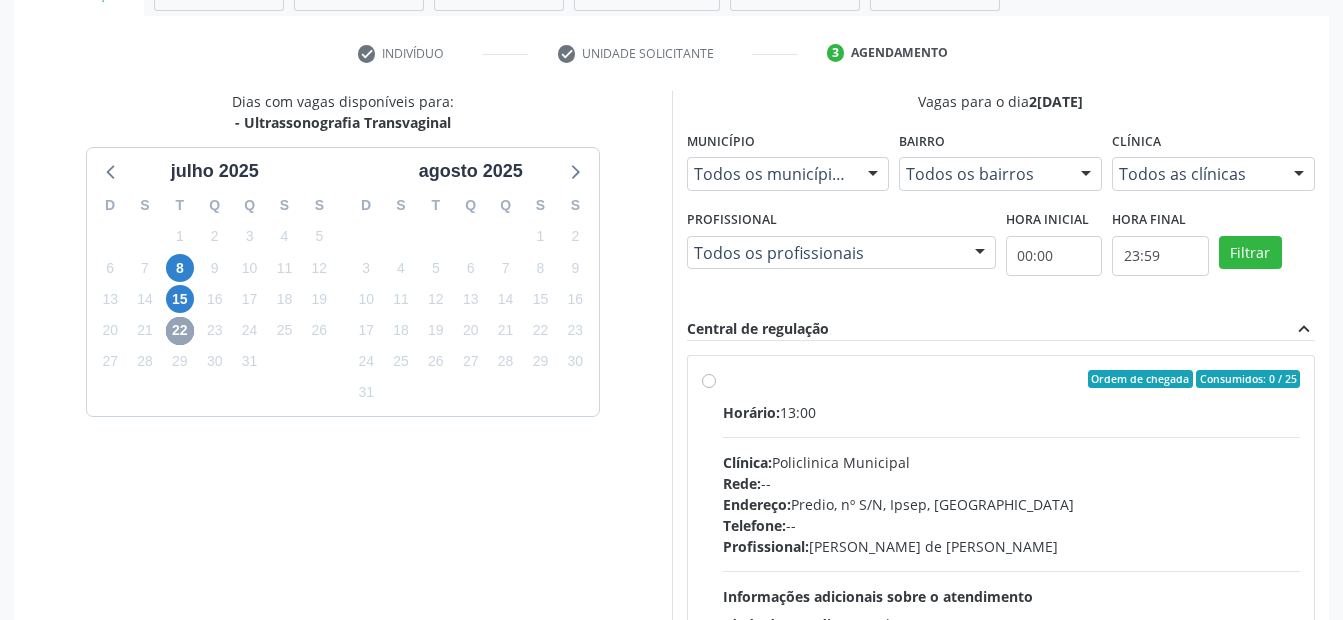 scroll, scrollTop: 539, scrollLeft: 0, axis: vertical 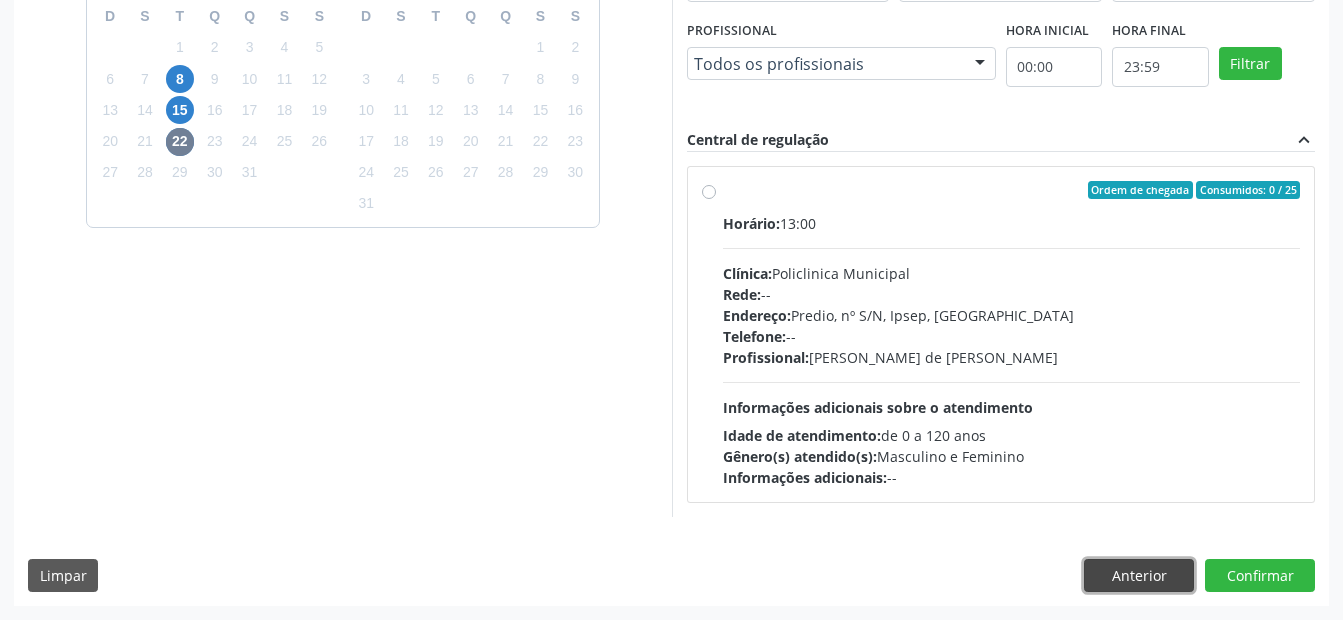 click on "Anterior" at bounding box center (1139, 576) 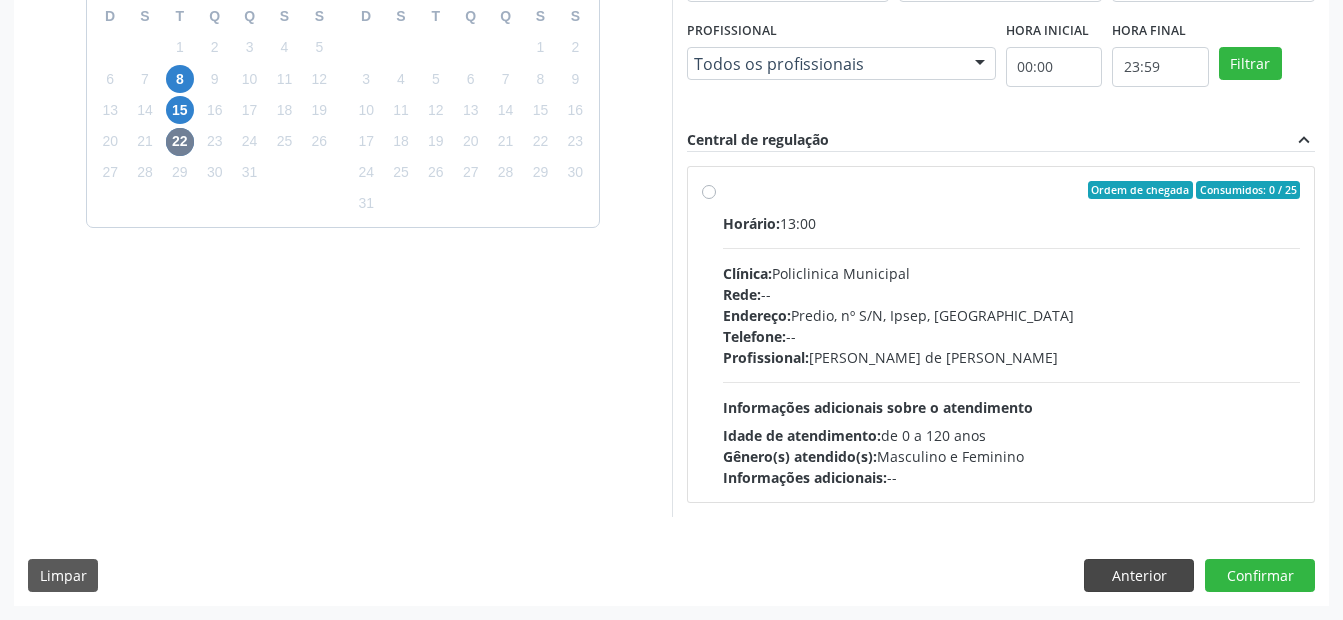 scroll, scrollTop: 286, scrollLeft: 0, axis: vertical 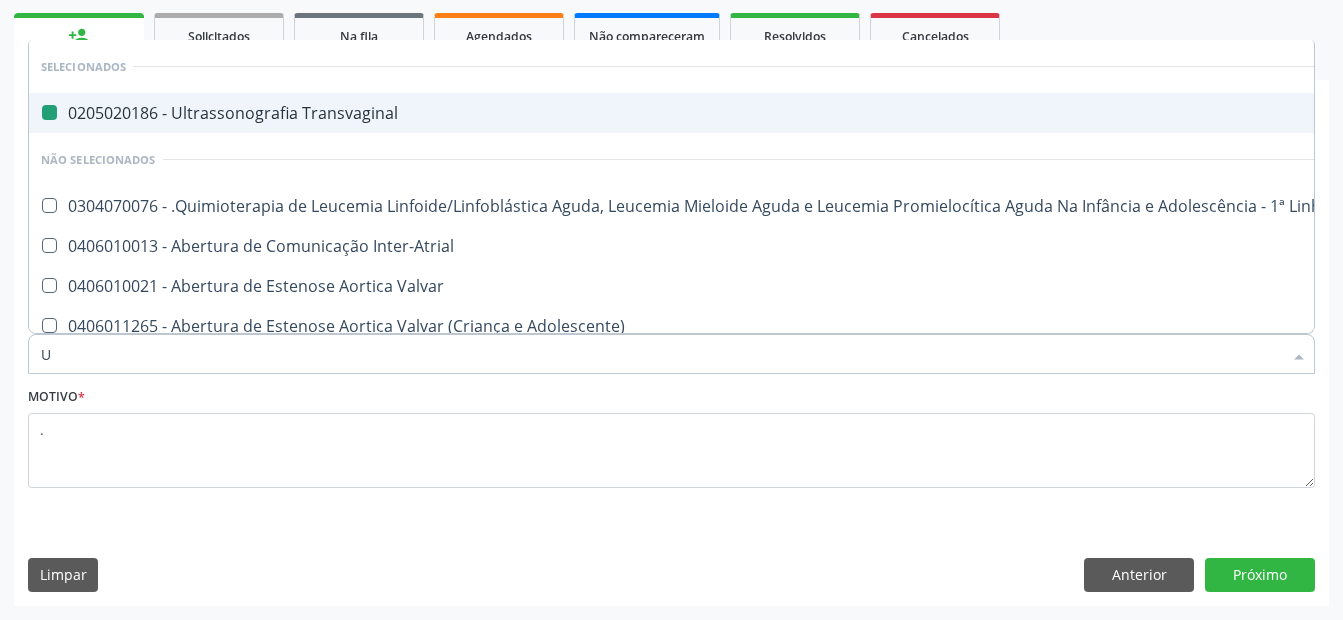 type on "UI" 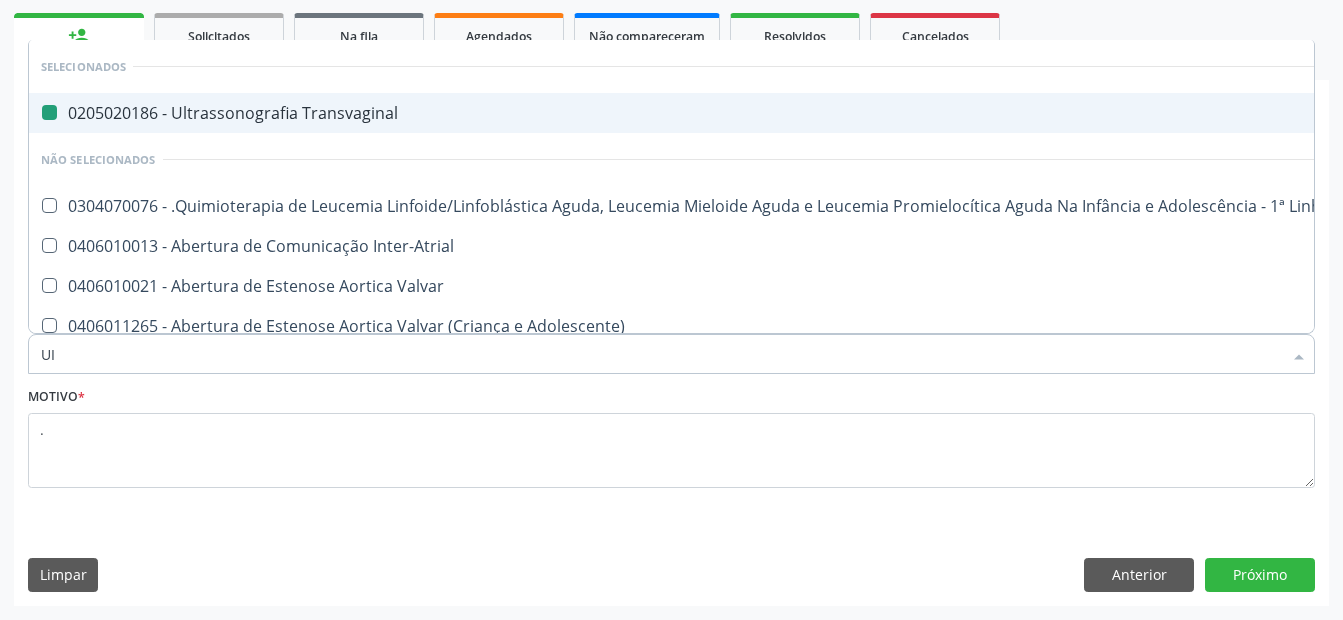checkbox on "false" 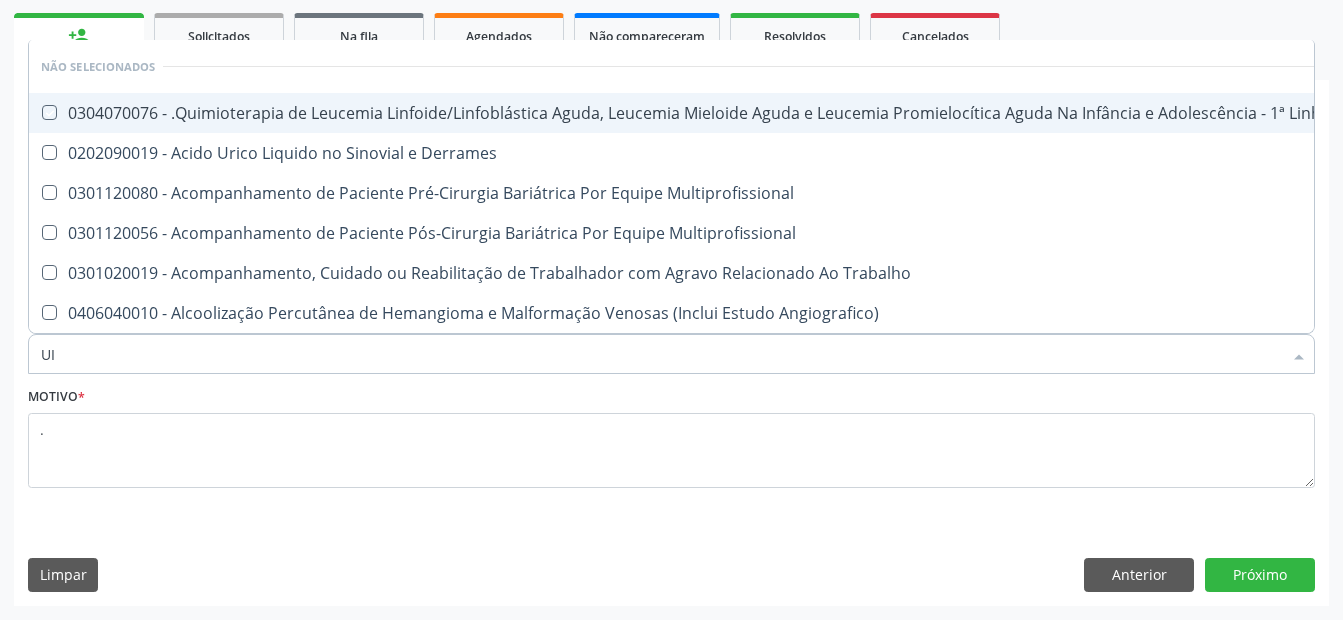 type on "U" 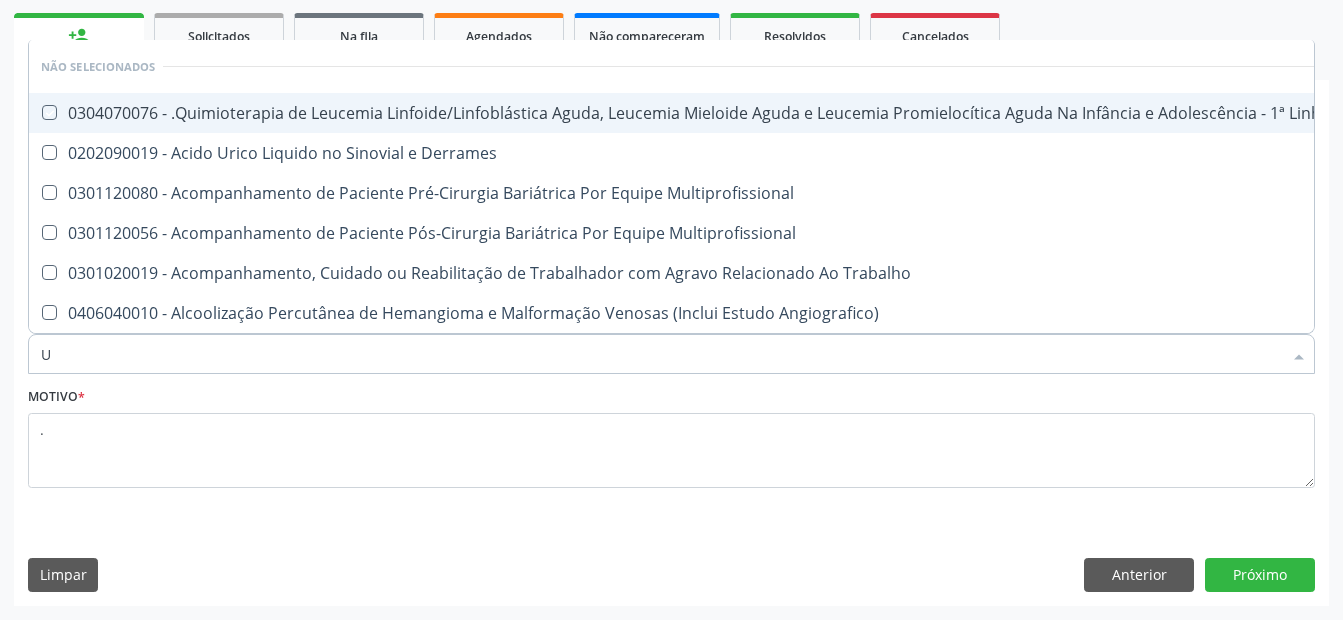 checkbox on "true" 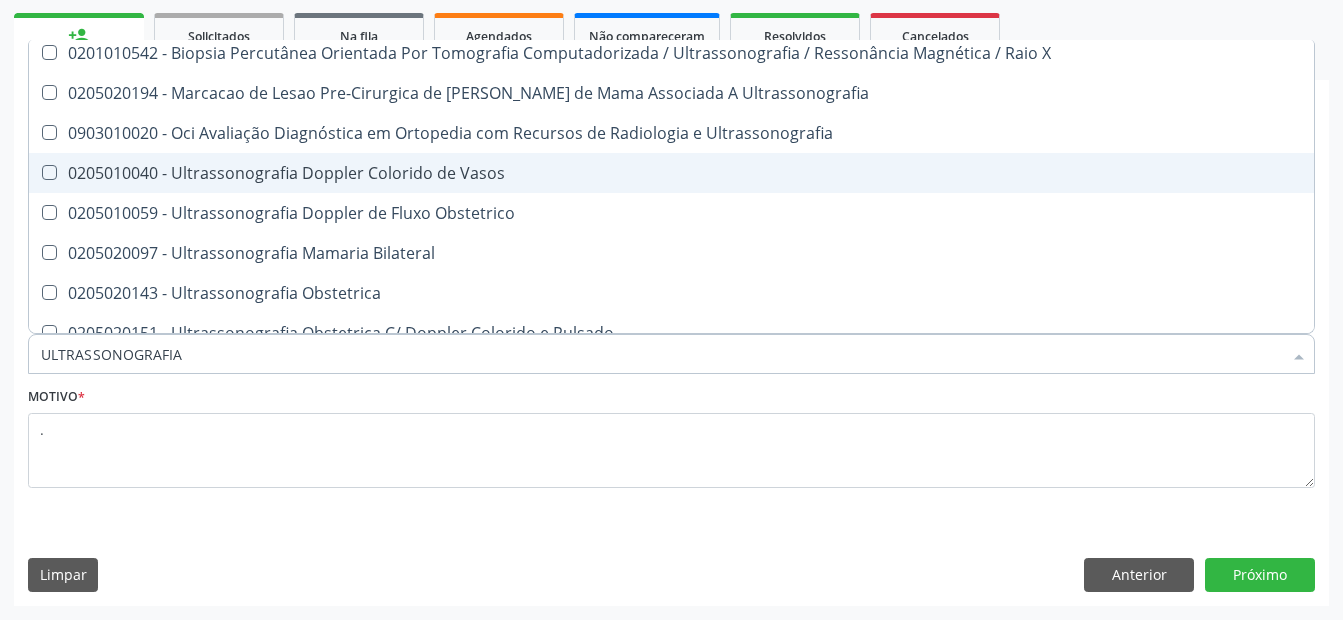 scroll, scrollTop: 253, scrollLeft: 0, axis: vertical 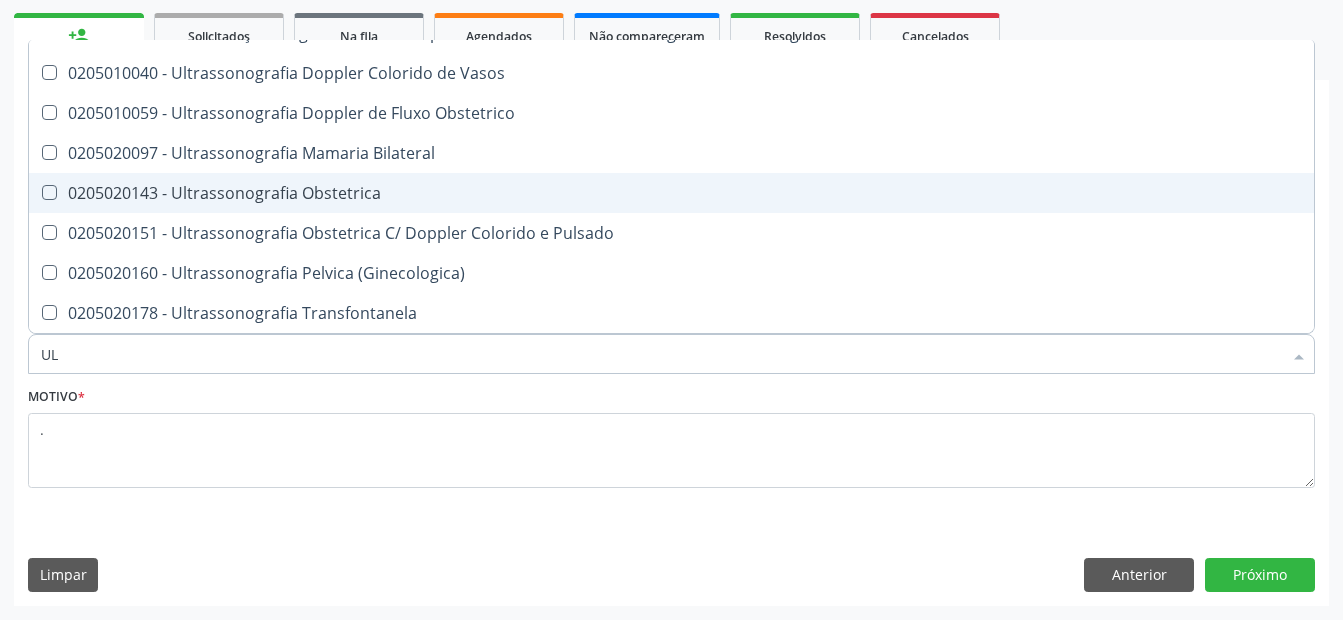 type on "U" 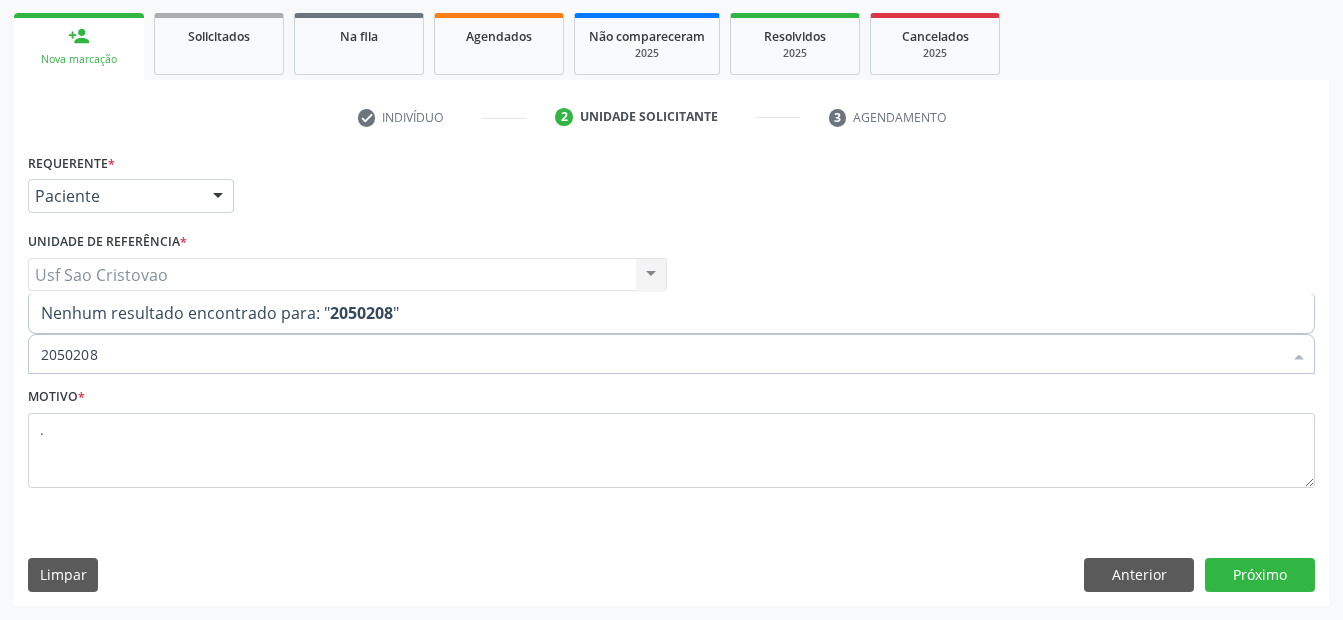 scroll, scrollTop: 0, scrollLeft: 0, axis: both 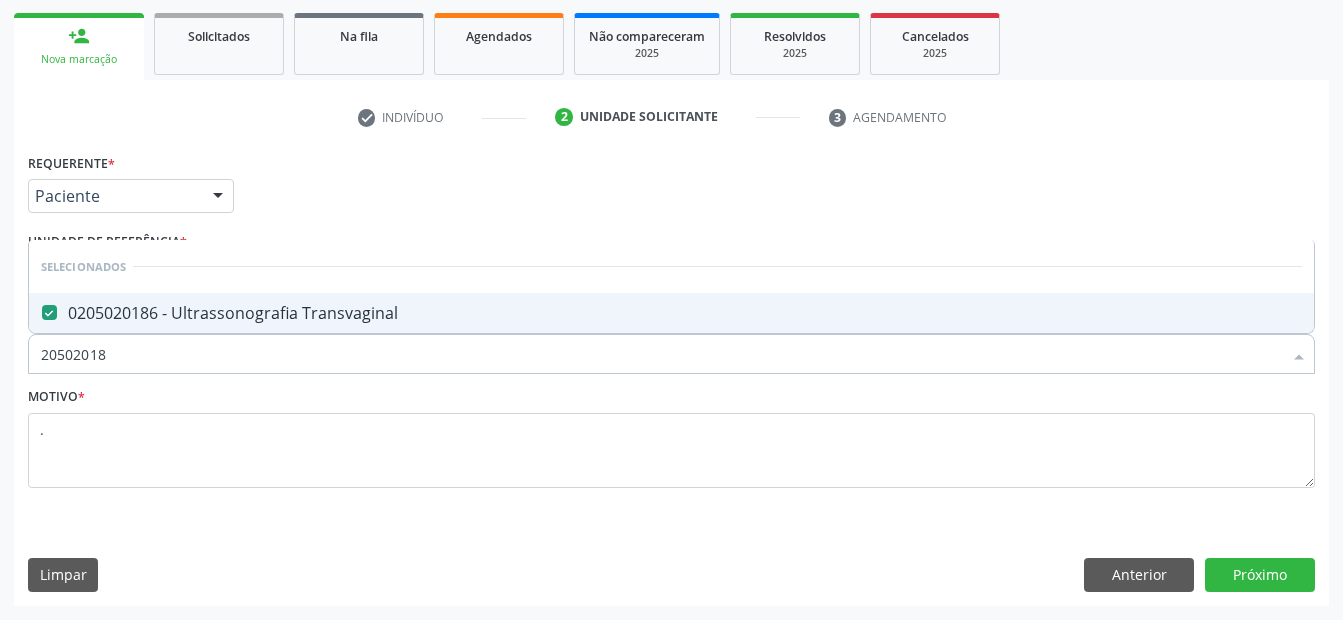 type on "205020186" 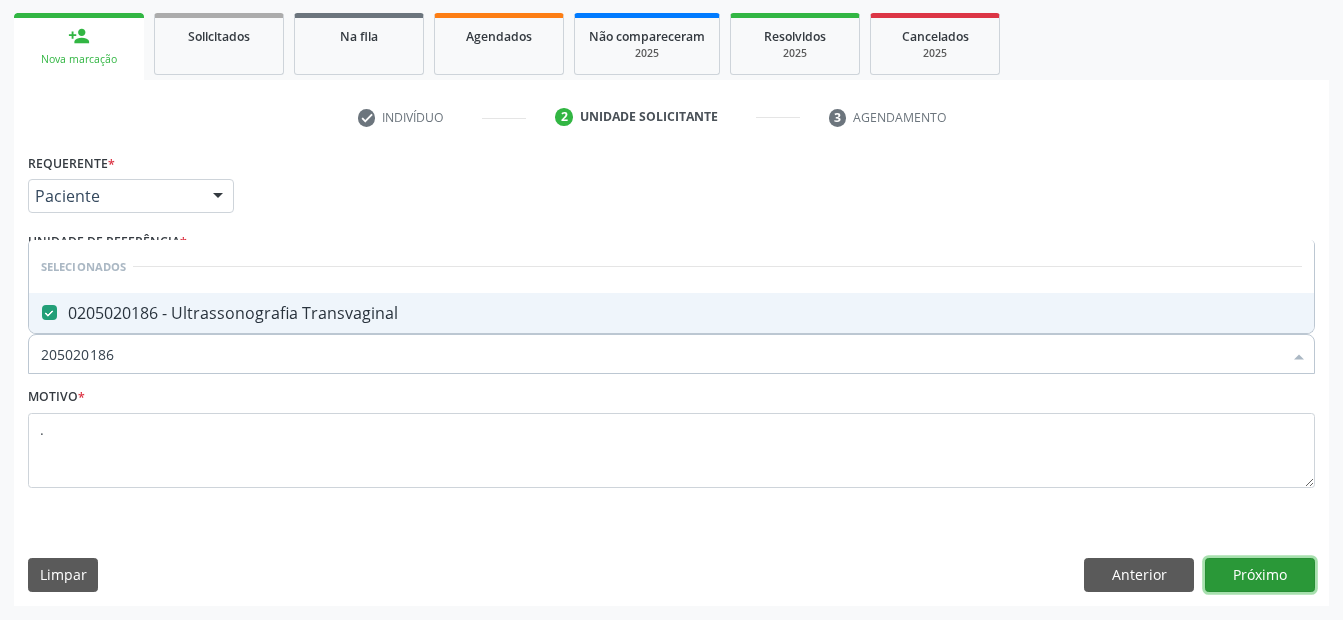 click on "Próximo" at bounding box center [1260, 575] 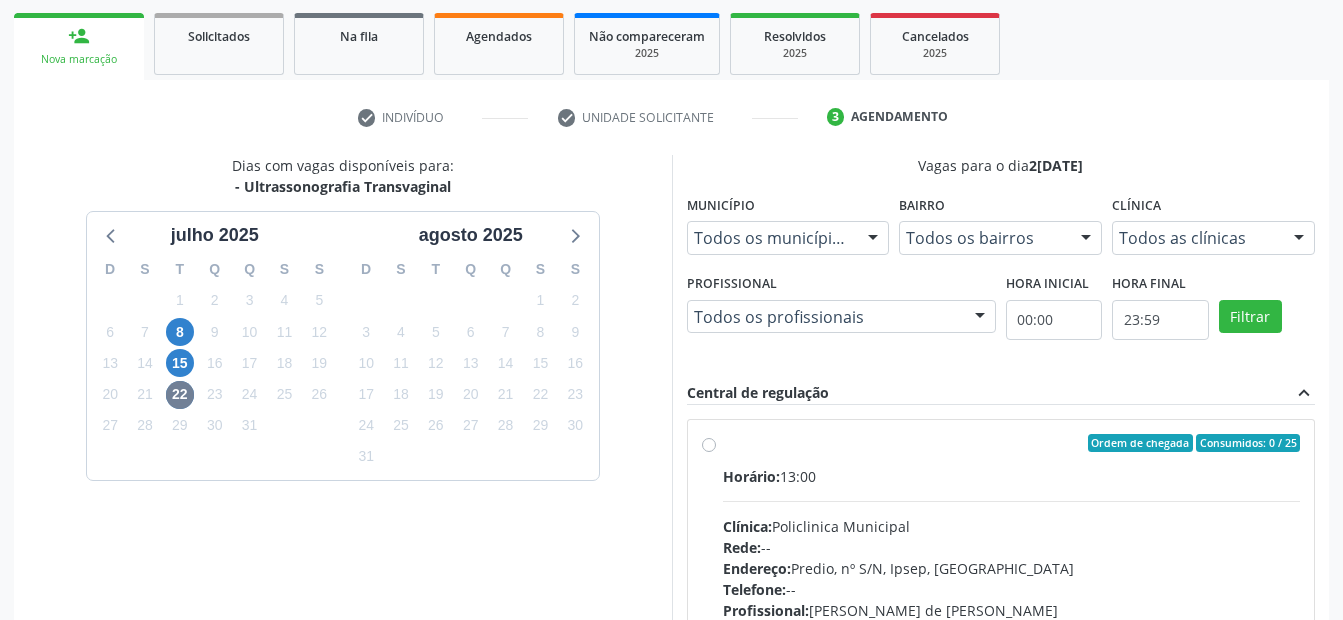 scroll, scrollTop: 539, scrollLeft: 0, axis: vertical 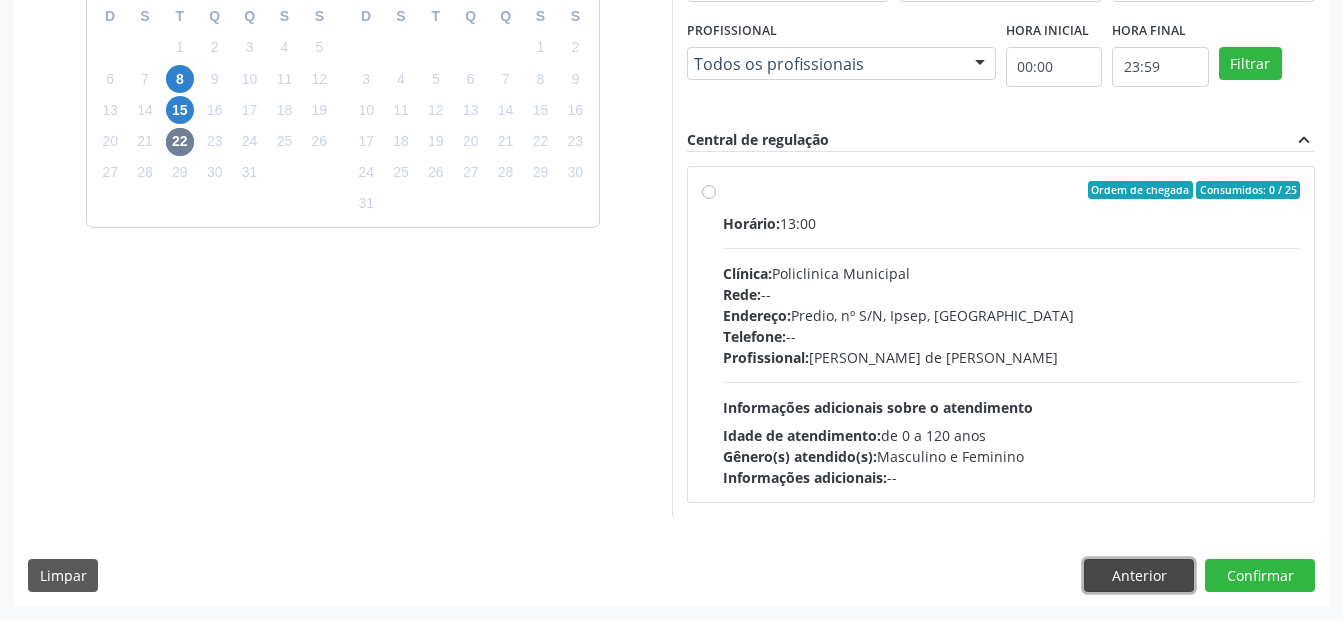 click on "Anterior" at bounding box center [1139, 576] 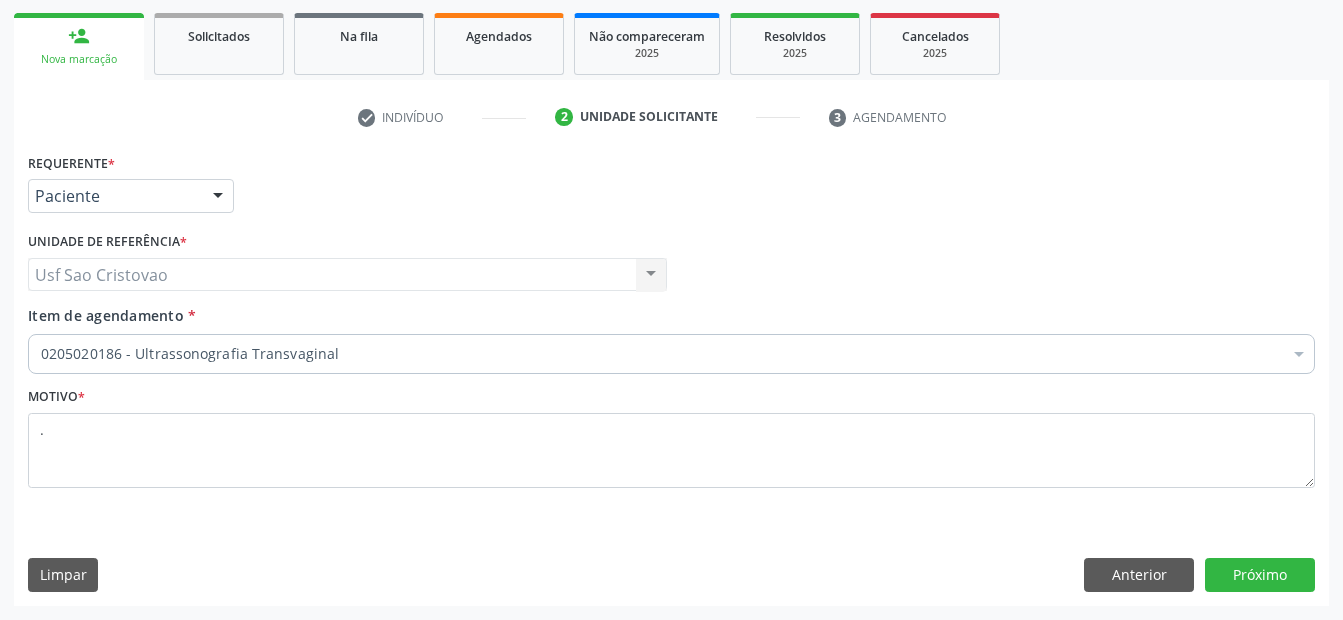 scroll, scrollTop: 286, scrollLeft: 0, axis: vertical 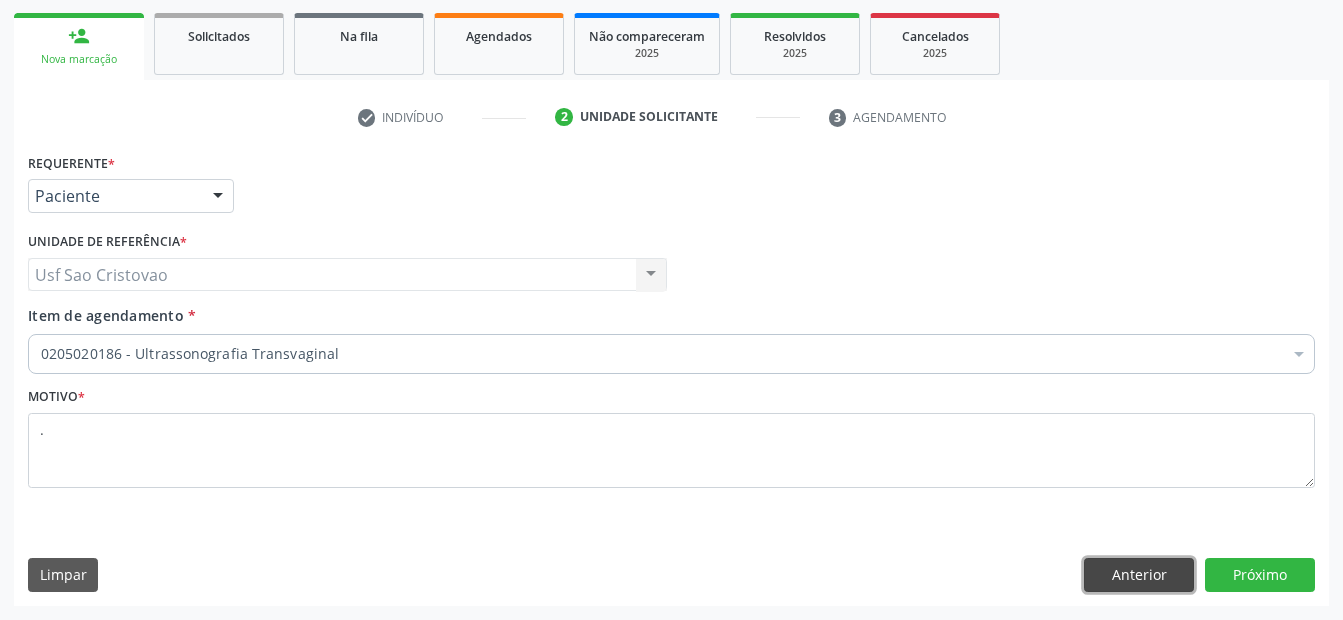 click on "Anterior" at bounding box center (1139, 575) 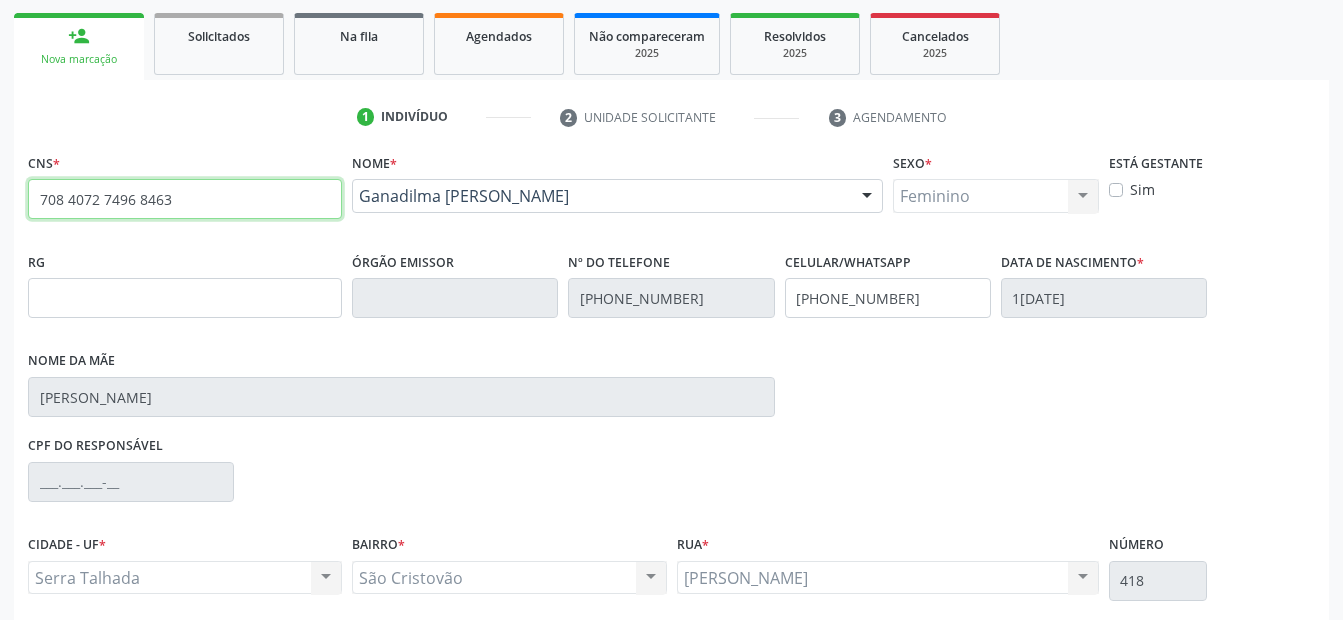 drag, startPoint x: 214, startPoint y: 200, endPoint x: -4, endPoint y: 209, distance: 218.1857 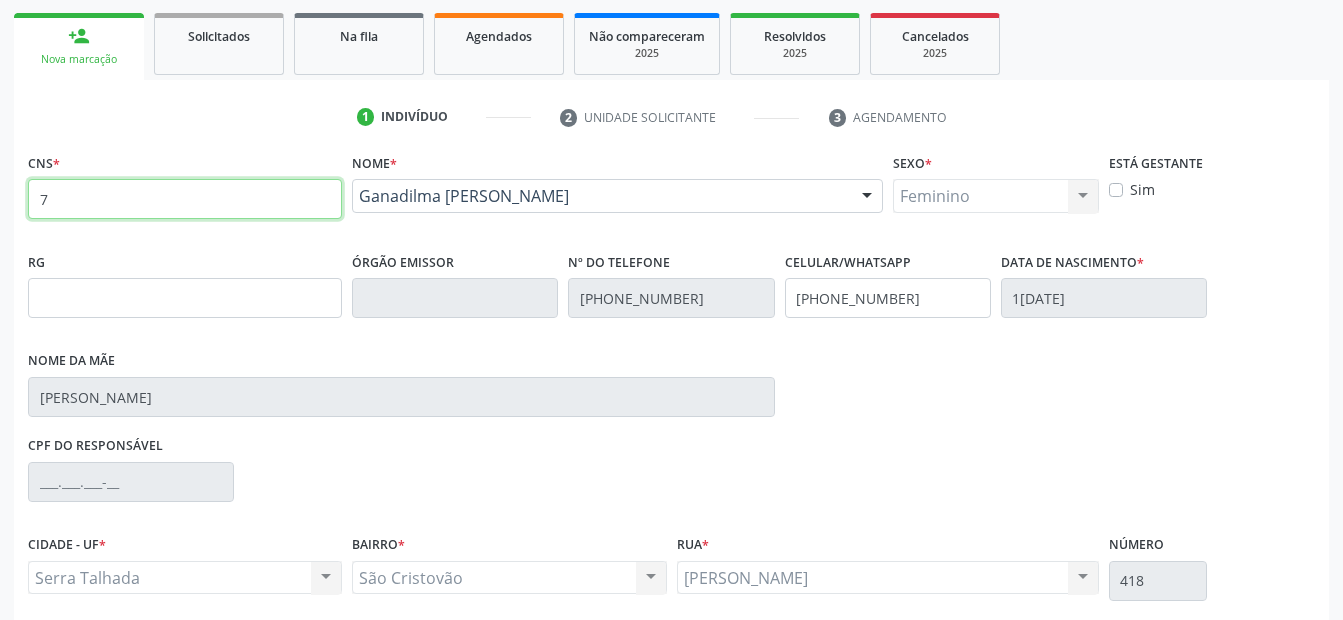 type 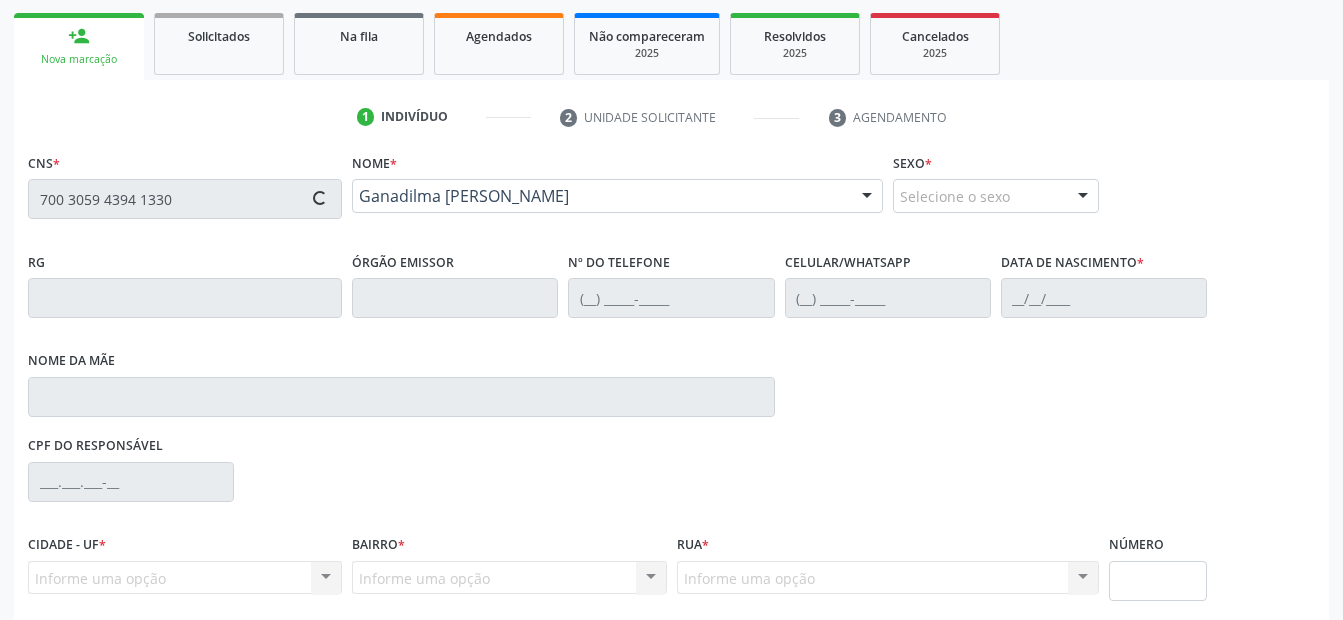 type on "700 3059 4394 1330" 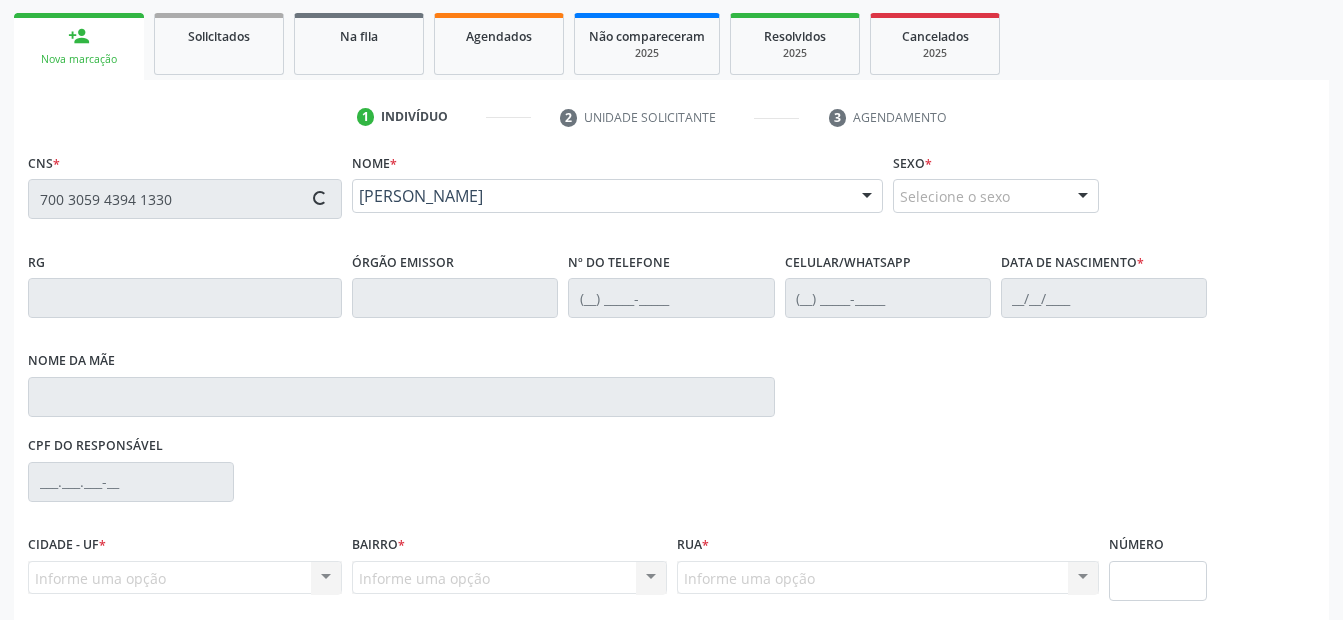 type on "[PHONE_NUMBER]" 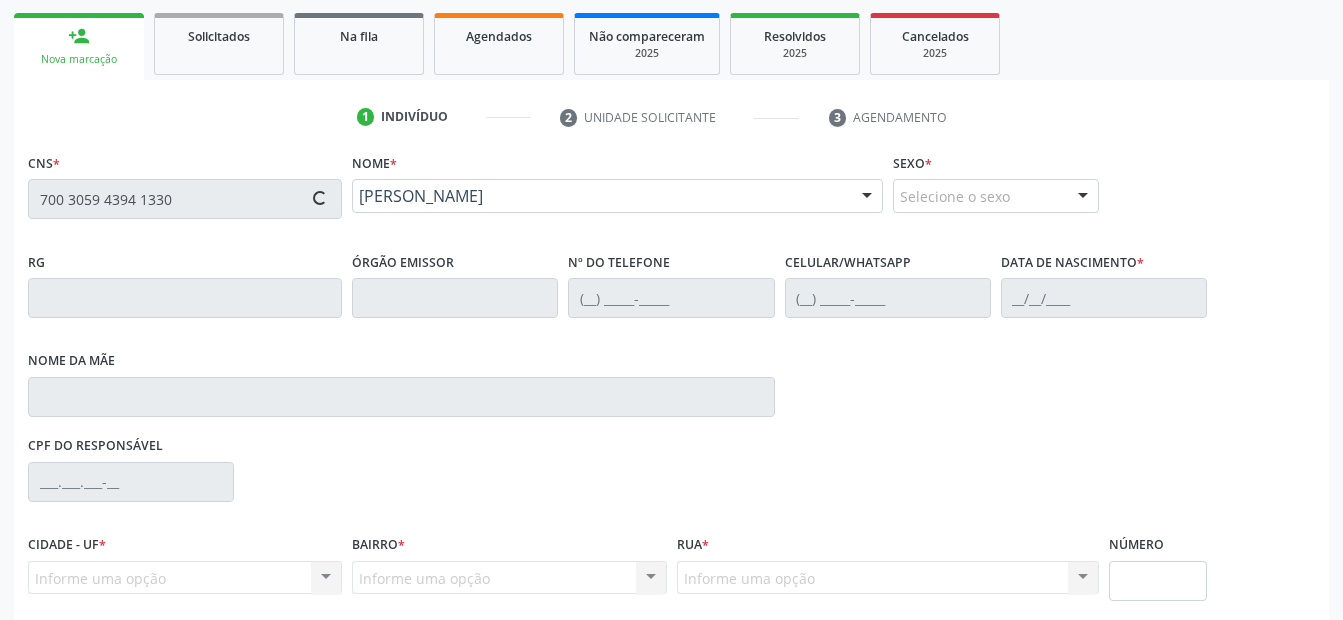 type on "[DATE]" 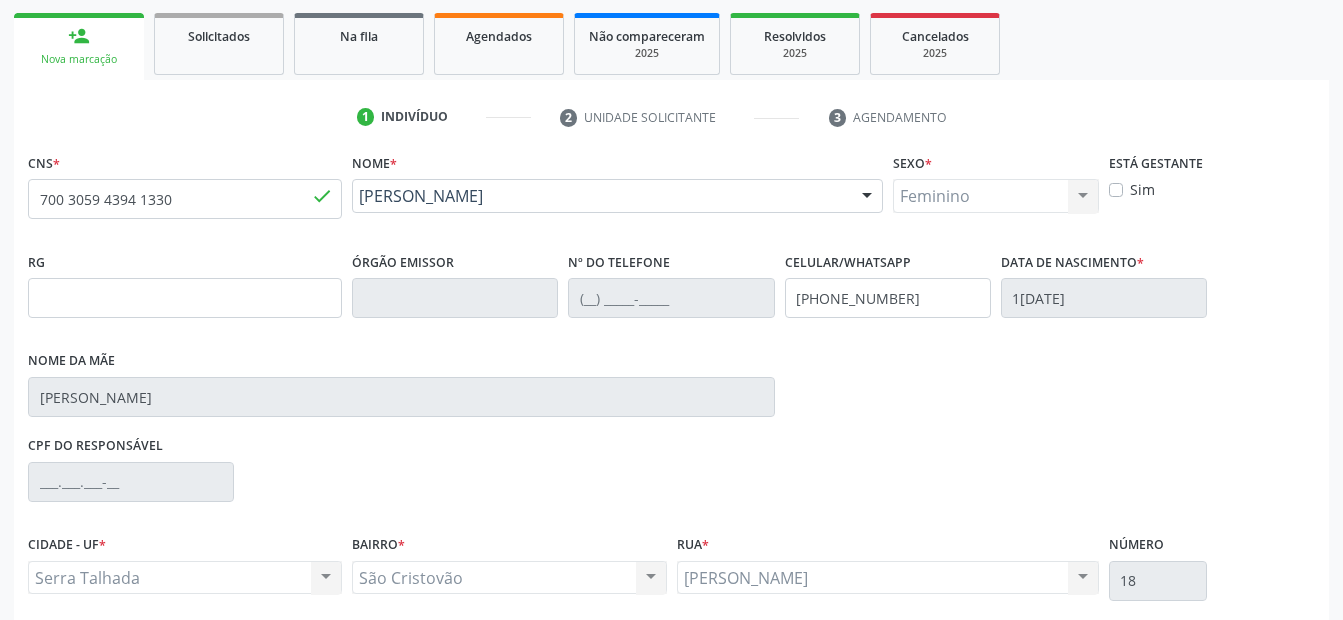 scroll, scrollTop: 450, scrollLeft: 0, axis: vertical 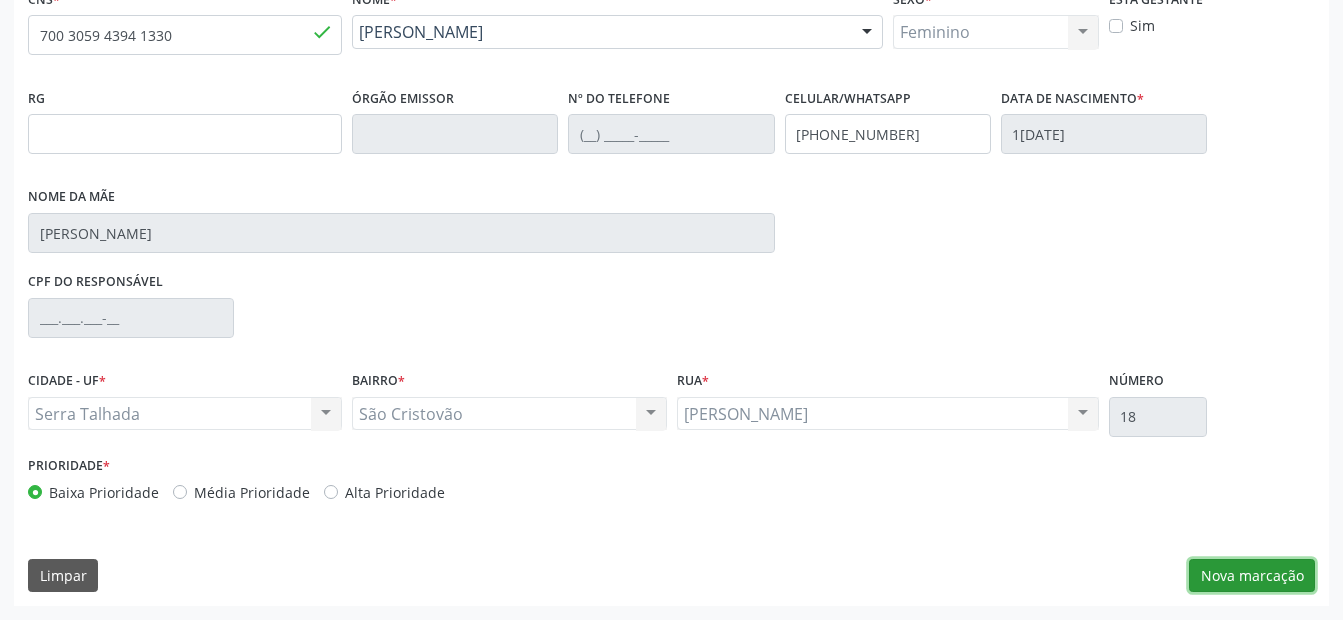 click on "Nova marcação" at bounding box center (1252, 576) 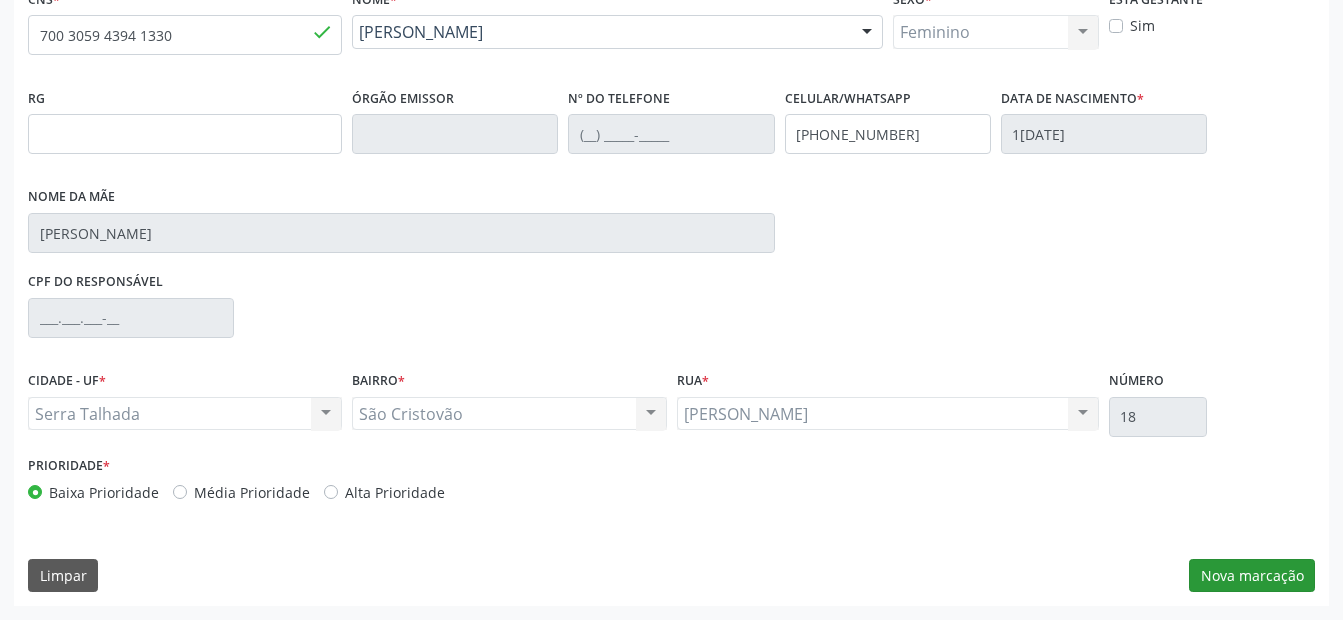 scroll, scrollTop: 286, scrollLeft: 0, axis: vertical 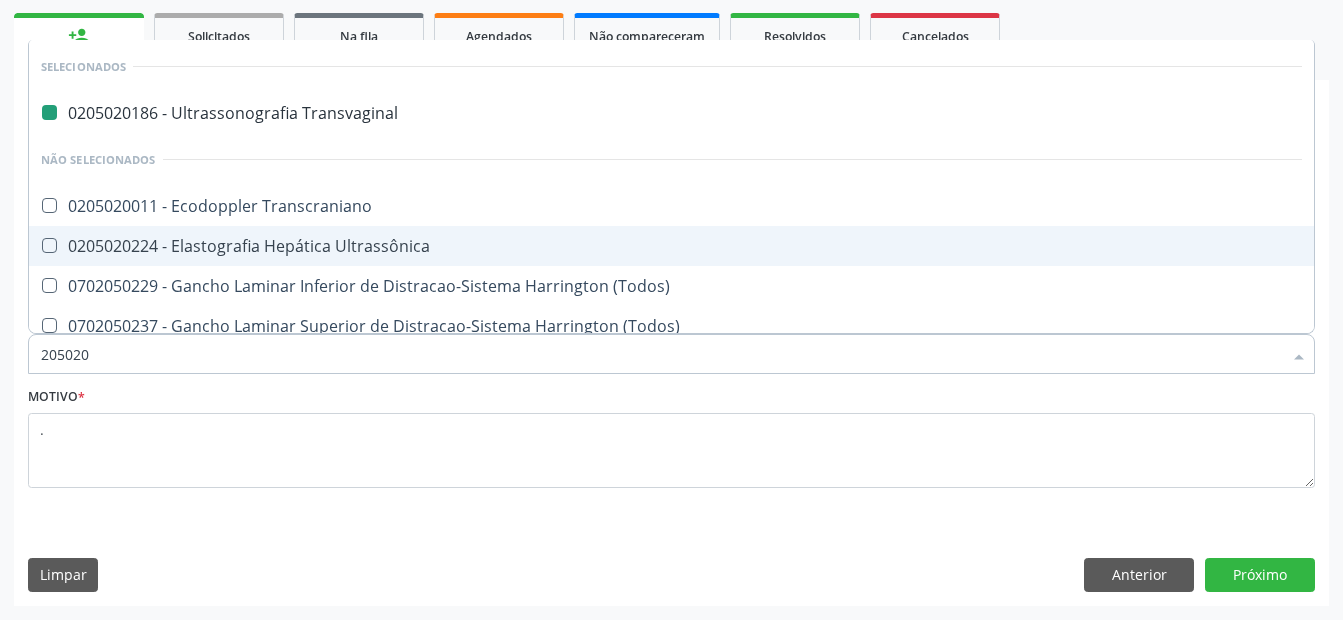type on "2050200" 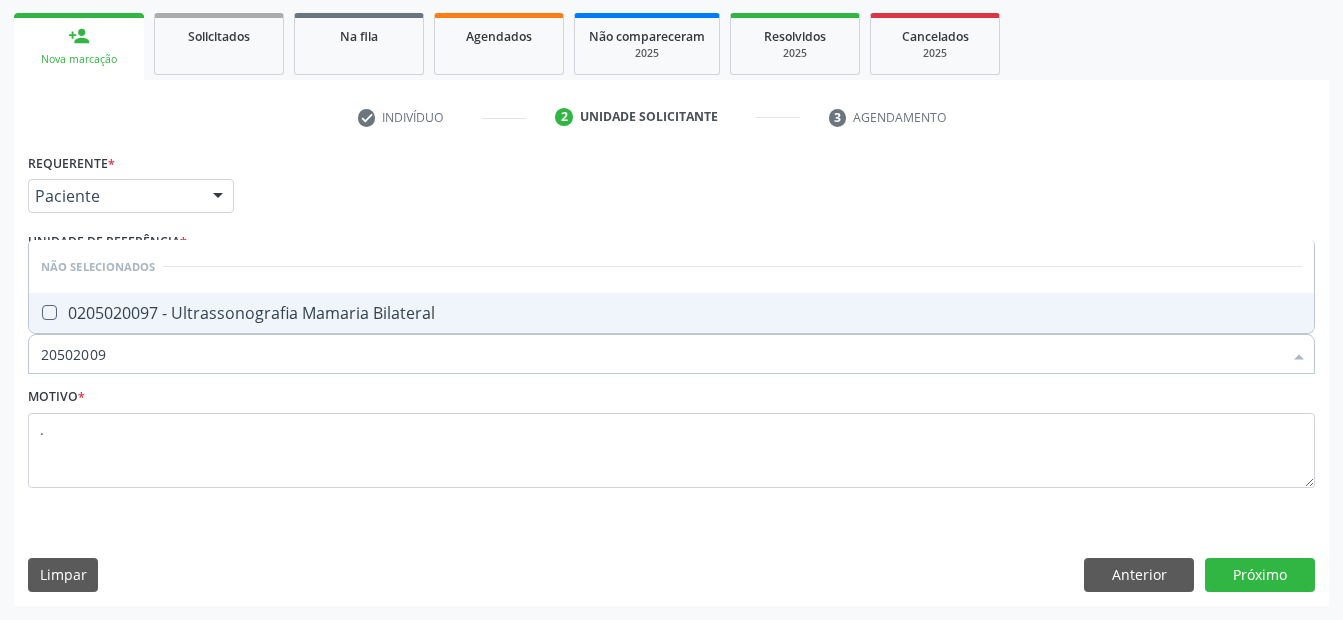 type on "205020097" 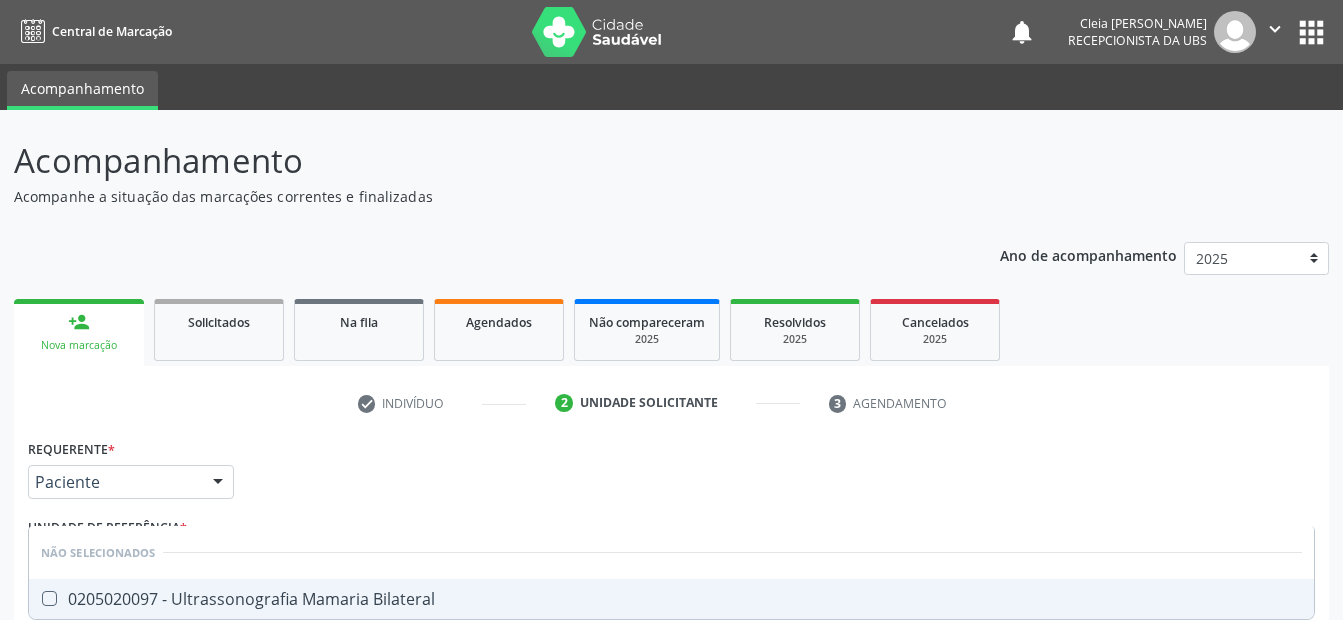 scroll, scrollTop: 286, scrollLeft: 0, axis: vertical 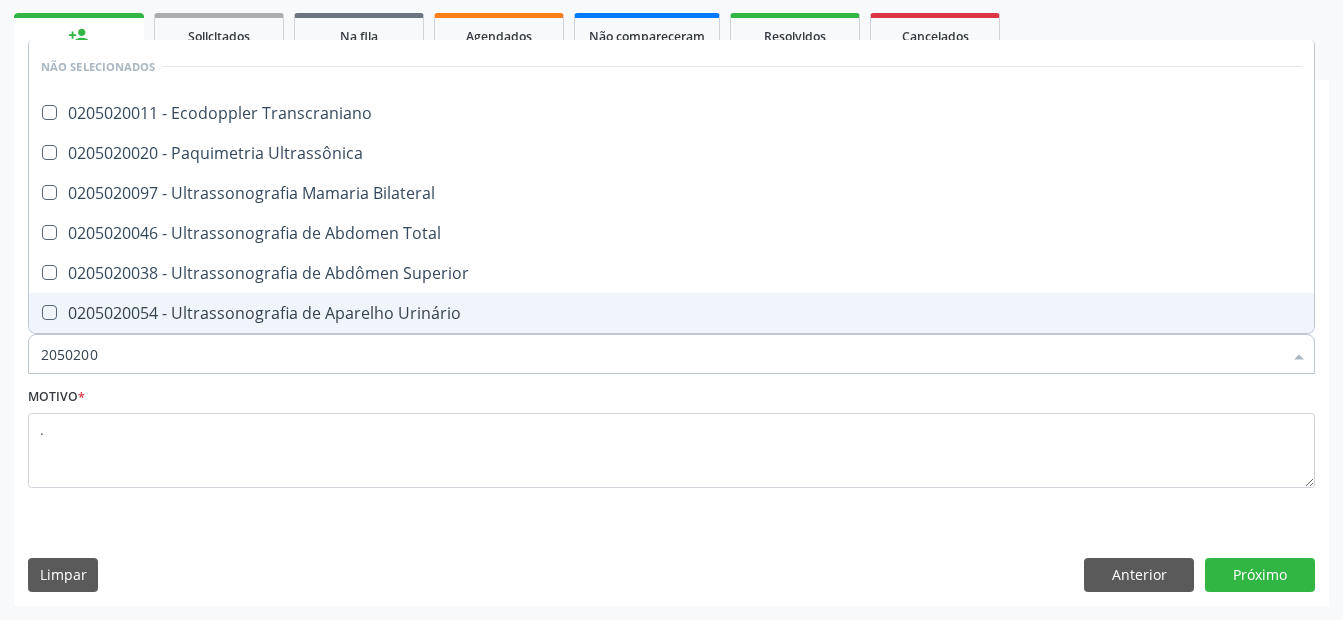type on "205020" 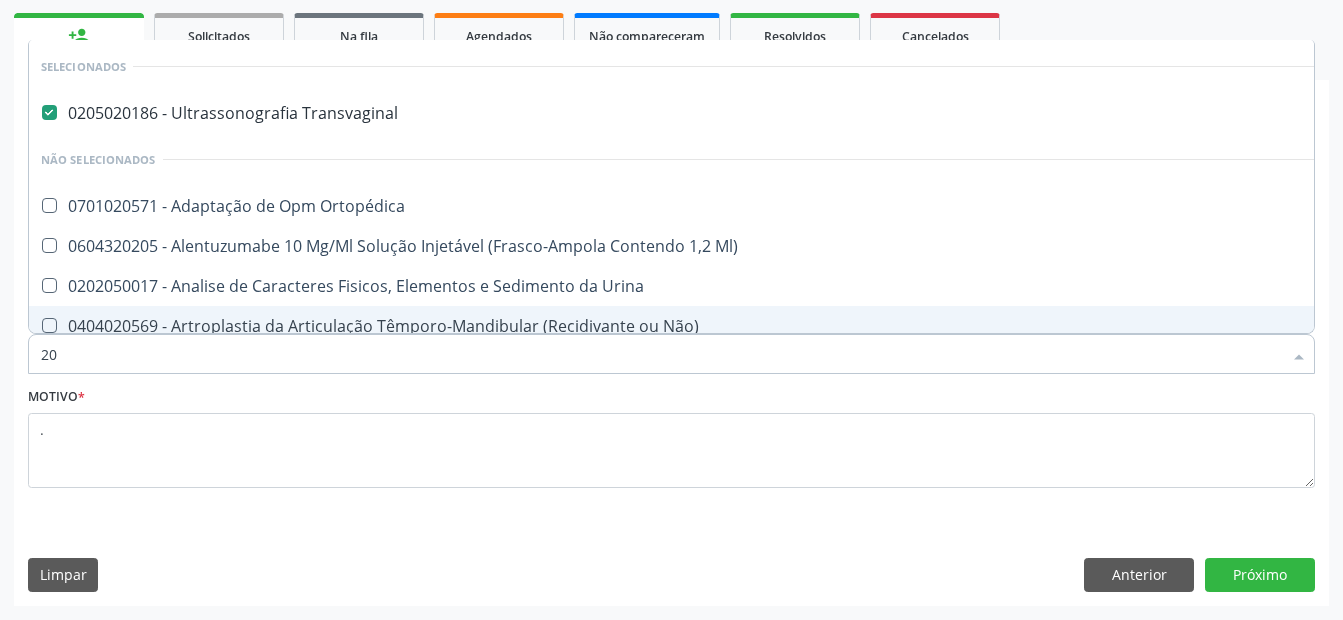 type on "2" 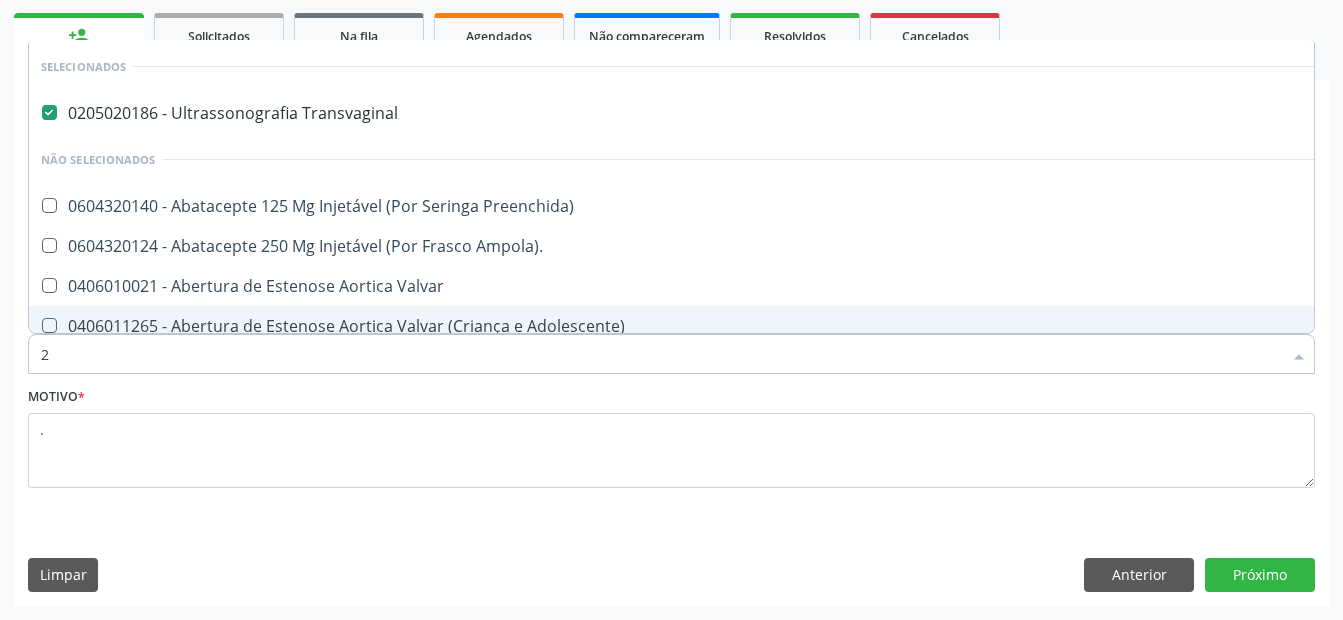 type 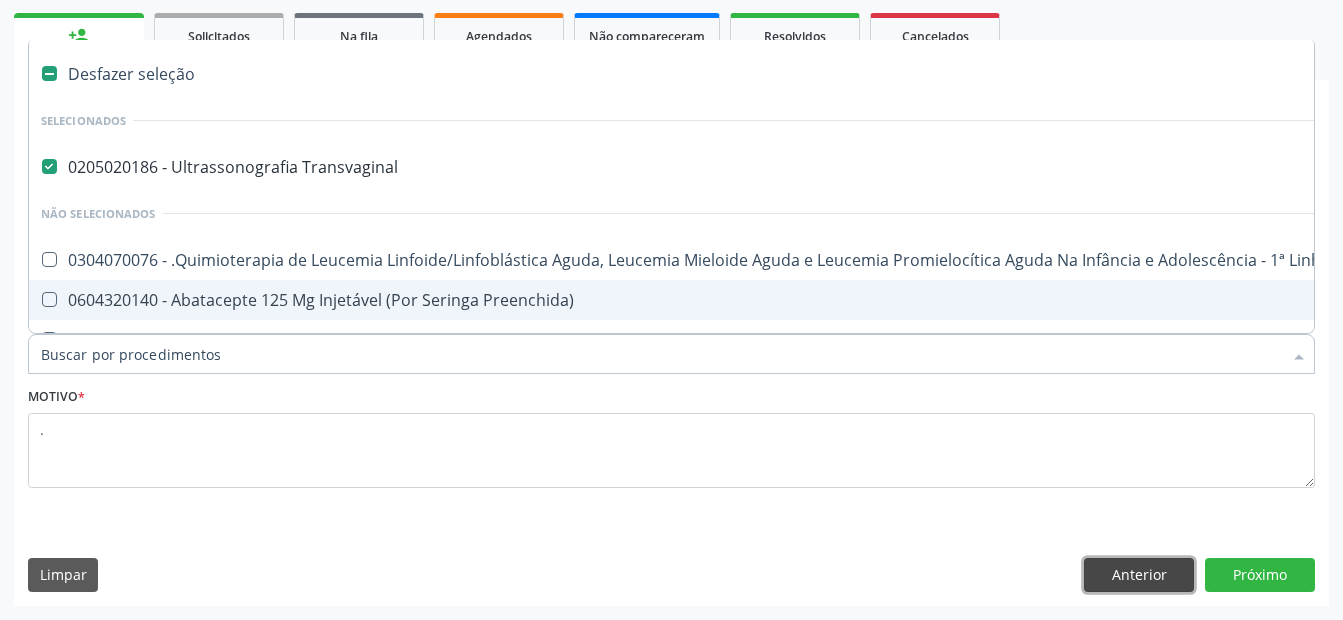 click on "Anterior" at bounding box center (1139, 575) 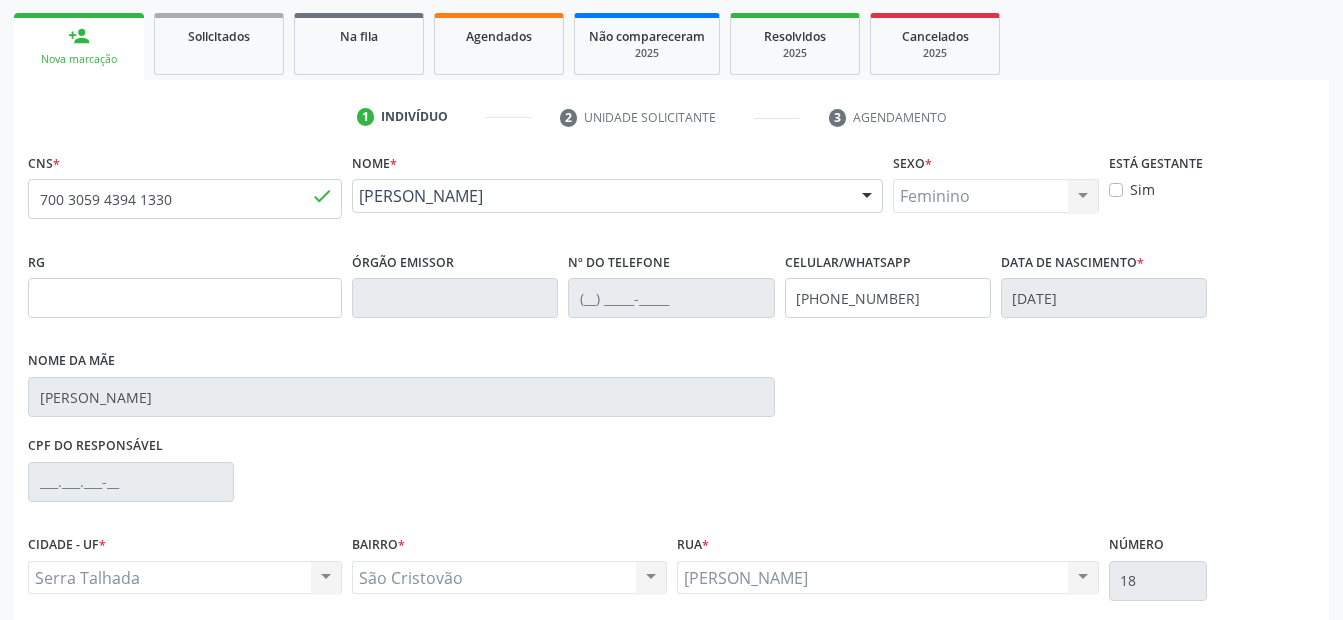 scroll, scrollTop: 450, scrollLeft: 0, axis: vertical 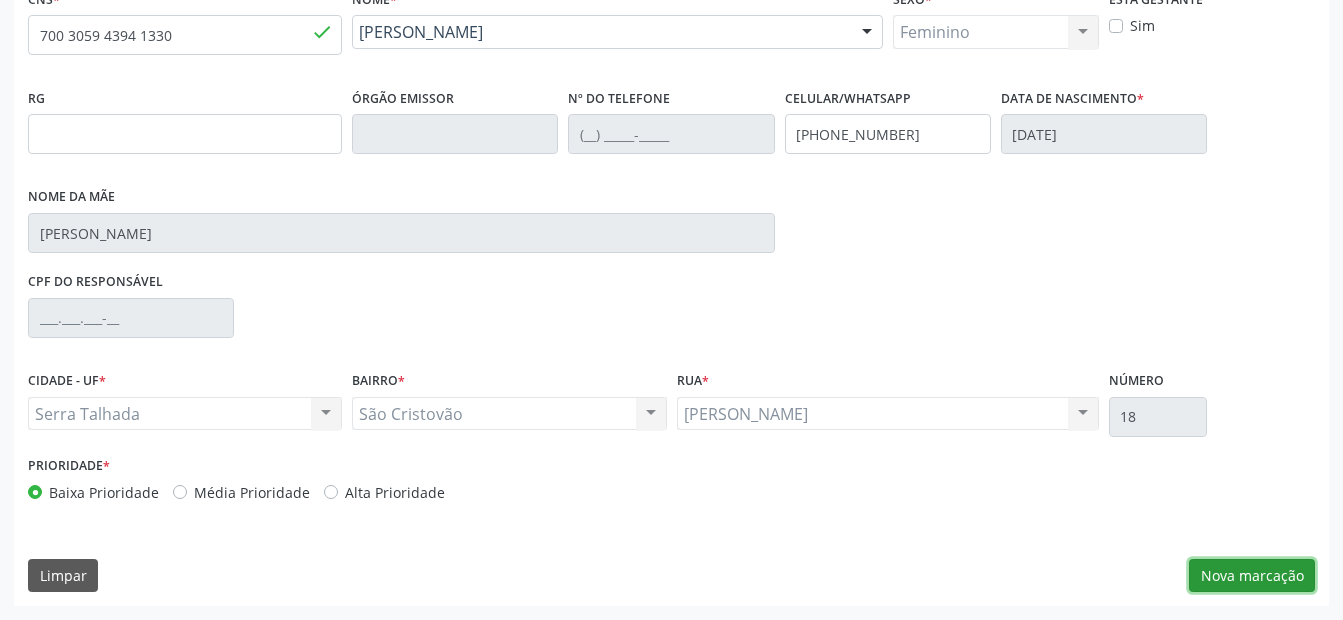 click on "Nova marcação" at bounding box center (1252, 576) 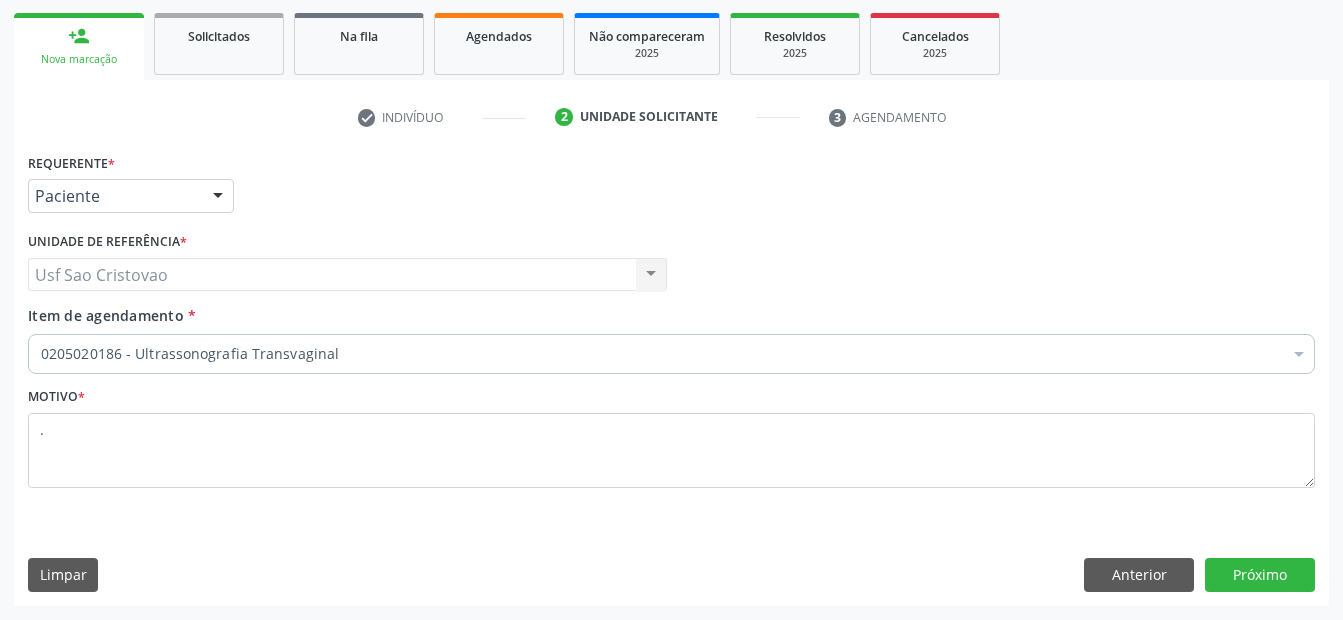 scroll, scrollTop: 286, scrollLeft: 0, axis: vertical 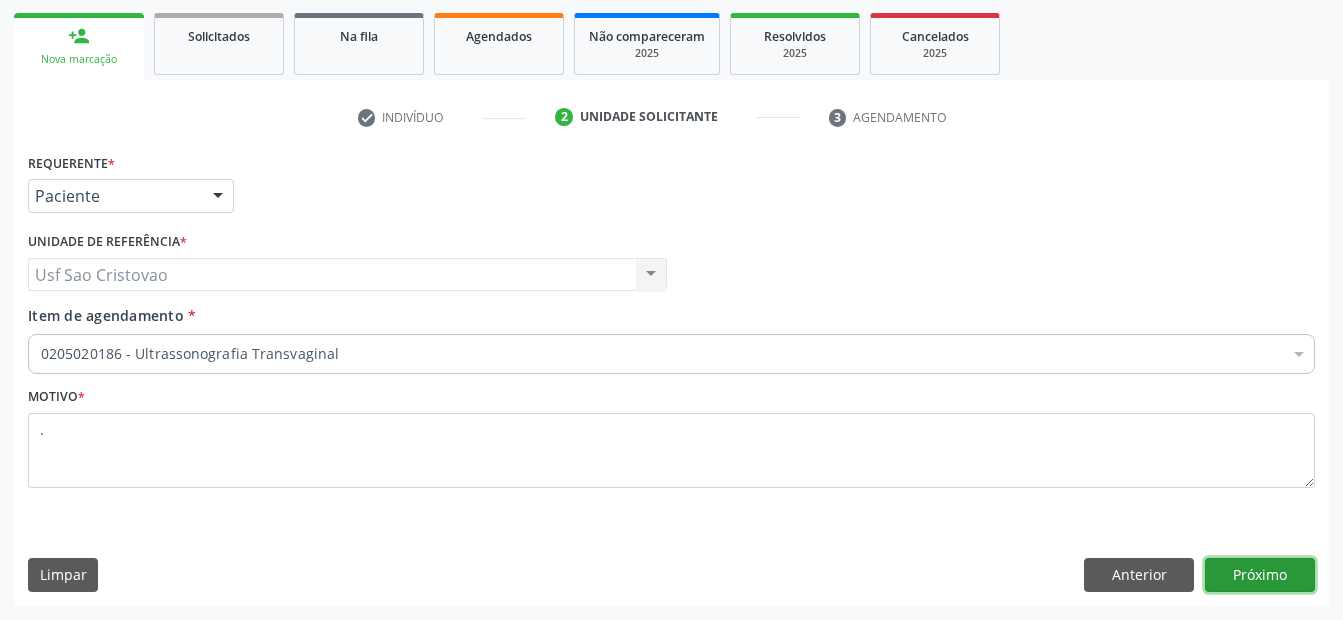 click on "Próximo" at bounding box center (1260, 575) 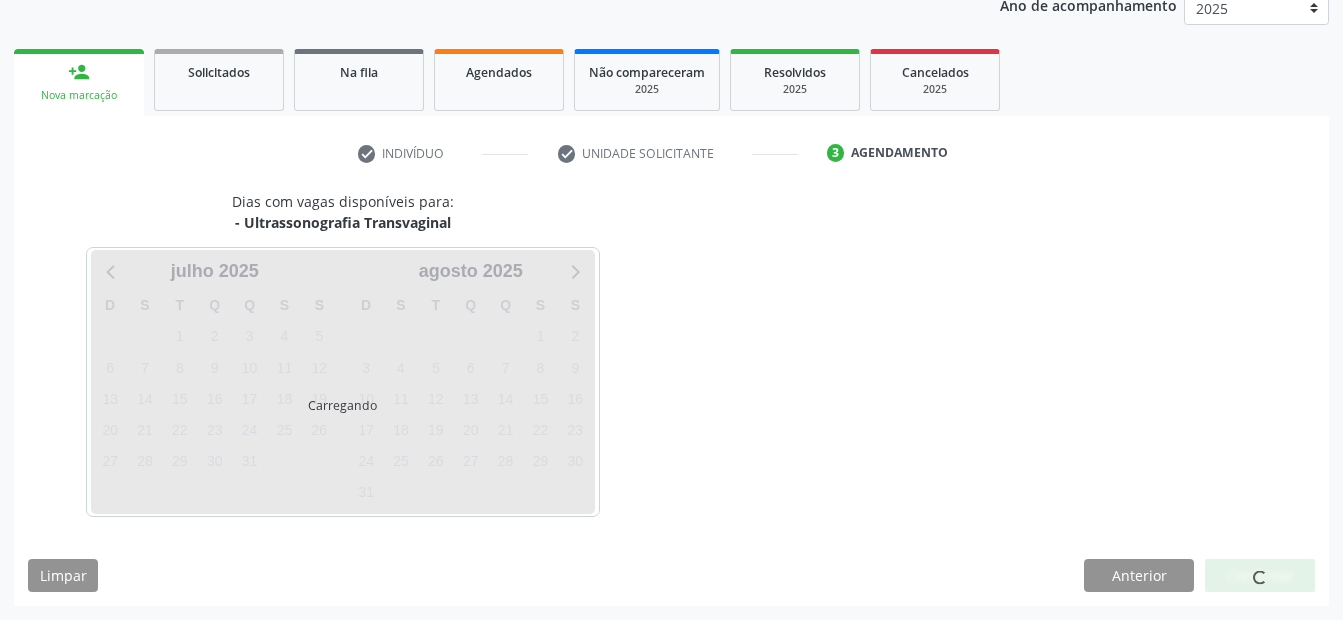 scroll, scrollTop: 250, scrollLeft: 0, axis: vertical 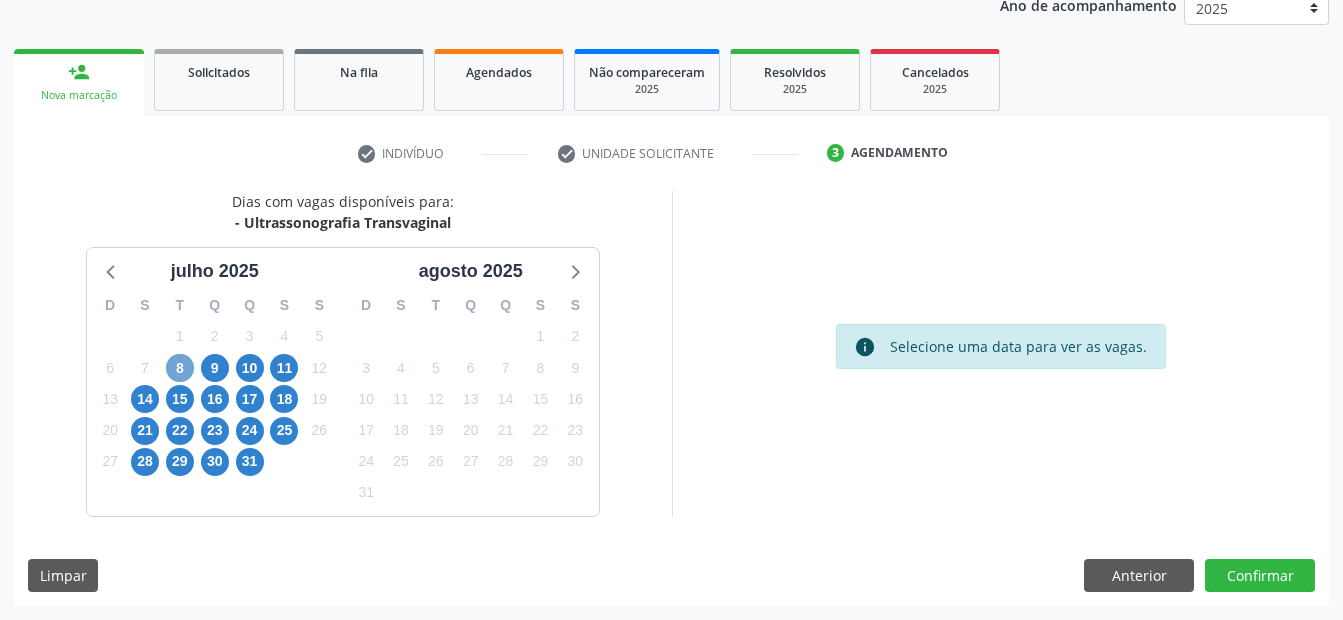 click on "8" at bounding box center [180, 368] 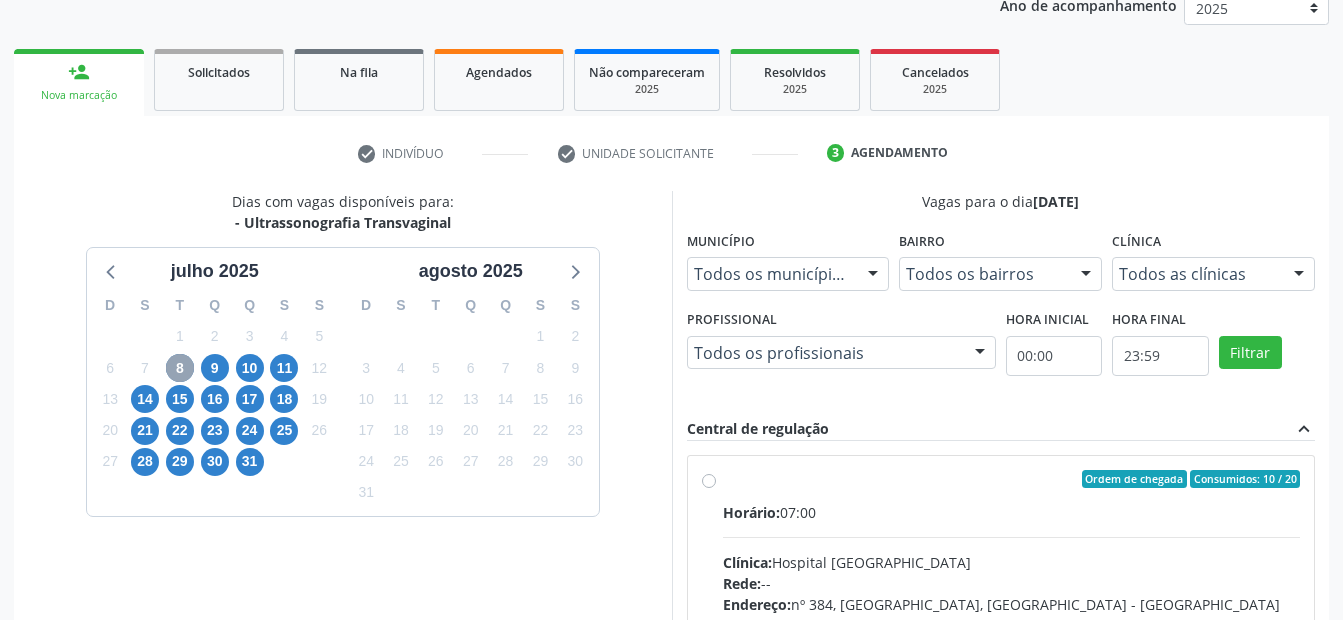 scroll, scrollTop: 550, scrollLeft: 0, axis: vertical 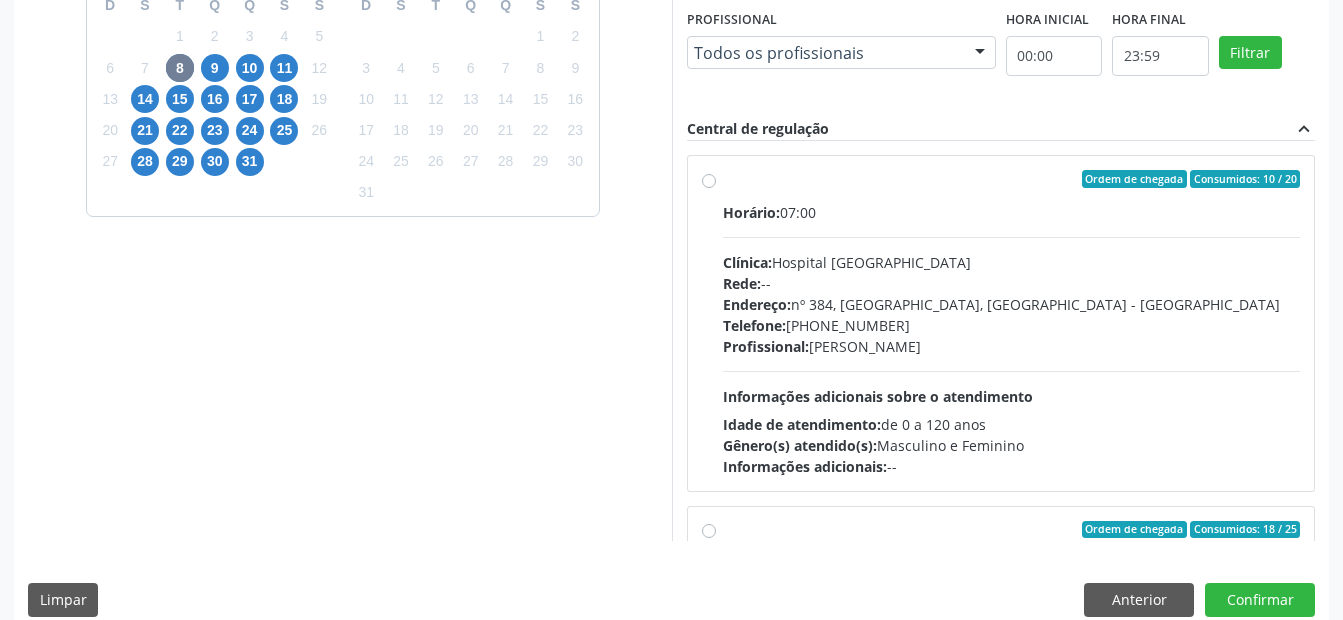click on "Ordem de chegada
Consumidos: 10 / 20
Horário:   07:00
Clínica:  Hospital [GEOGRAPHIC_DATA]
Rede:
--
Endereço:   [STREET_ADDRESS]
Telefone:   [PHONE_NUMBER]
Profissional:
[PERSON_NAME]
Informações adicionais sobre o atendimento
Idade de atendimento:
de 0 a 120 anos
Gênero(s) atendido(s):
Masculino e Feminino
Informações adicionais:
--" at bounding box center [1012, 323] 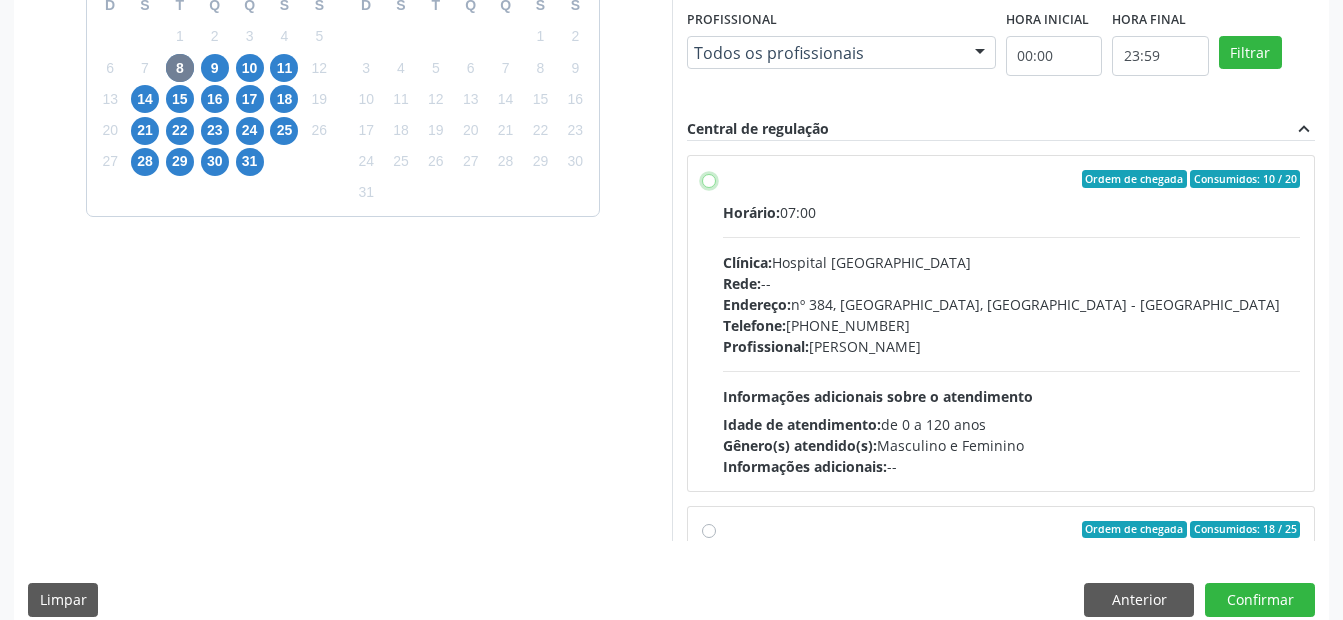 click on "Ordem de chegada
Consumidos: 10 / 20
Horário:   07:00
Clínica:  Hospital [GEOGRAPHIC_DATA]
Rede:
--
Endereço:   [STREET_ADDRESS]
Telefone:   [PHONE_NUMBER]
Profissional:
[PERSON_NAME]
Informações adicionais sobre o atendimento
Idade de atendimento:
de 0 a 120 anos
Gênero(s) atendido(s):
Masculino e Feminino
Informações adicionais:
--" at bounding box center (709, 179) 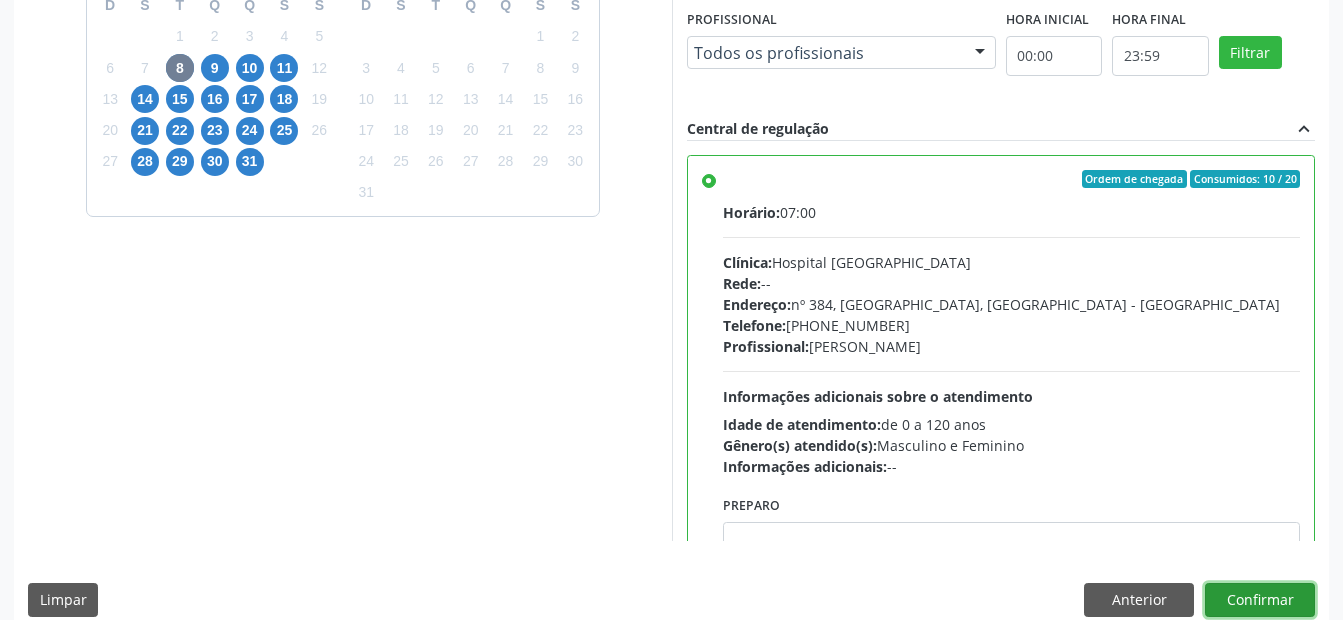 click on "Confirmar" at bounding box center [1260, 600] 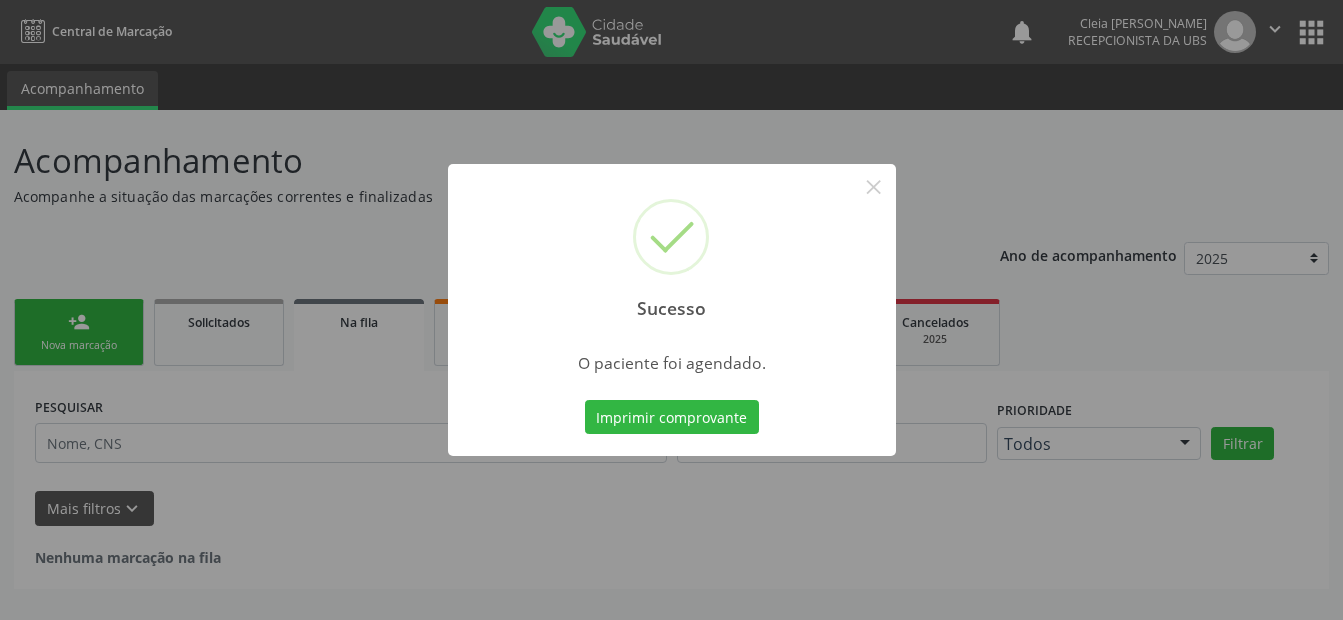 scroll, scrollTop: 0, scrollLeft: 0, axis: both 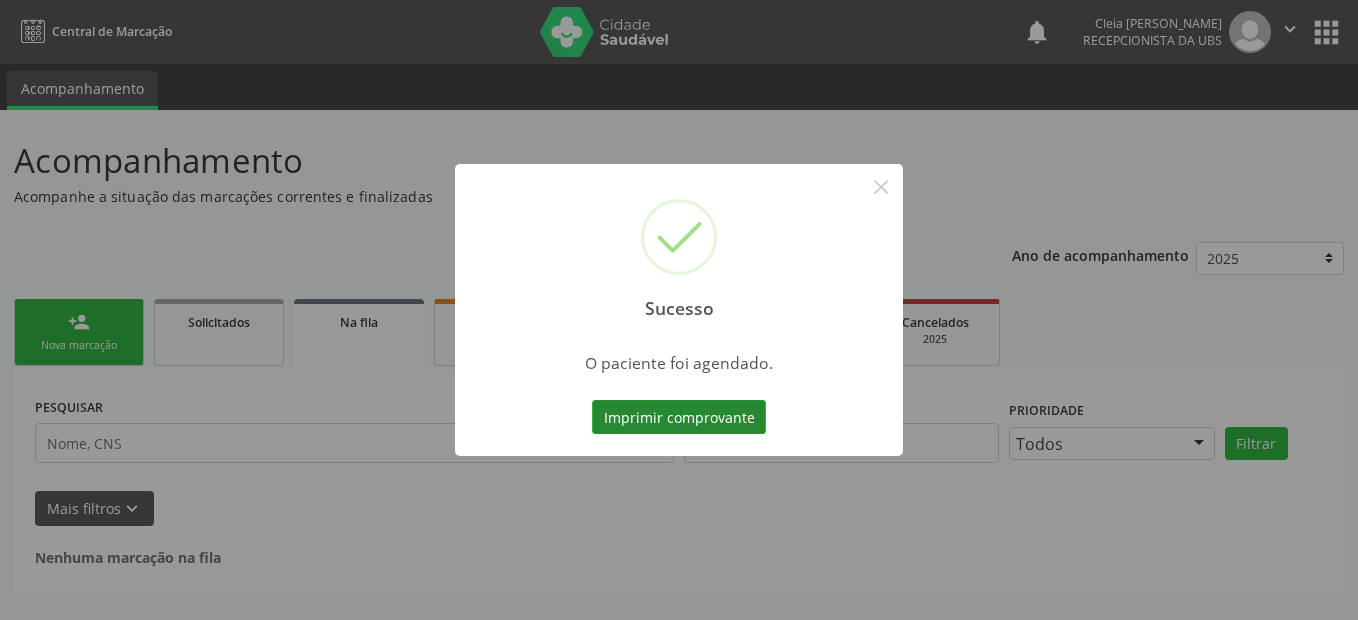 click on "Imprimir comprovante" at bounding box center (679, 417) 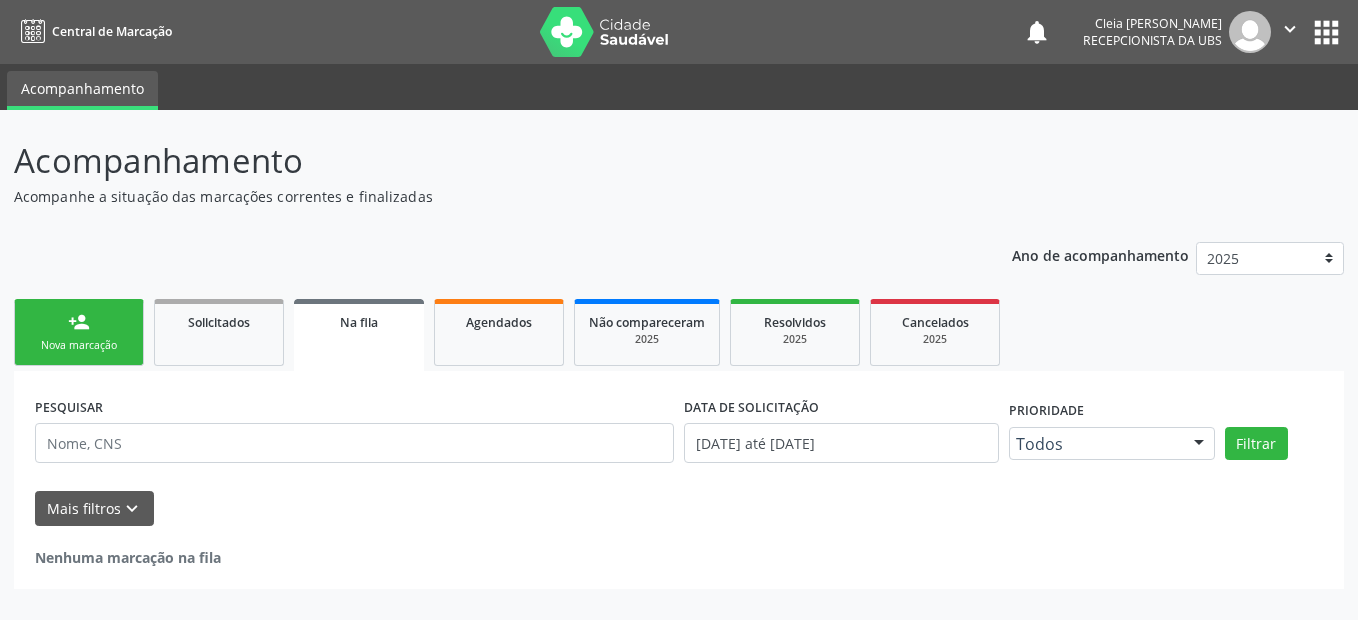 click on "Nova marcação" at bounding box center [79, 345] 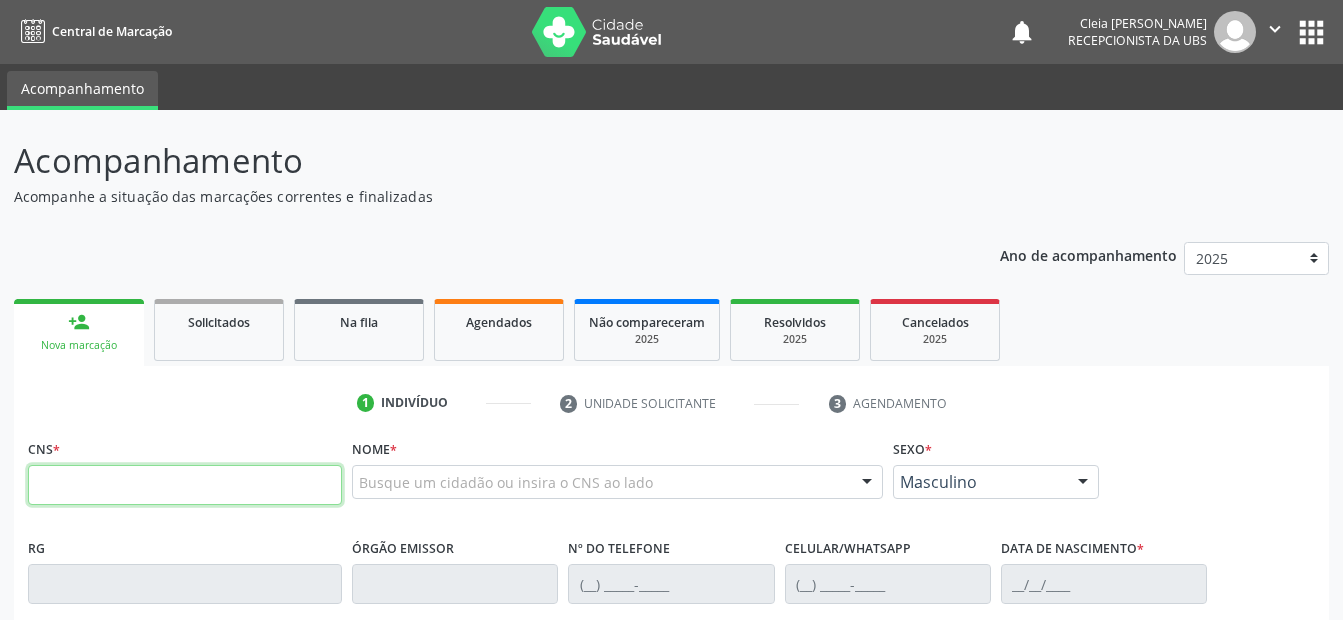 click at bounding box center [185, 485] 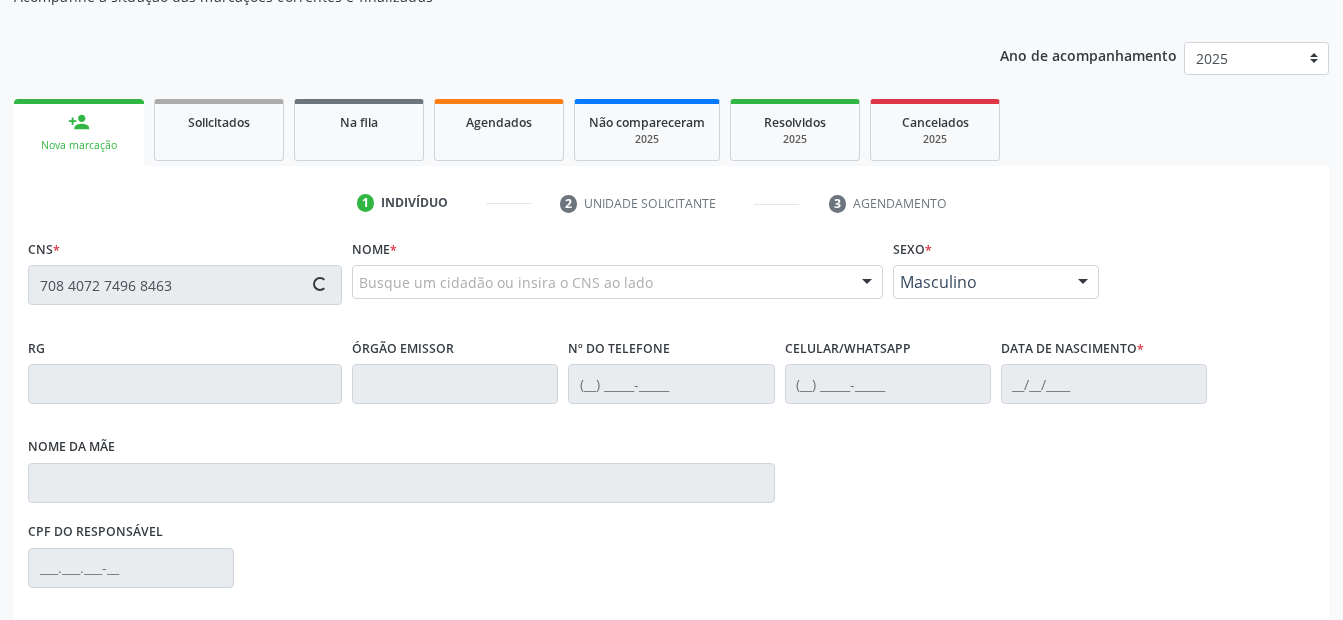 type on "708 4072 7496 8463" 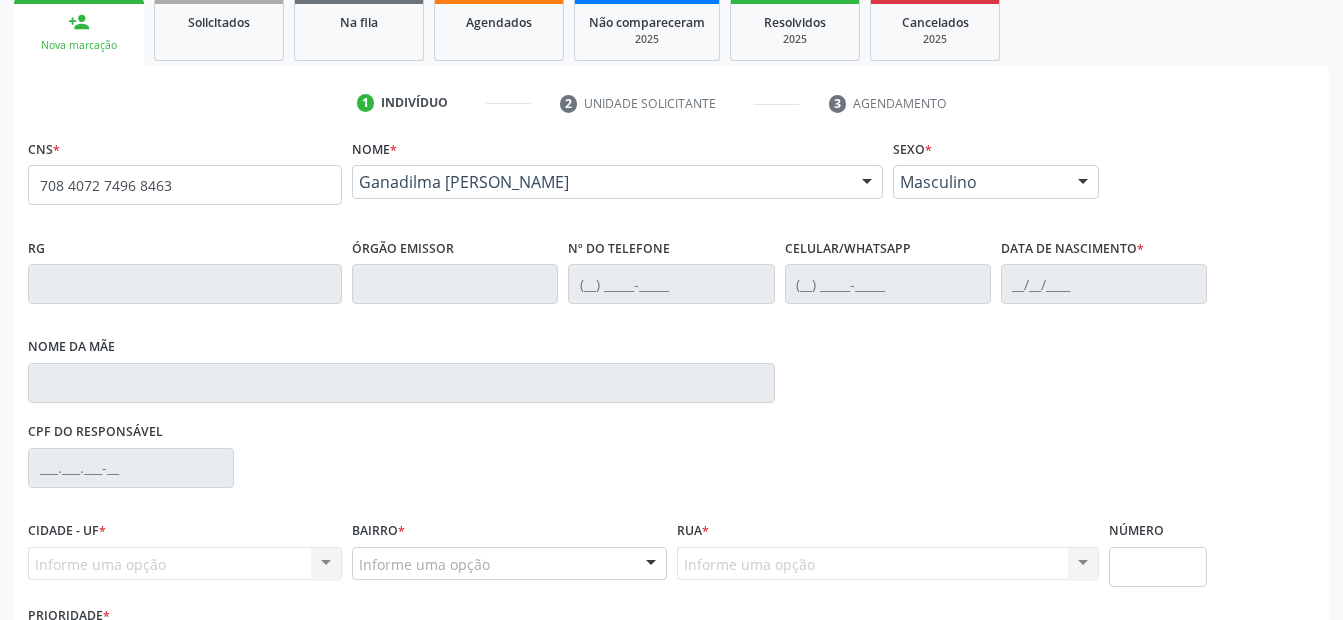scroll, scrollTop: 450, scrollLeft: 0, axis: vertical 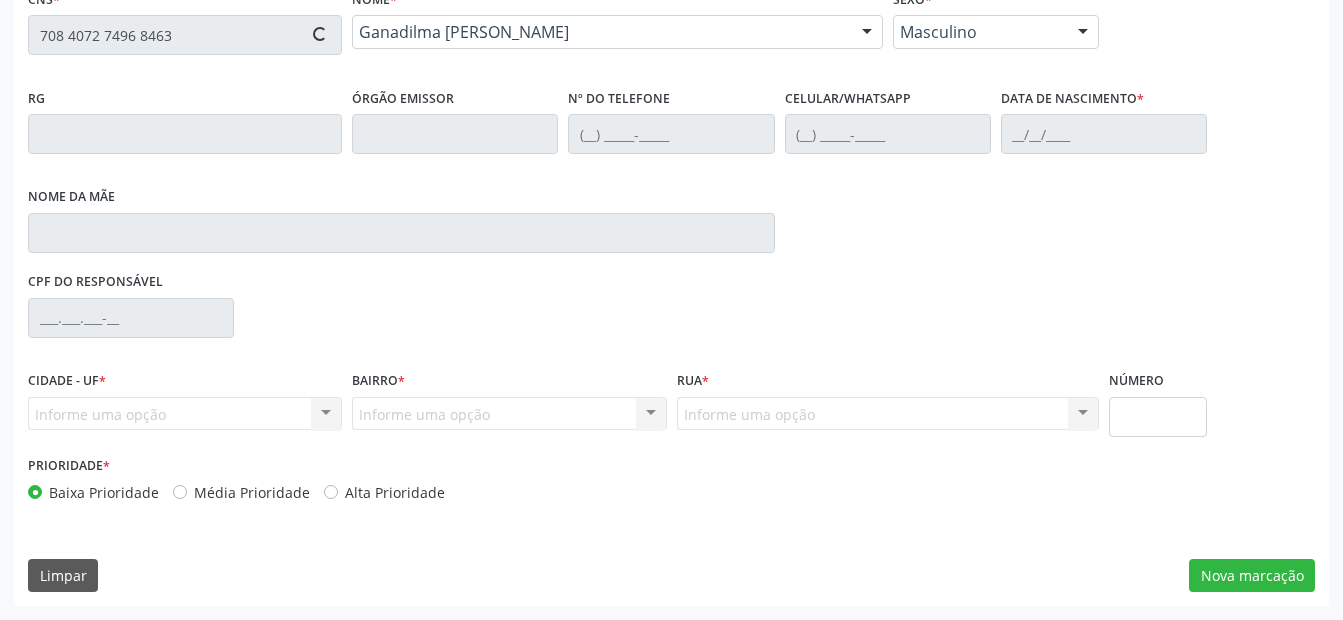 type on "[PHONE_NUMBER]" 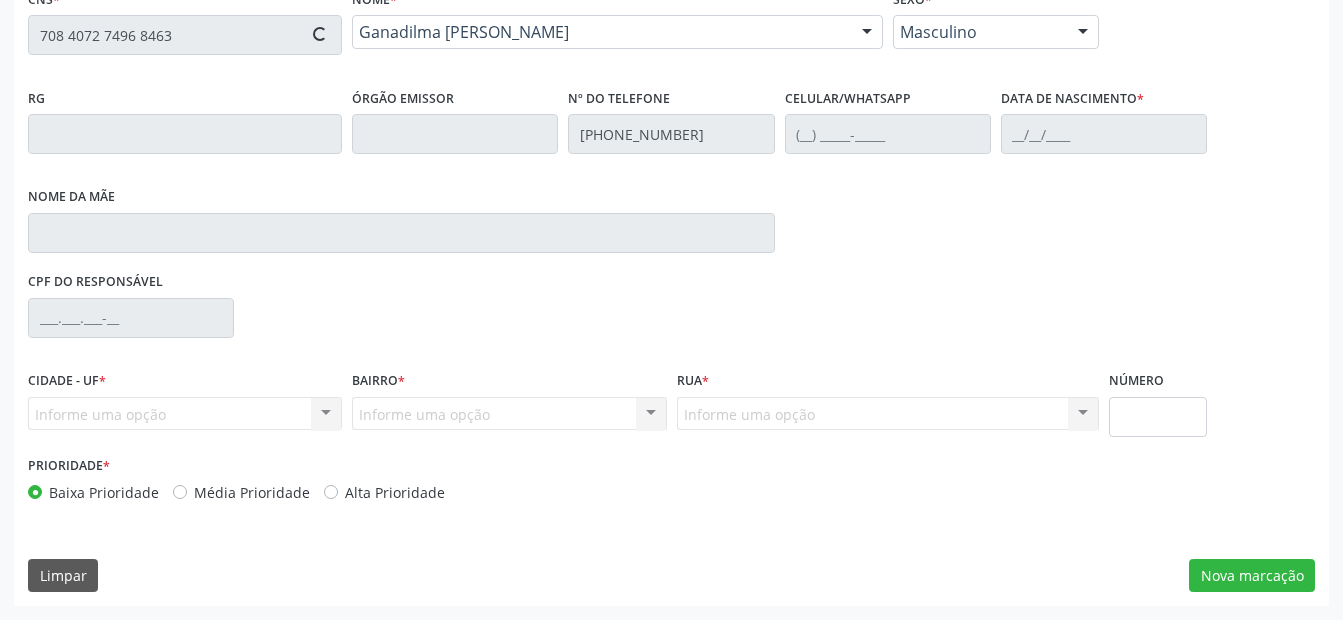 type on "[PHONE_NUMBER]" 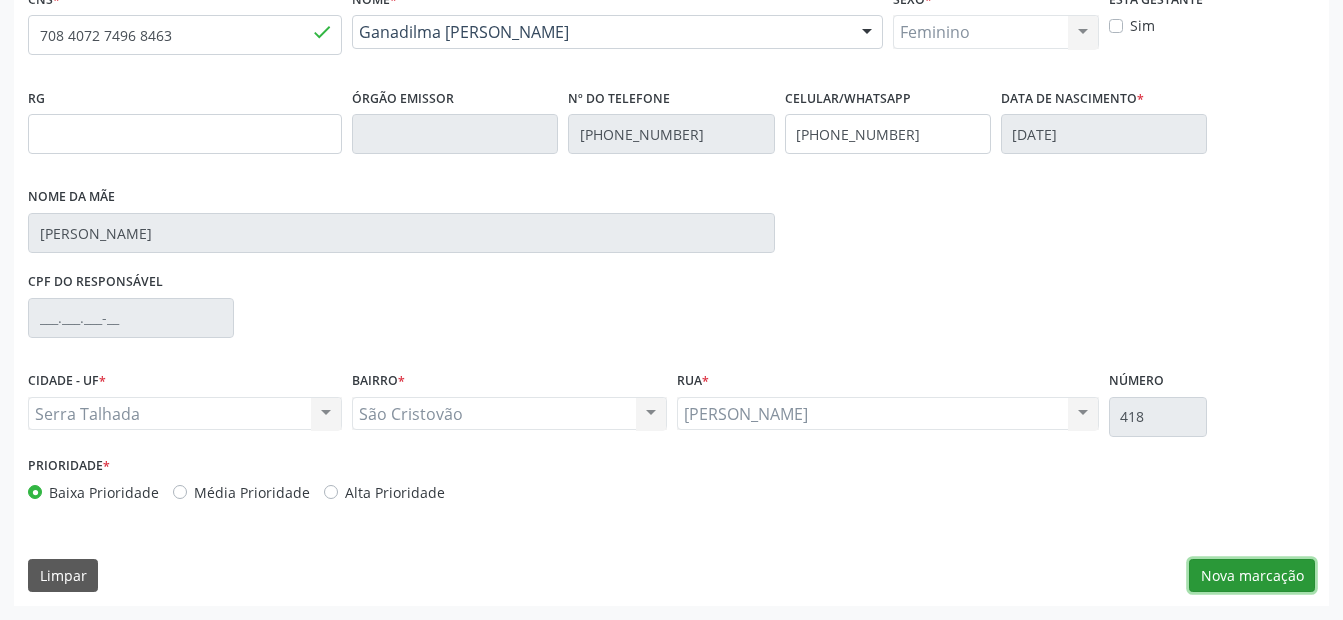 click on "Nova marcação" at bounding box center (1252, 576) 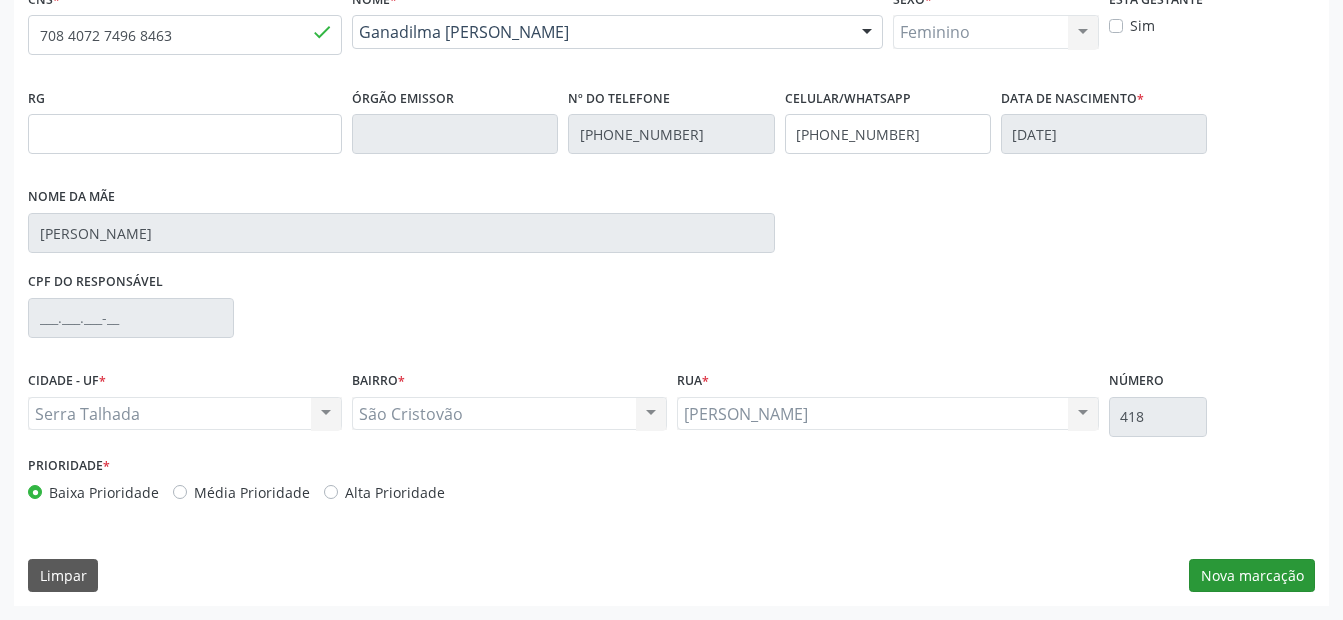 scroll, scrollTop: 286, scrollLeft: 0, axis: vertical 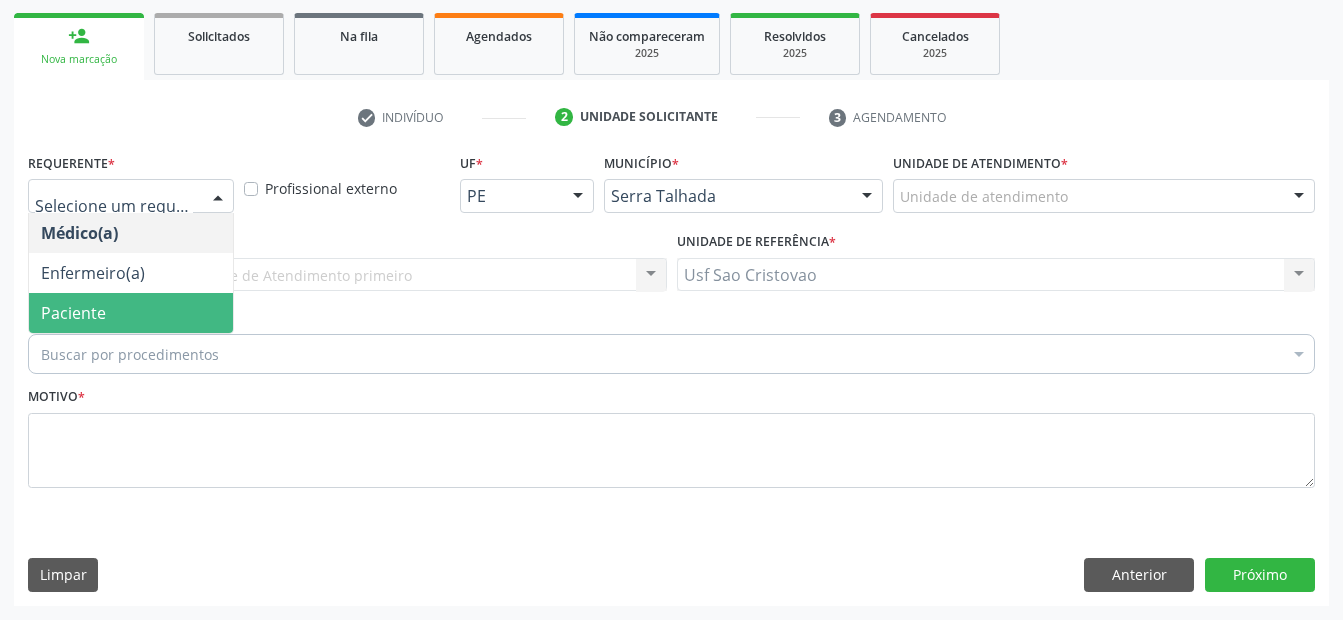 click on "Paciente" at bounding box center (131, 313) 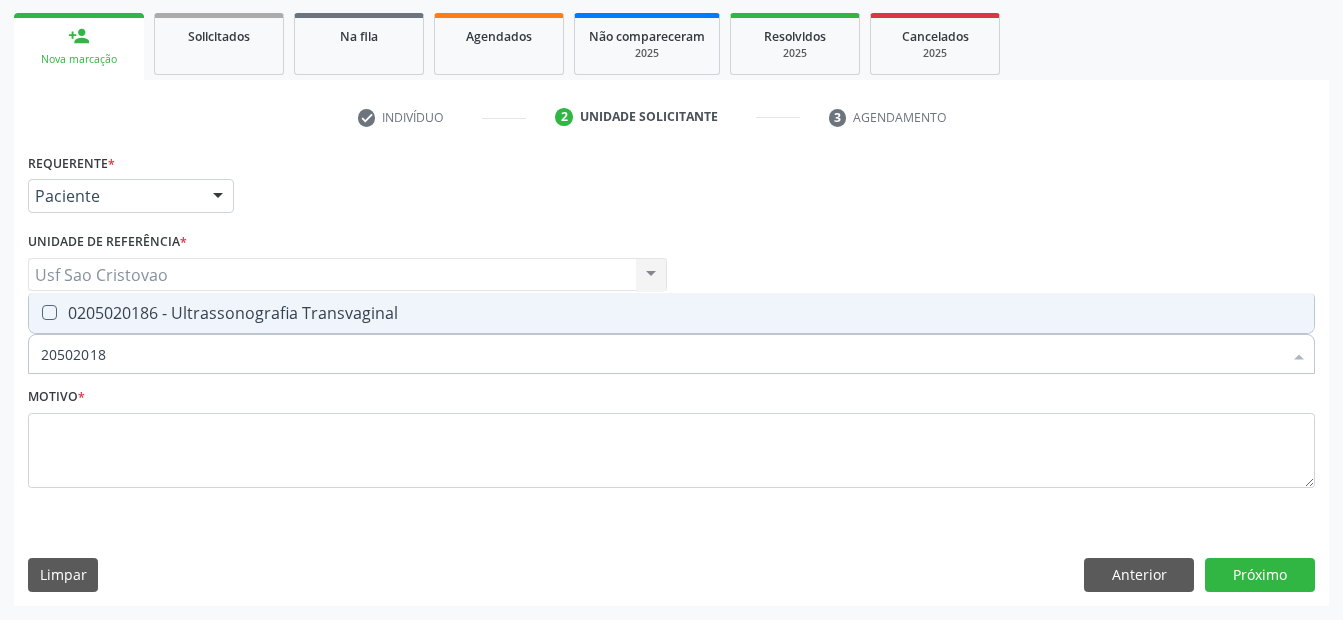 type on "205020186" 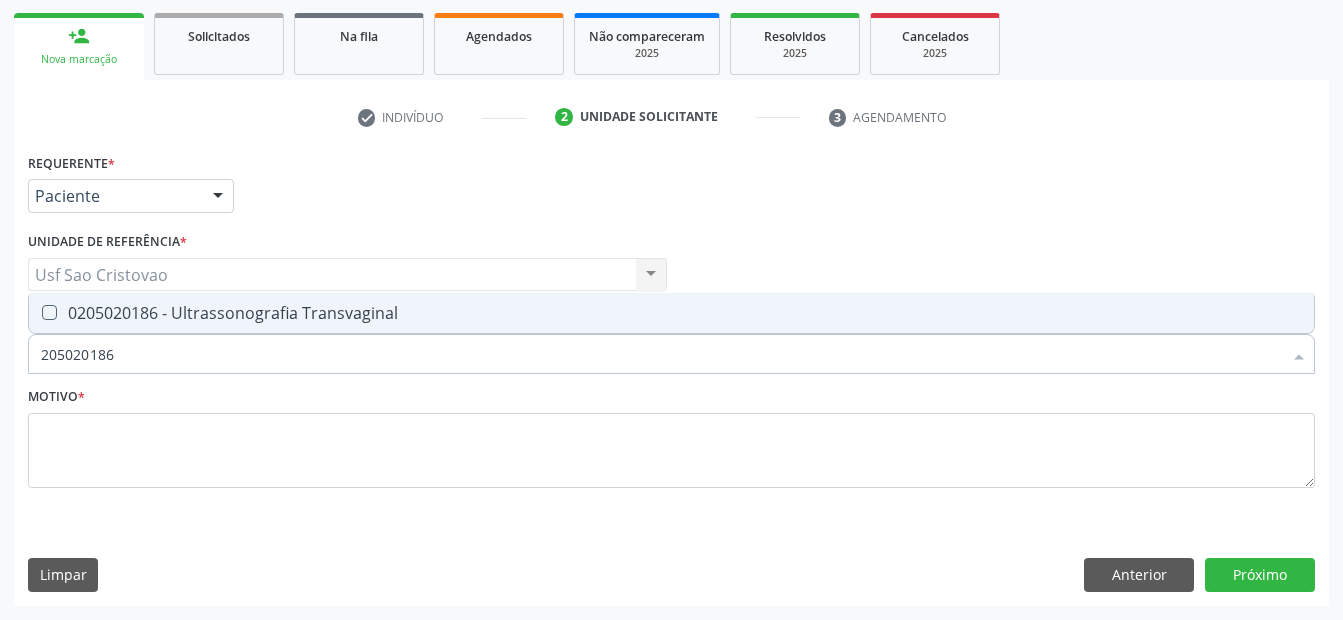 click at bounding box center [49, 312] 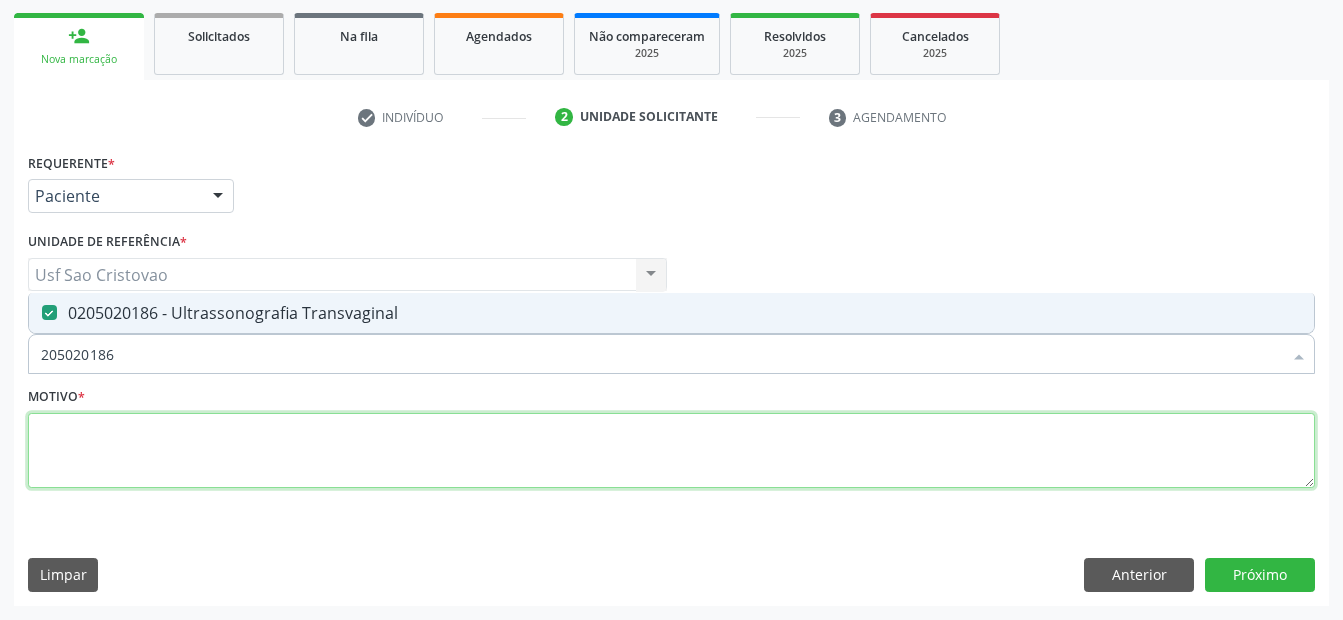 click at bounding box center [671, 451] 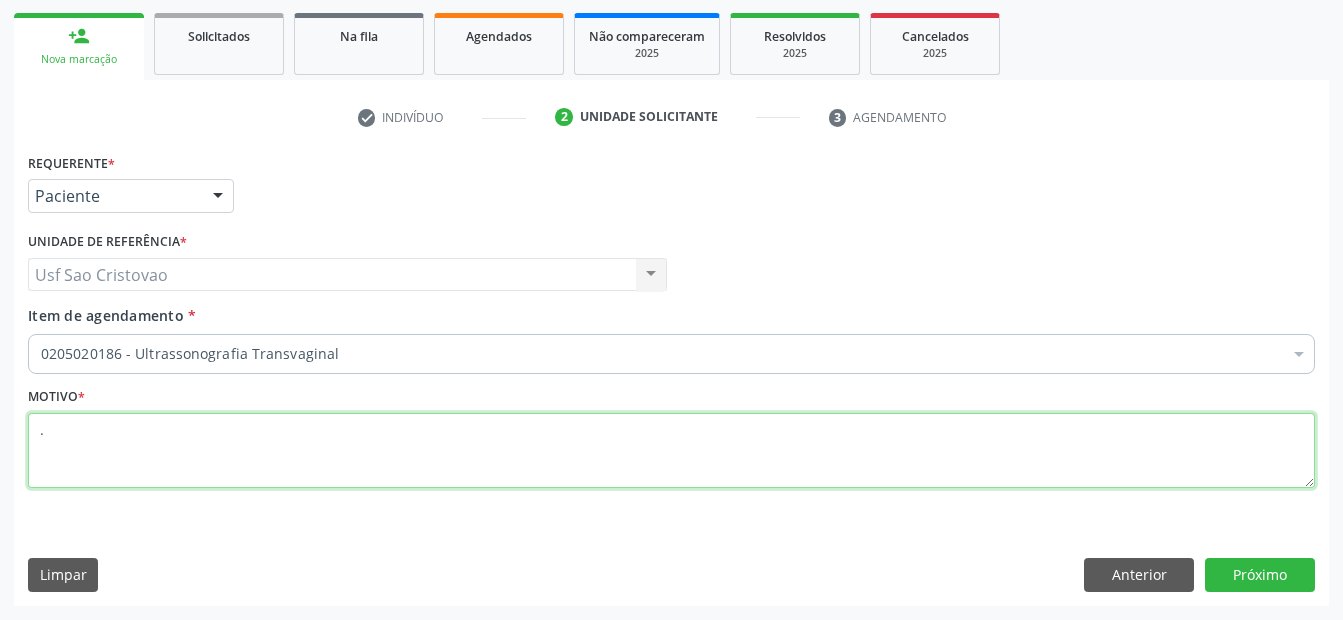 type on "." 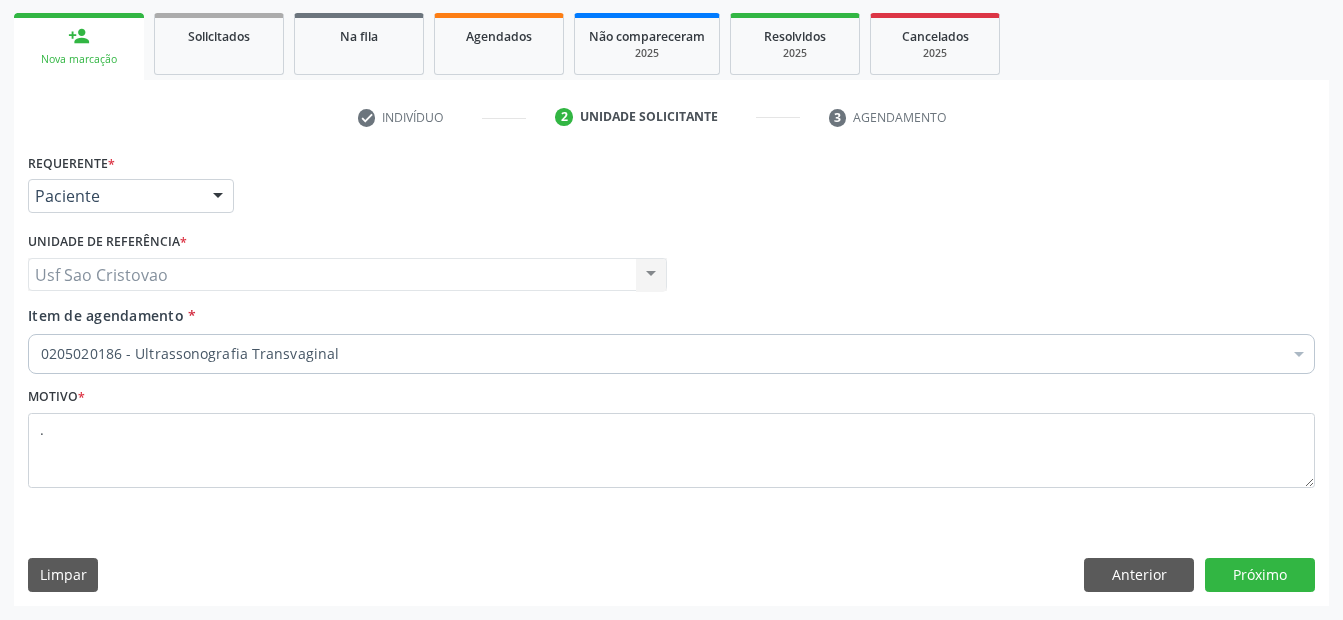 click on "Requerente
*
Paciente         Médico(a)   Enfermeiro(a)   Paciente
Nenhum resultado encontrado para: "   "
Não há nenhuma opção para ser exibida.
UF
PE         AC   AL   AM   AP   BA   CE   DF   ES   GO   MA   MG   MS   MT   PA   PB   PE   PI   PR   RJ   RN   RO   RR   RS   SC   SE   SL   SP   SV   TO
Nenhum resultado encontrado para: "   "
Não há nenhuma opção para ser exibida.
Município
[GEOGRAPHIC_DATA] e [GEOGRAPHIC_DATA]   Afogados da Ingazeira   Afrânio   Agrestina   Água Preta   Águas Belas   Alagoinha   Aliança   Altinho   Amaraji   Angelim   Araçoiaba   Araripina   [GEOGRAPHIC_DATA]   [GEOGRAPHIC_DATA]   [GEOGRAPHIC_DATA]   [GEOGRAPHIC_DATA]   [GEOGRAPHIC_DATA]   [GEOGRAPHIC_DATA] [GEOGRAPHIC_DATA]   [GEOGRAPHIC_DATA]   [GEOGRAPHIC_DATA]   [GEOGRAPHIC_DATA]   [GEOGRAPHIC_DATA]   Brejão   [GEOGRAPHIC_DATA]   [GEOGRAPHIC_DATA]   [GEOGRAPHIC_DATA]   [GEOGRAPHIC_DATA]   [GEOGRAPHIC_DATA]   [GEOGRAPHIC_DATA]   [GEOGRAPHIC_DATA]" at bounding box center [671, 376] 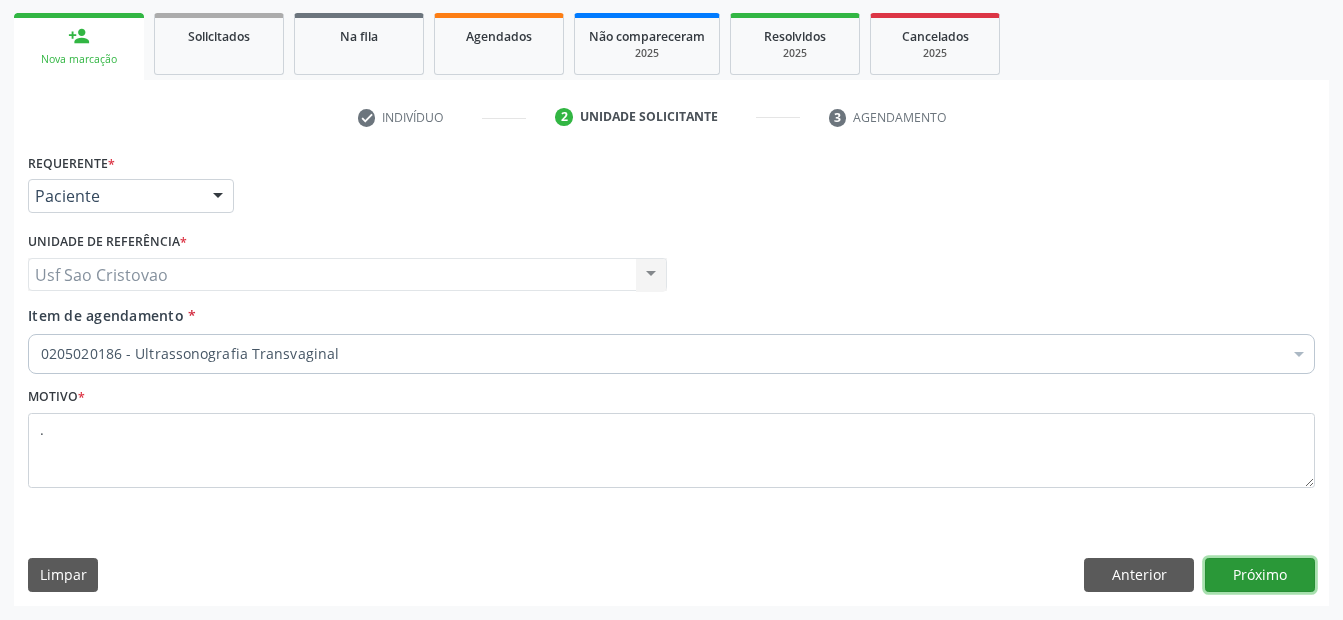 click on "Próximo" at bounding box center [1260, 575] 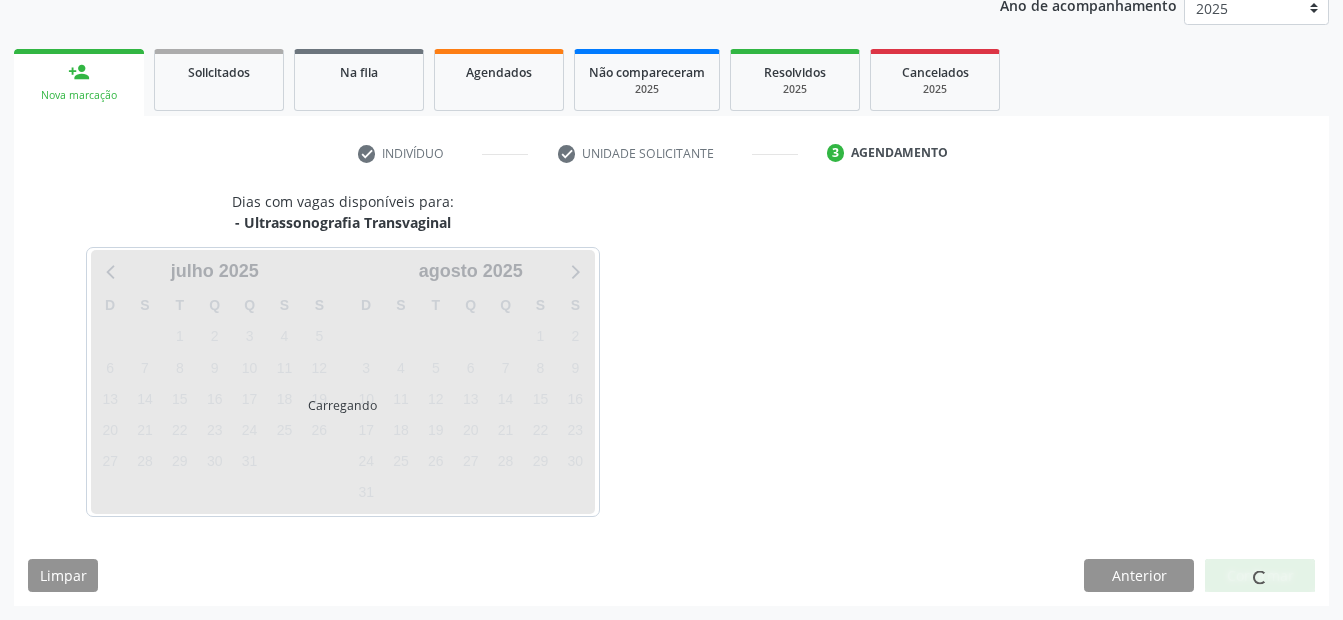scroll, scrollTop: 250, scrollLeft: 0, axis: vertical 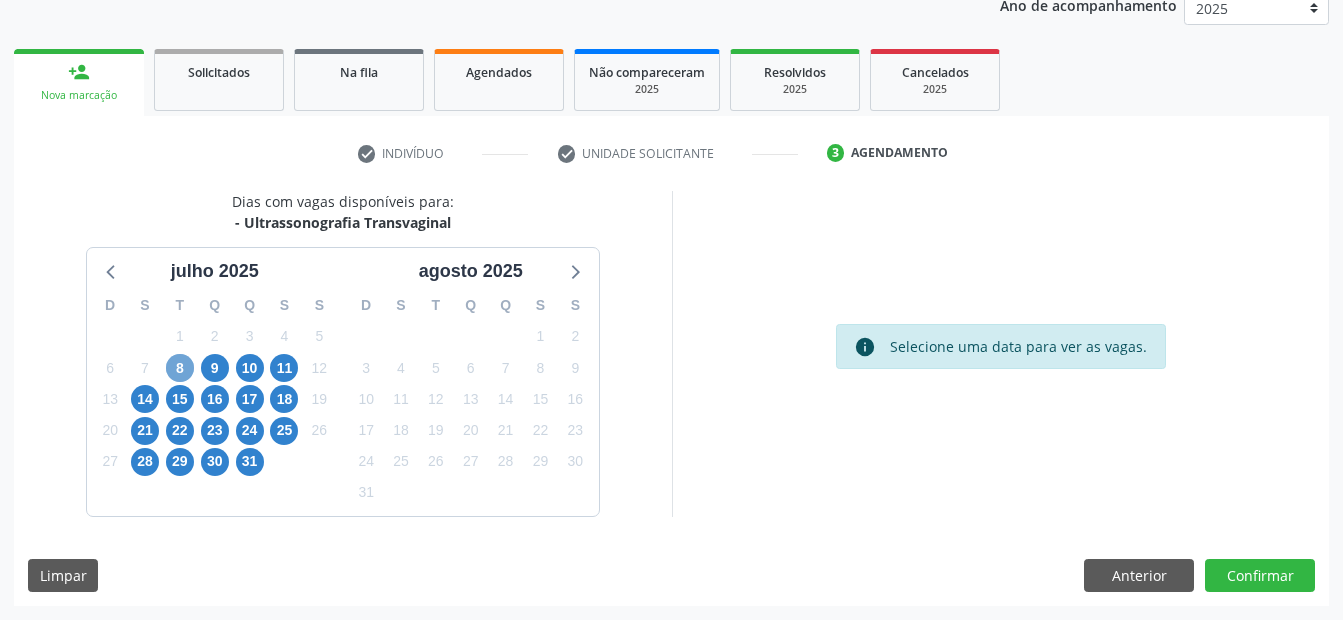click on "8" at bounding box center (180, 368) 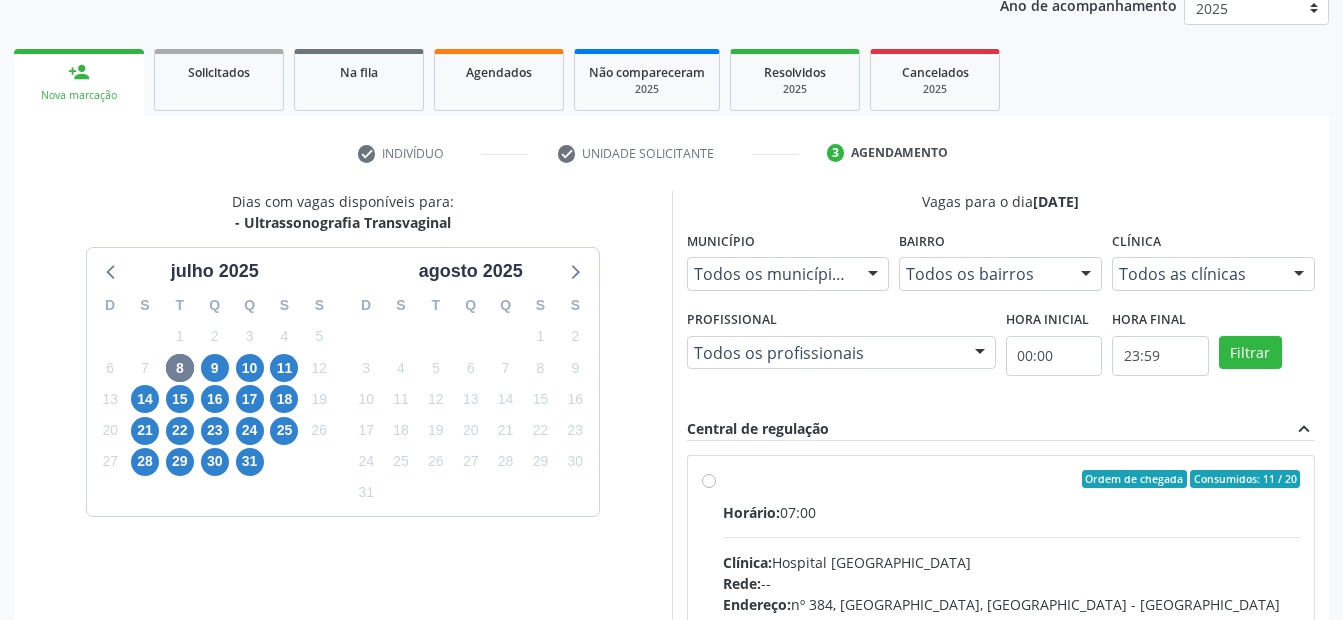 click on "Ordem de chegada
Consumidos: 11 / 20
Horário:   07:00
Clínica:  Hospital [GEOGRAPHIC_DATA]
Rede:
--
Endereço:   [STREET_ADDRESS]
Telefone:   [PHONE_NUMBER]
Profissional:
[PERSON_NAME]
Informações adicionais sobre o atendimento
Idade de atendimento:
de 0 a 120 anos
Gênero(s) atendido(s):
Masculino e Feminino
Informações adicionais:
--" at bounding box center [1012, 623] 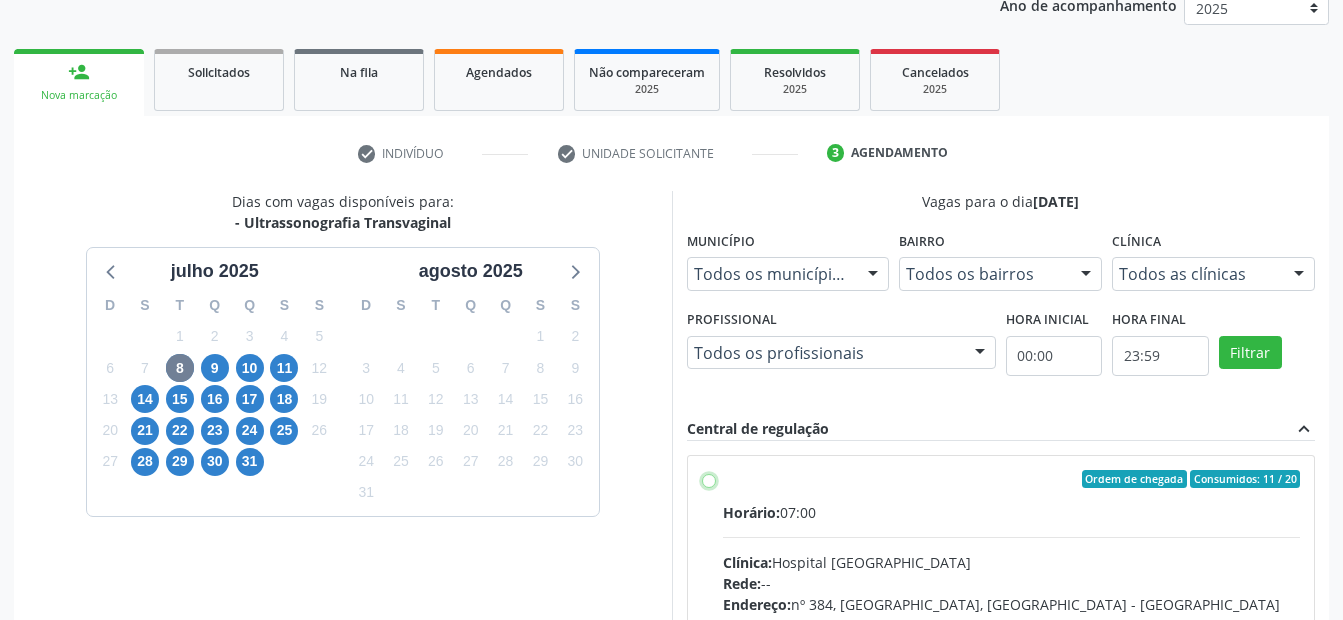 click on "Ordem de chegada
Consumidos: 11 / 20
Horário:   07:00
Clínica:  Hospital [GEOGRAPHIC_DATA]
Rede:
--
Endereço:   [STREET_ADDRESS]
Telefone:   [PHONE_NUMBER]
Profissional:
[PERSON_NAME]
Informações adicionais sobre o atendimento
Idade de atendimento:
de 0 a 120 anos
Gênero(s) atendido(s):
Masculino e Feminino
Informações adicionais:
--" at bounding box center (709, 479) 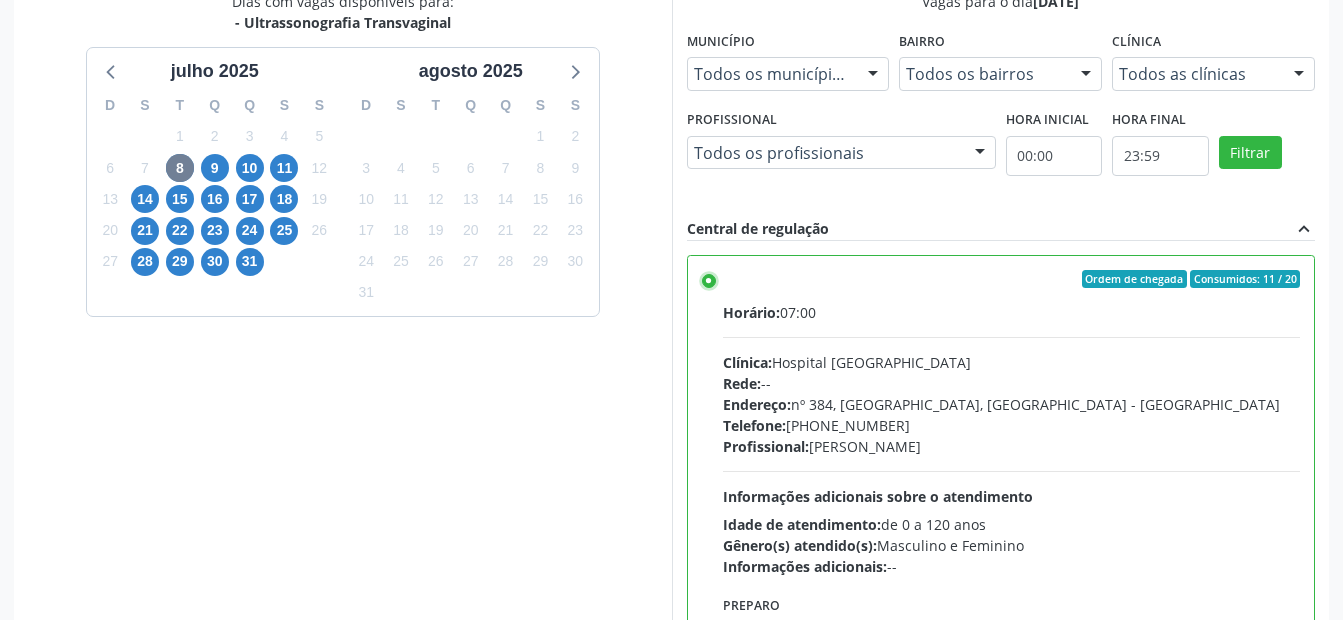 scroll, scrollTop: 550, scrollLeft: 0, axis: vertical 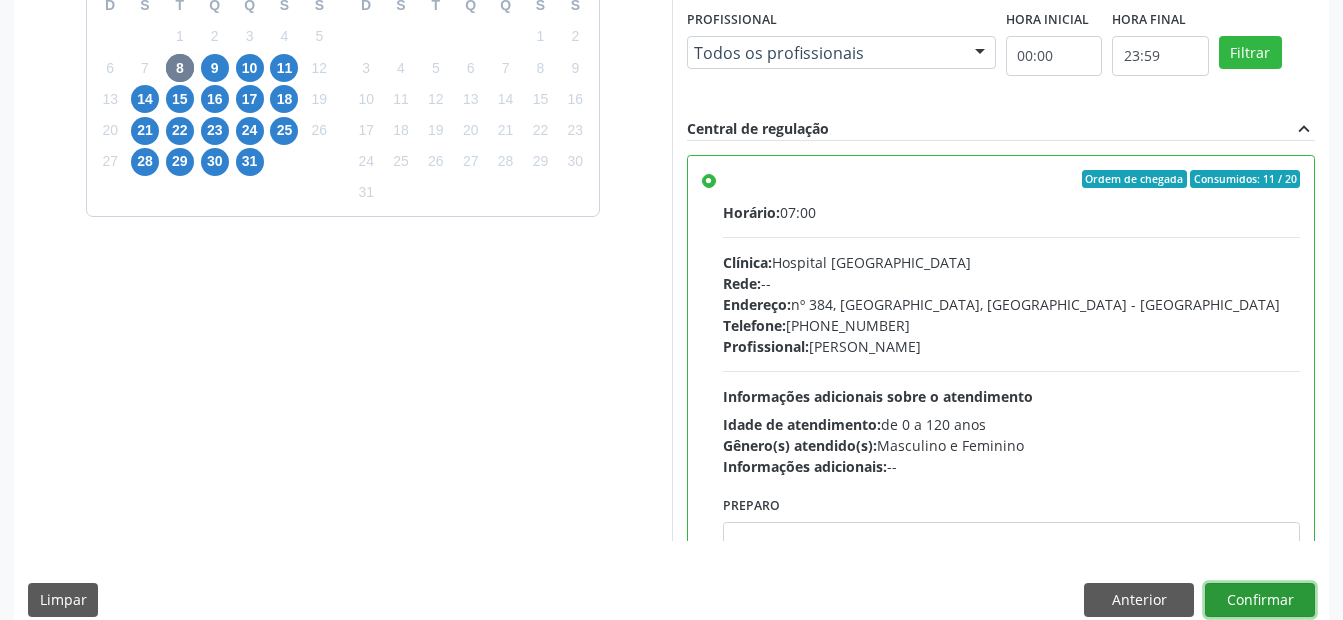 click on "Confirmar" at bounding box center [1260, 600] 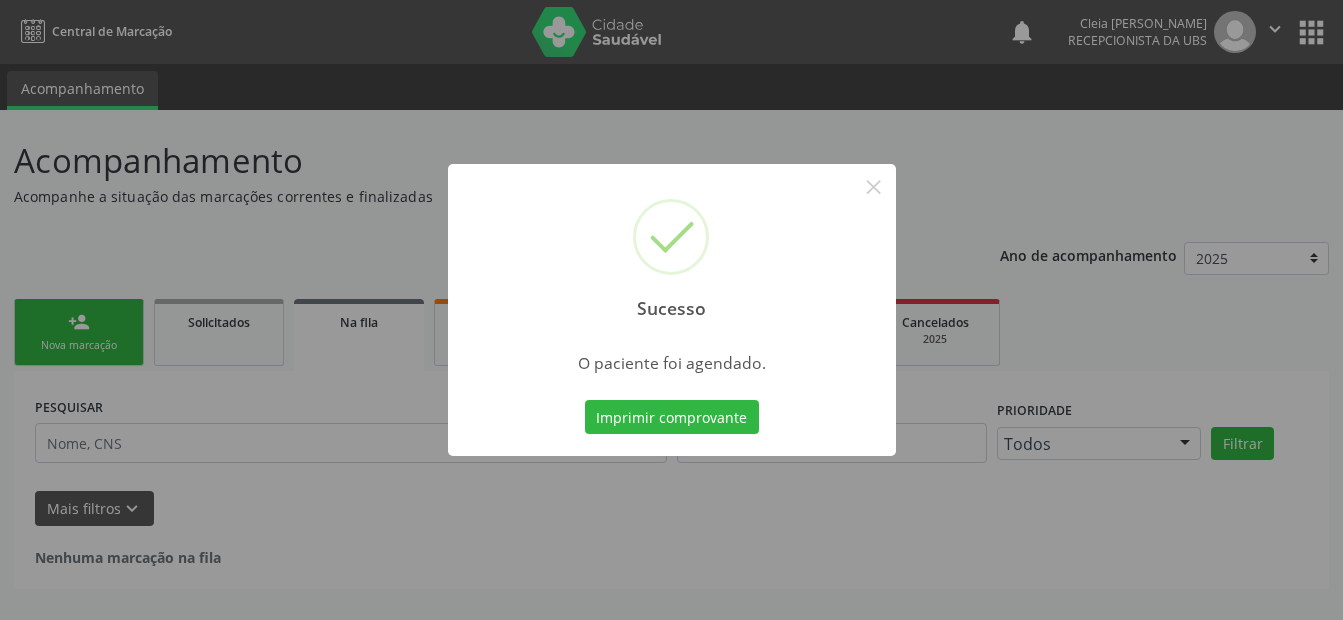 scroll, scrollTop: 0, scrollLeft: 0, axis: both 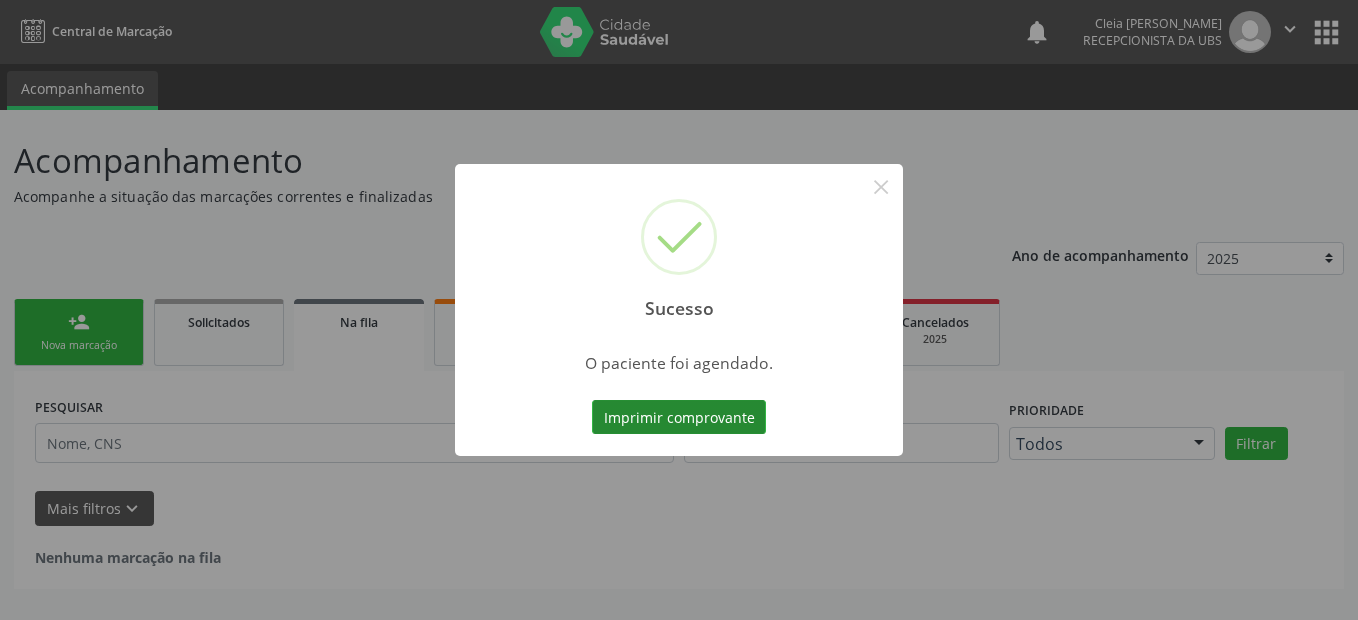 click on "Imprimir comprovante" at bounding box center (679, 417) 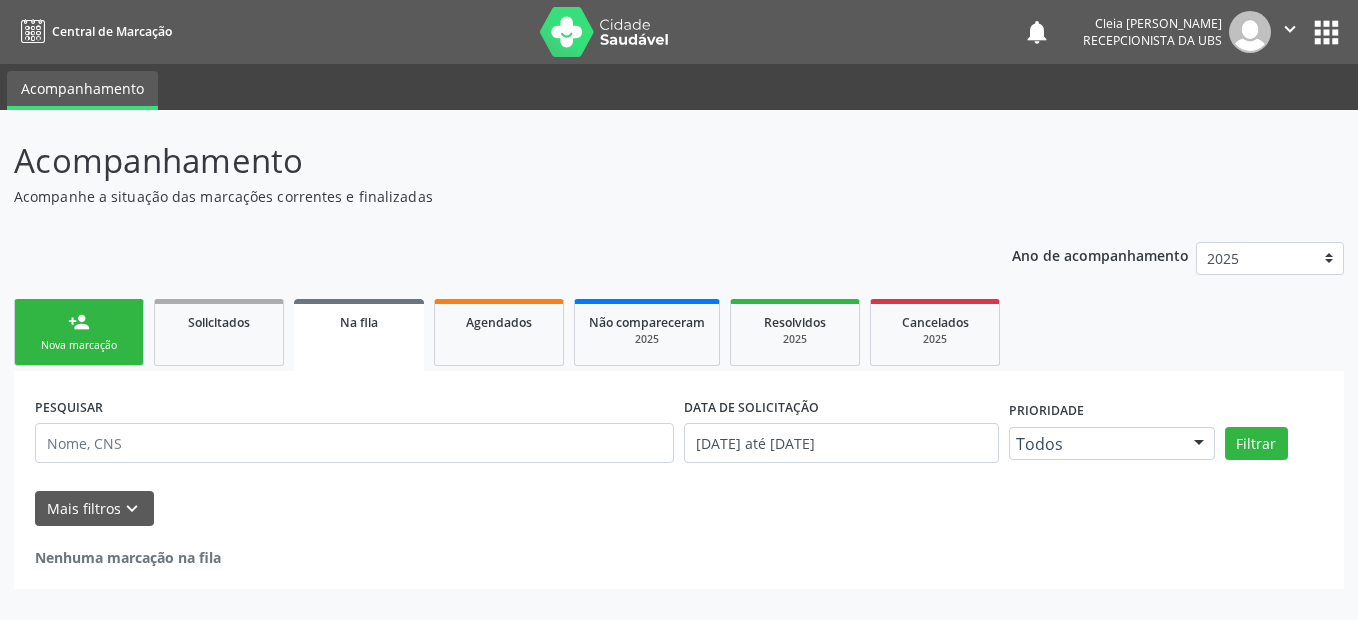 click on "person_add
Nova marcação" at bounding box center [79, 332] 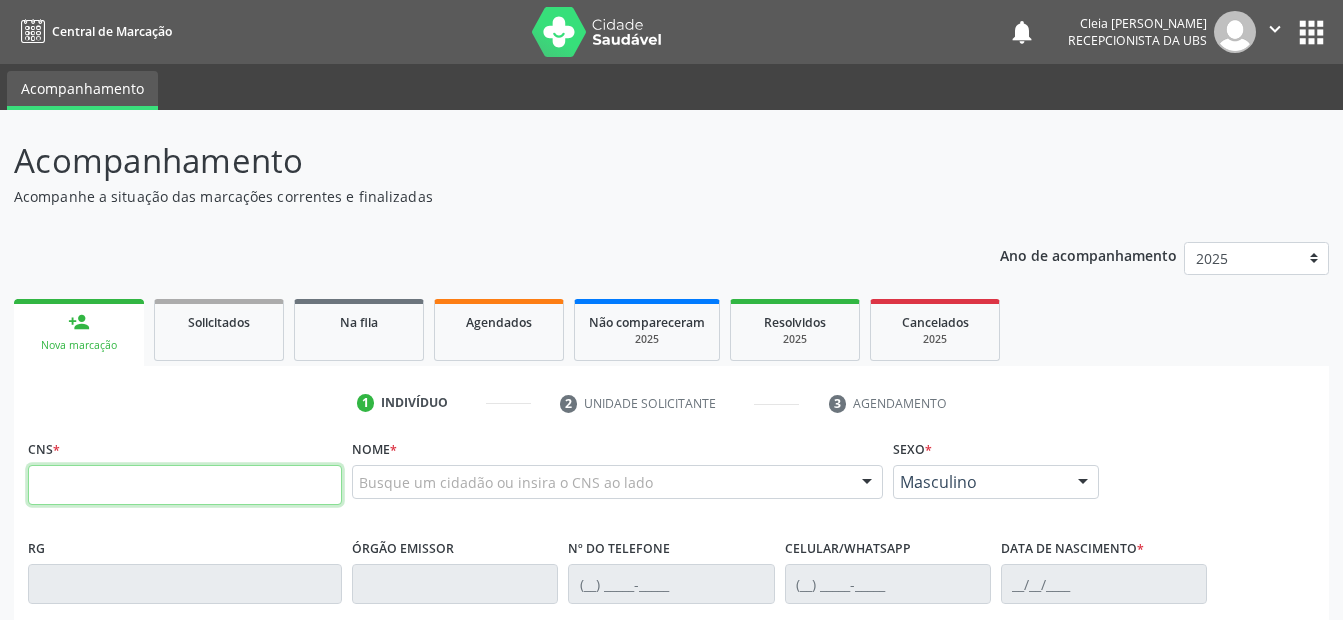 click at bounding box center (185, 485) 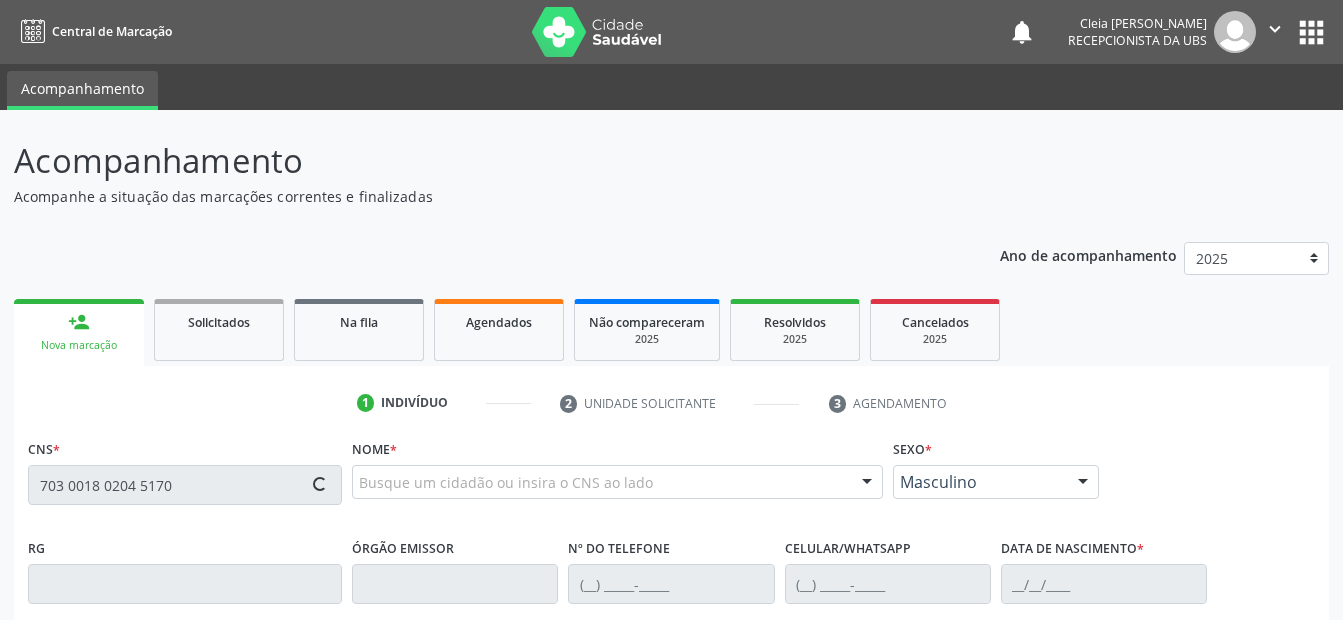 type on "703 0018 0204 5170" 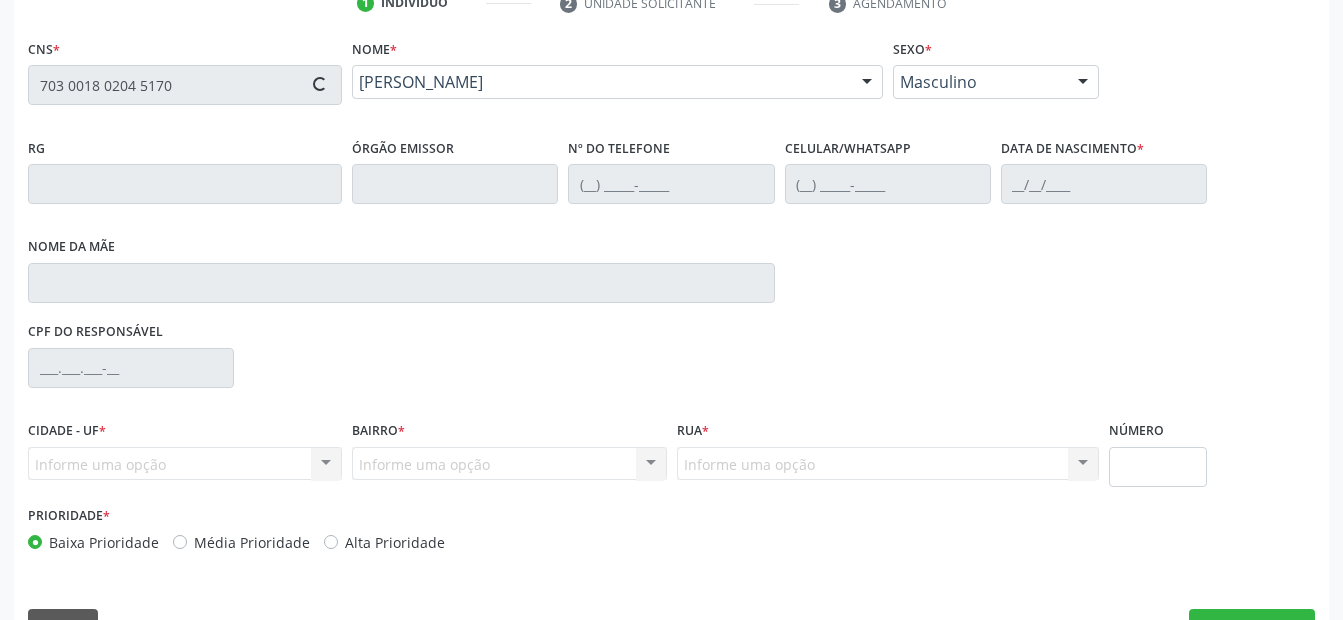 type on "[PHONE_NUMBER]" 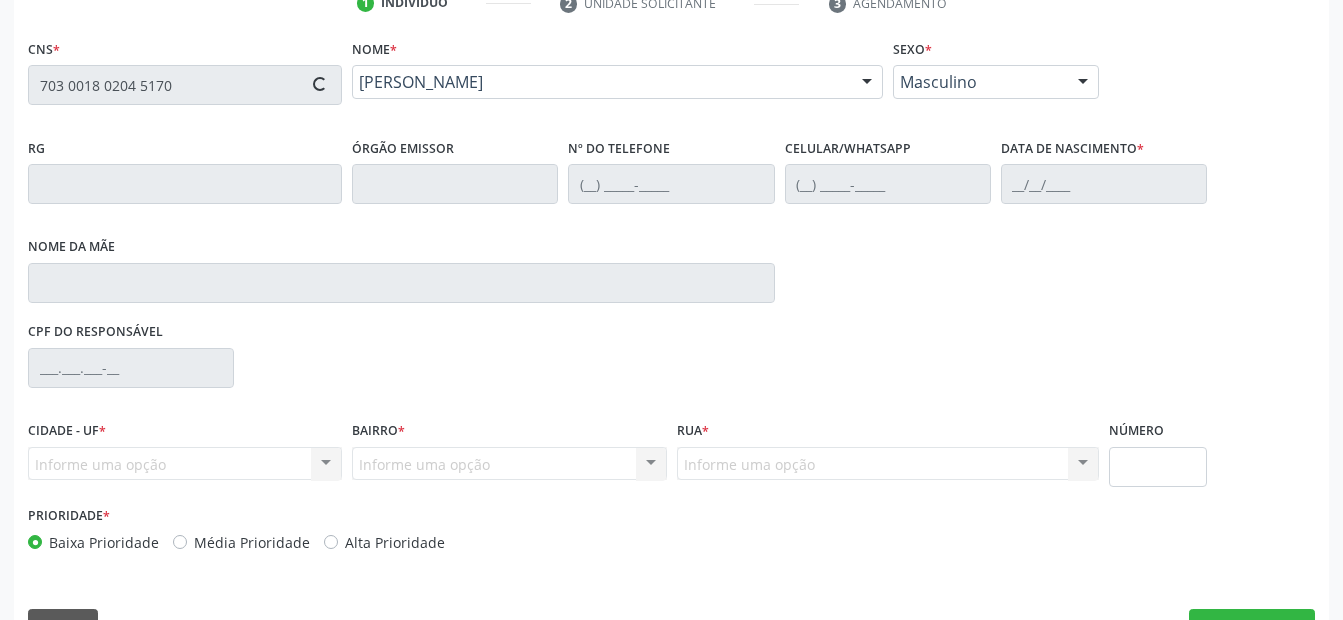 type on "[PHONE_NUMBER]" 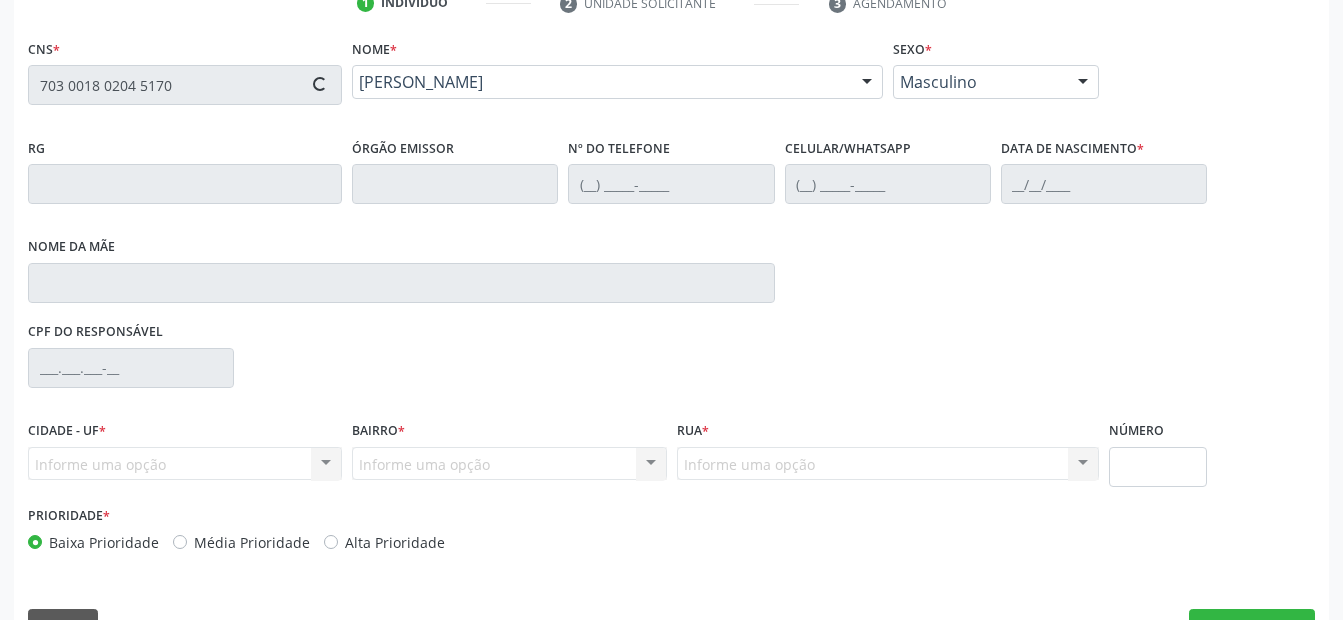 type on "[PERSON_NAME]" 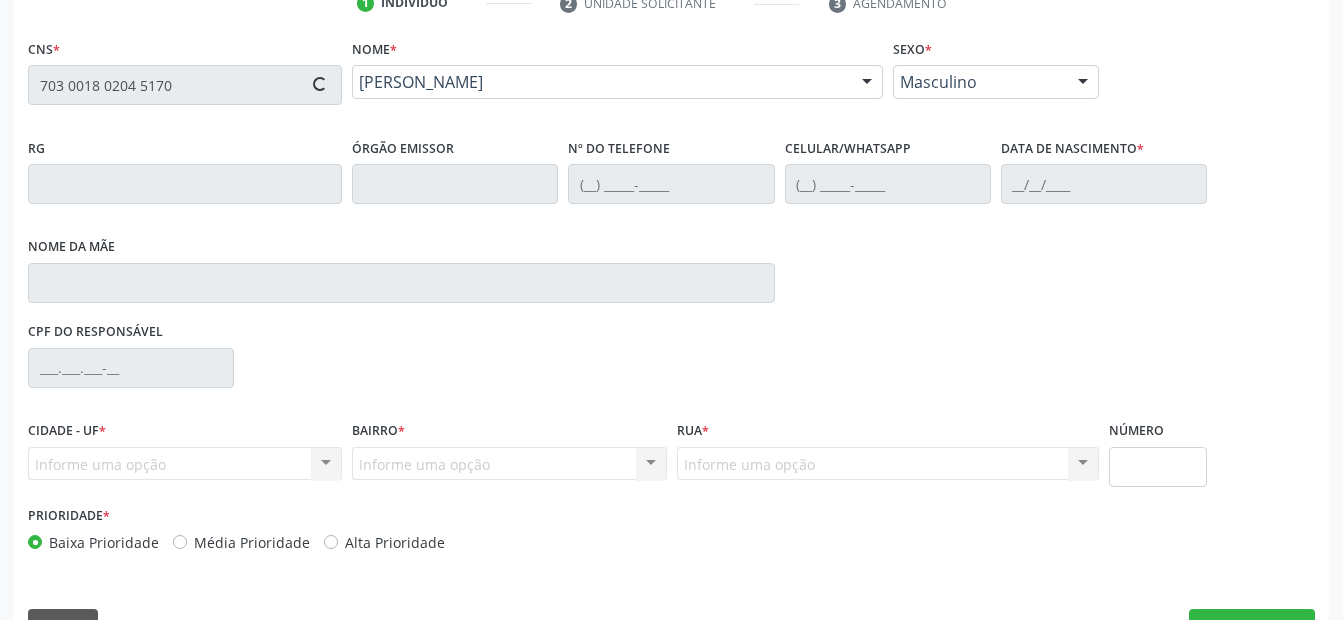 type on "100" 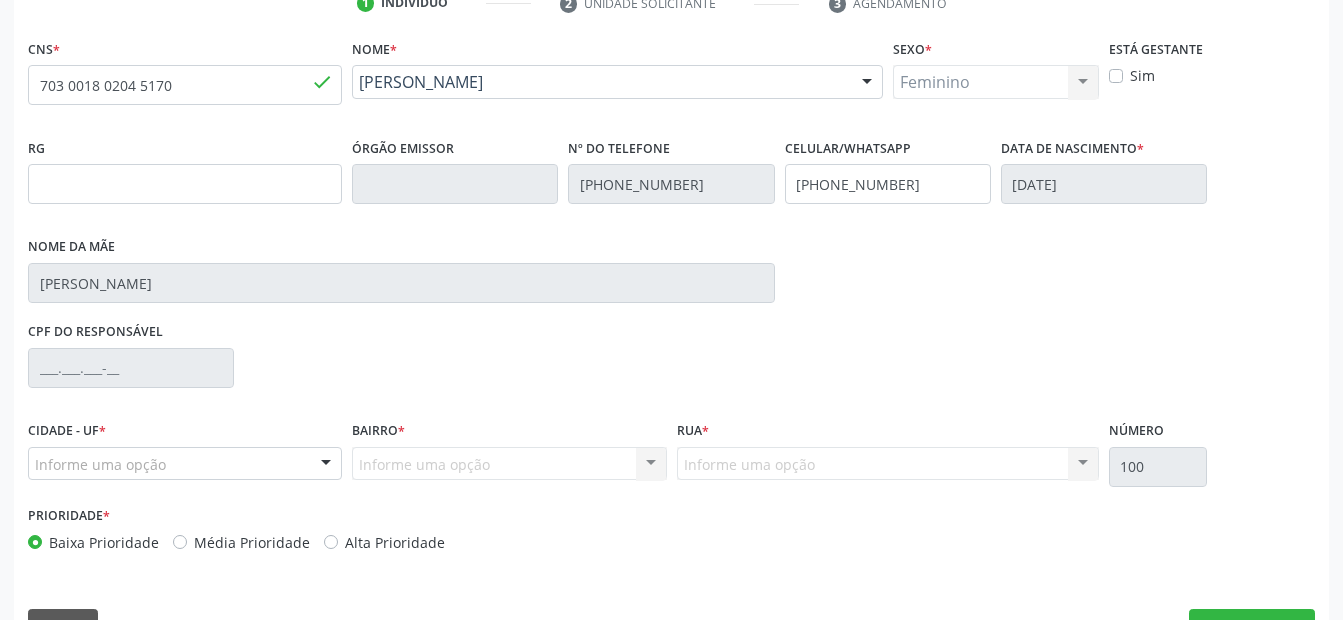 scroll, scrollTop: 450, scrollLeft: 0, axis: vertical 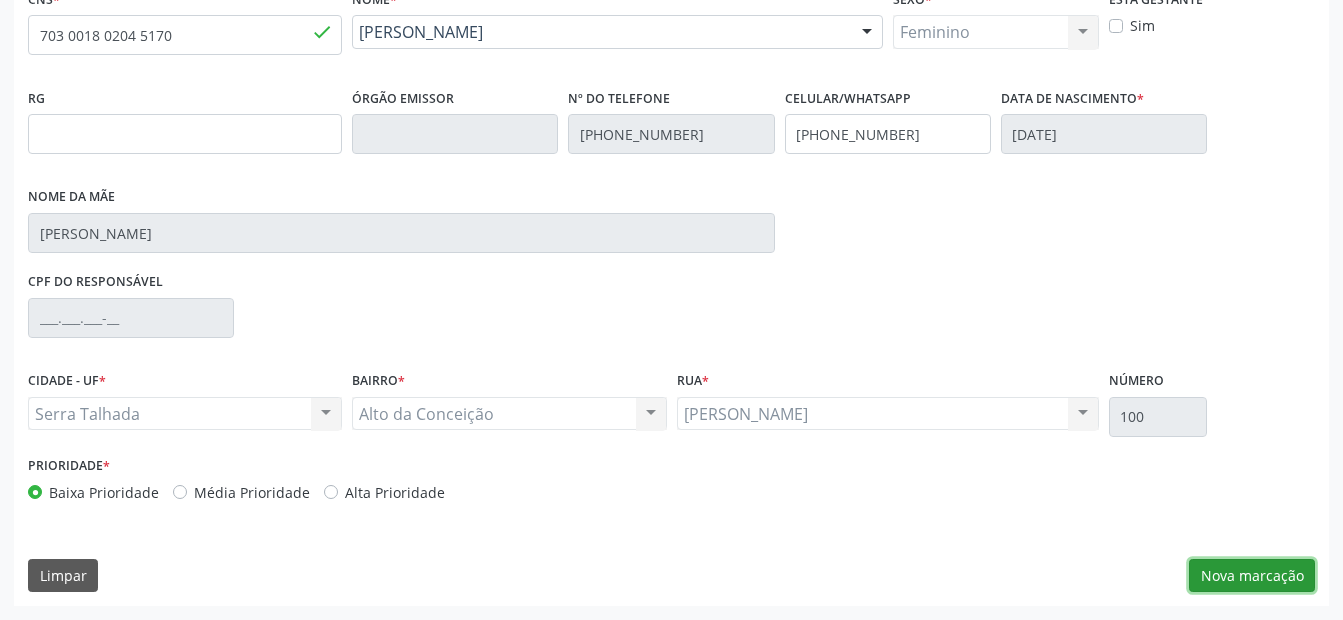 click on "Nova marcação" at bounding box center [1252, 576] 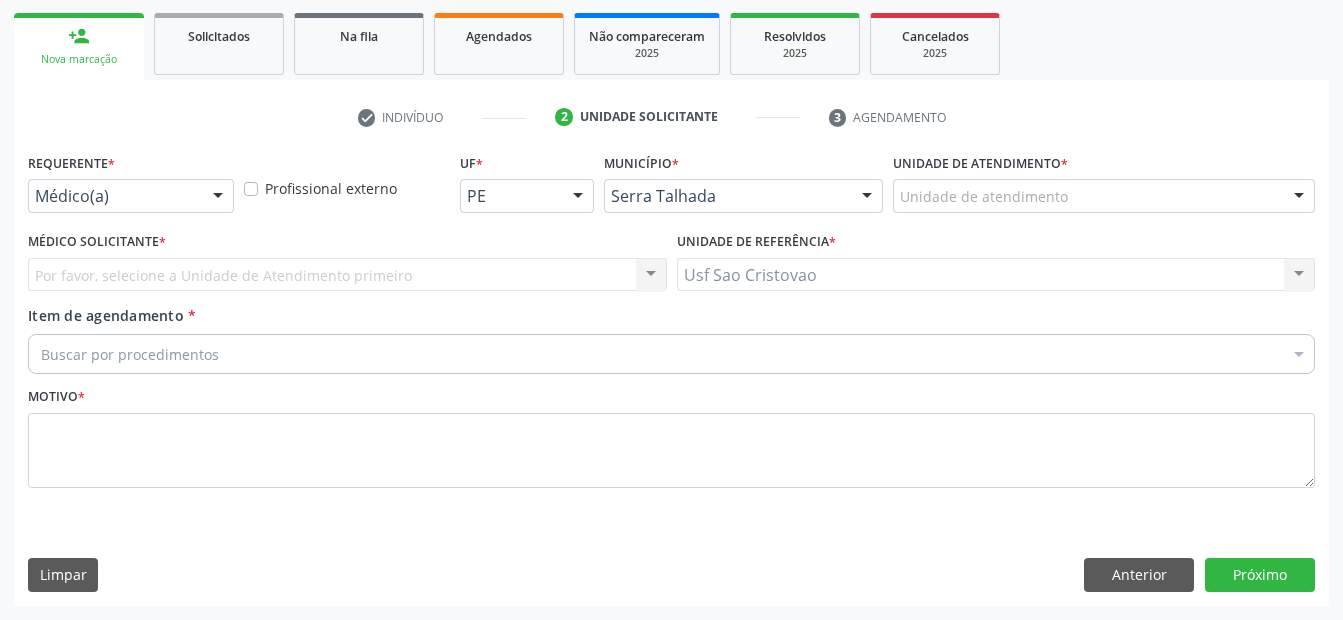 scroll, scrollTop: 286, scrollLeft: 0, axis: vertical 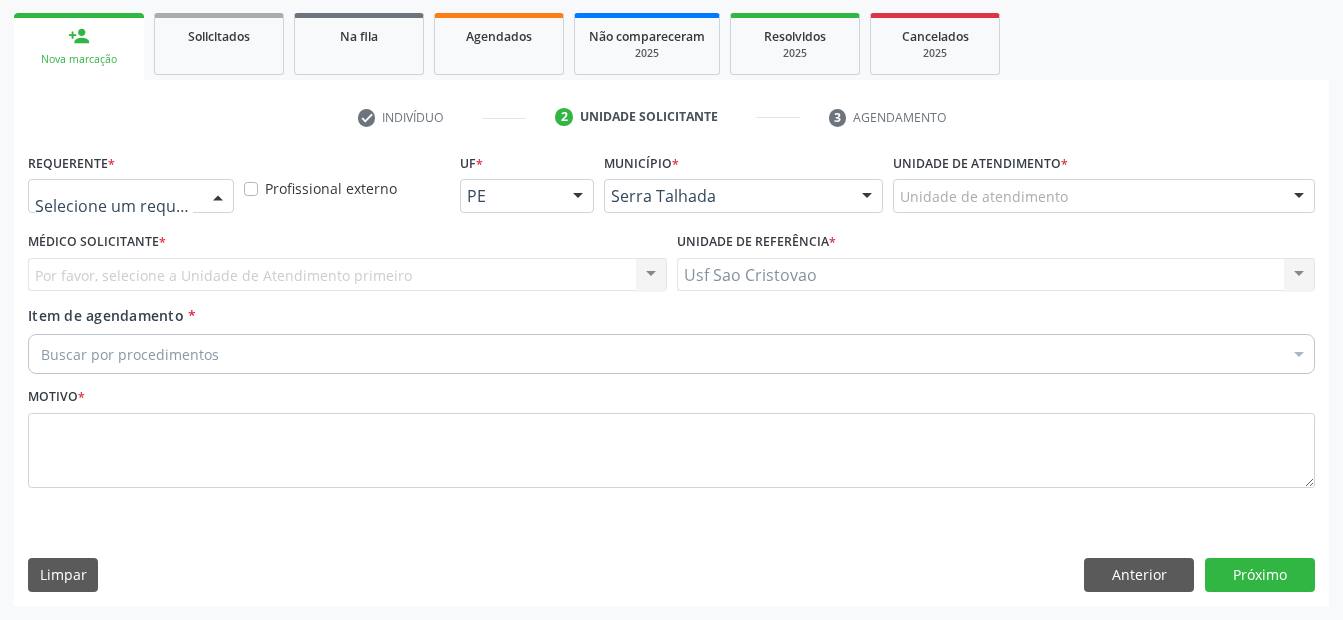click at bounding box center (218, 197) 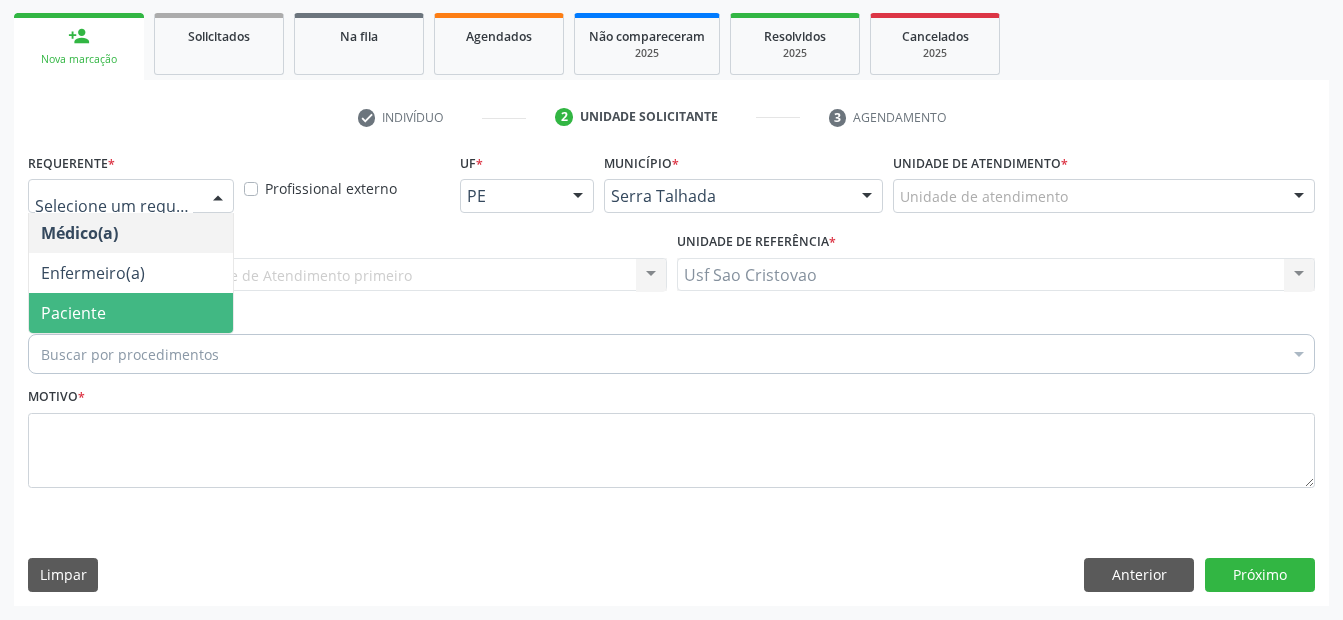 click on "Paciente" at bounding box center [131, 313] 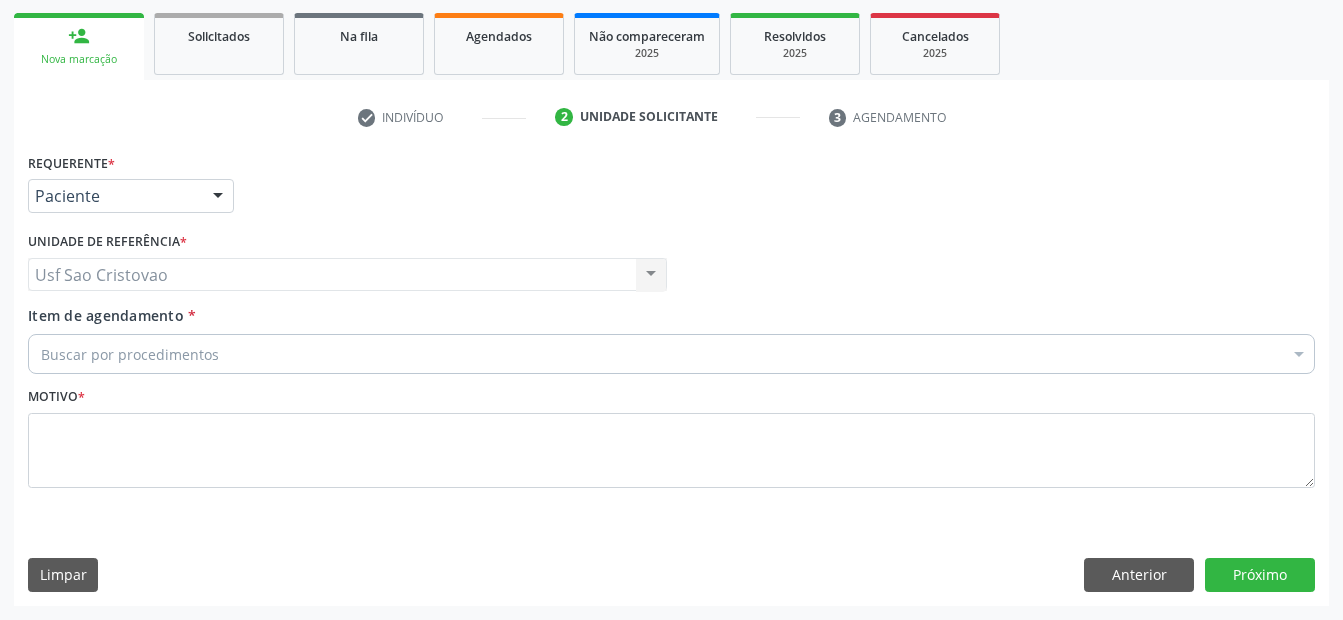 click on "Buscar por procedimentos" at bounding box center (671, 354) 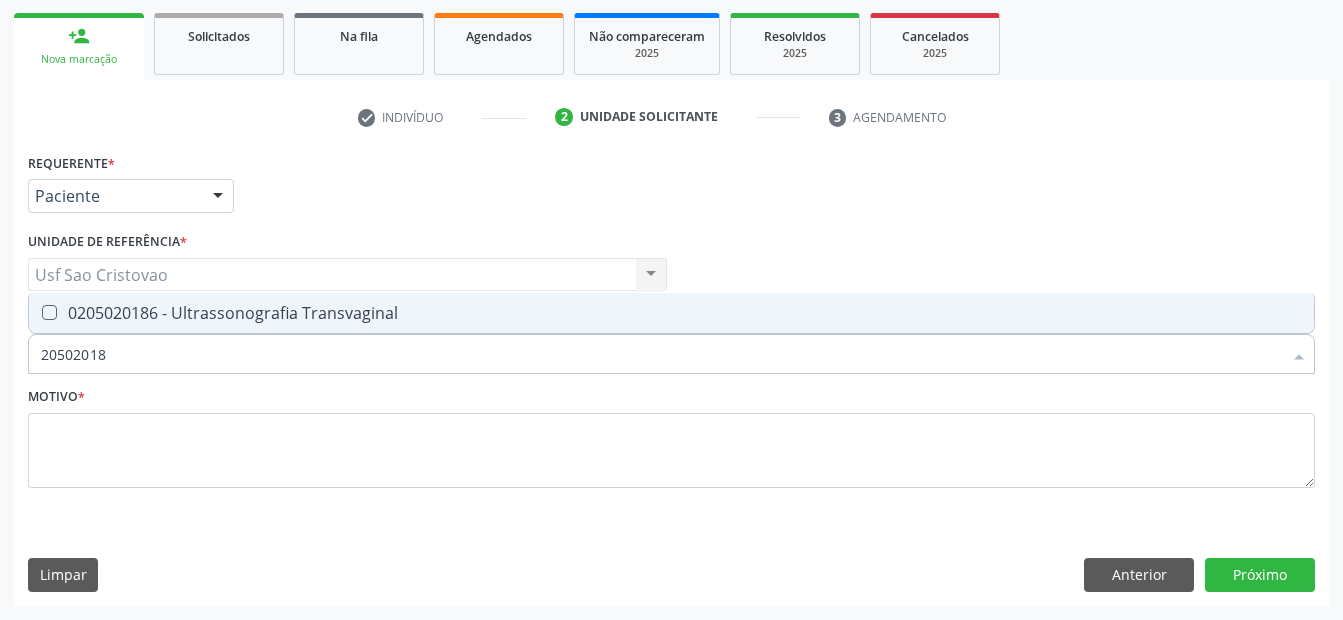 type on "205020186" 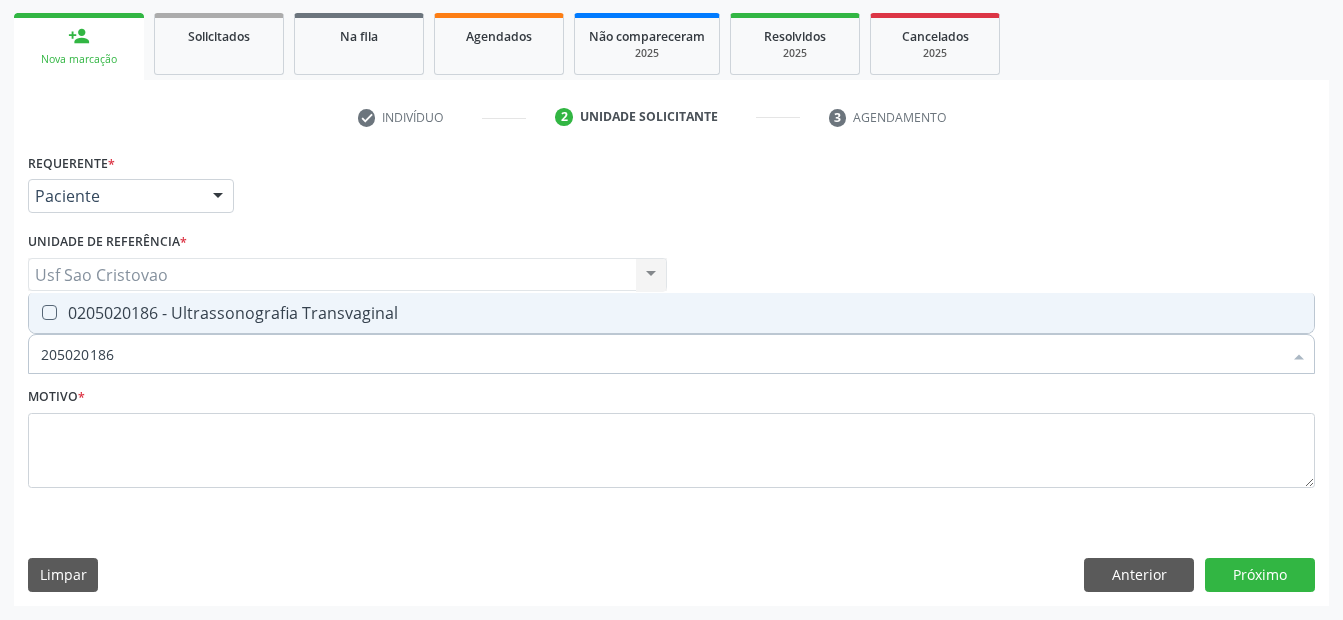 drag, startPoint x: 44, startPoint y: 310, endPoint x: 467, endPoint y: 485, distance: 457.7707 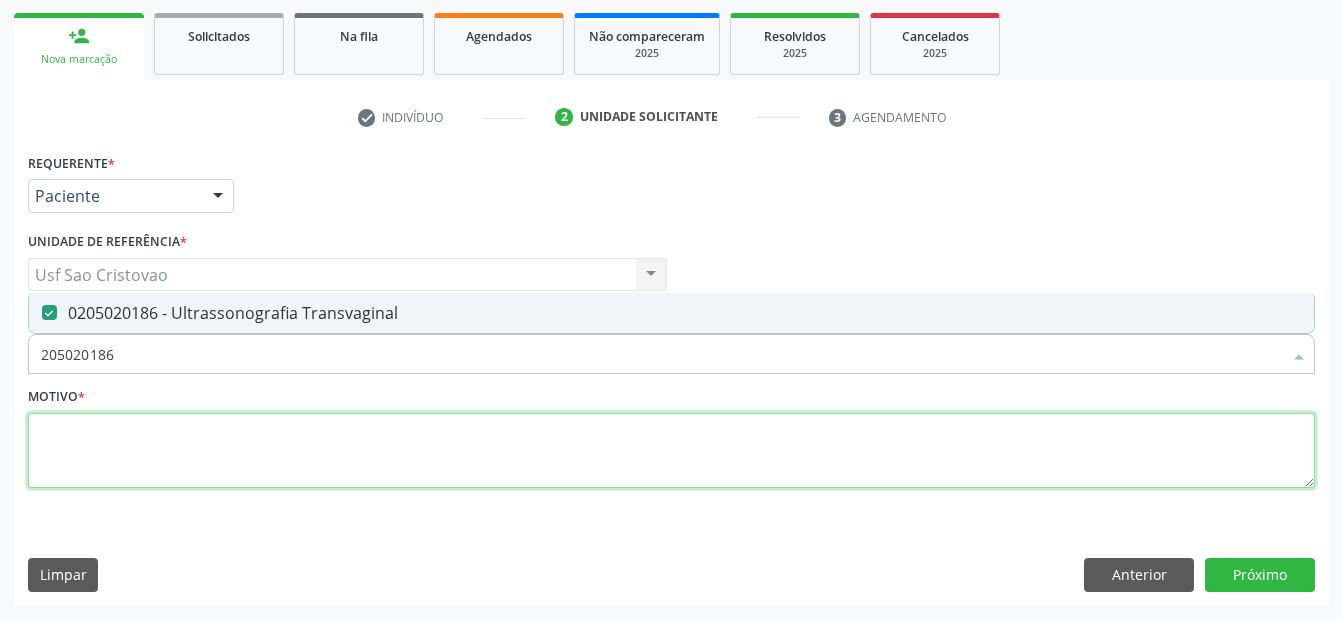 click at bounding box center (671, 451) 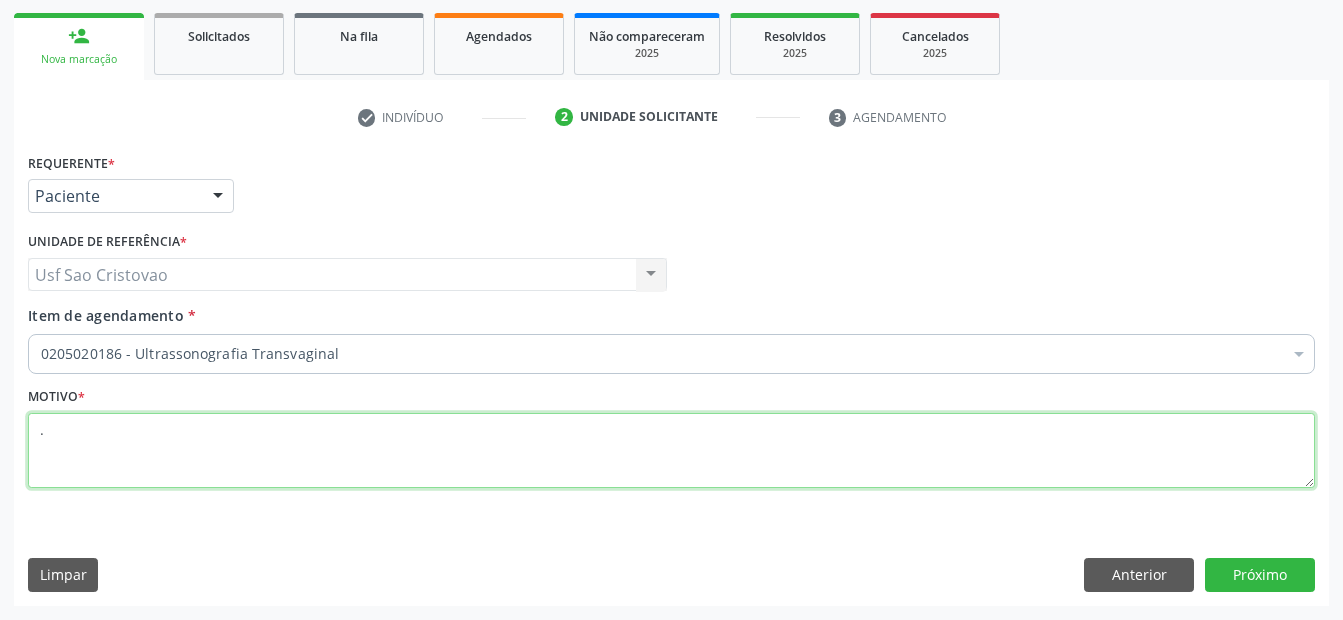 type on "." 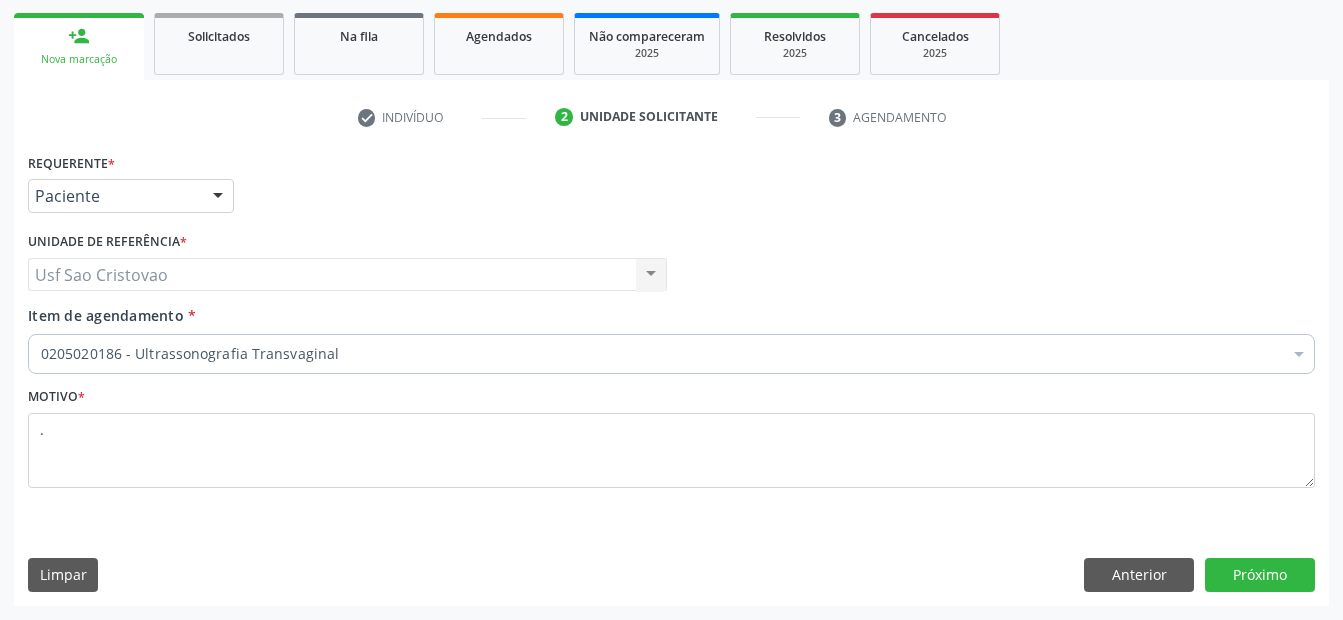 click on "Limpar
Anterior
Próximo" at bounding box center (671, 575) 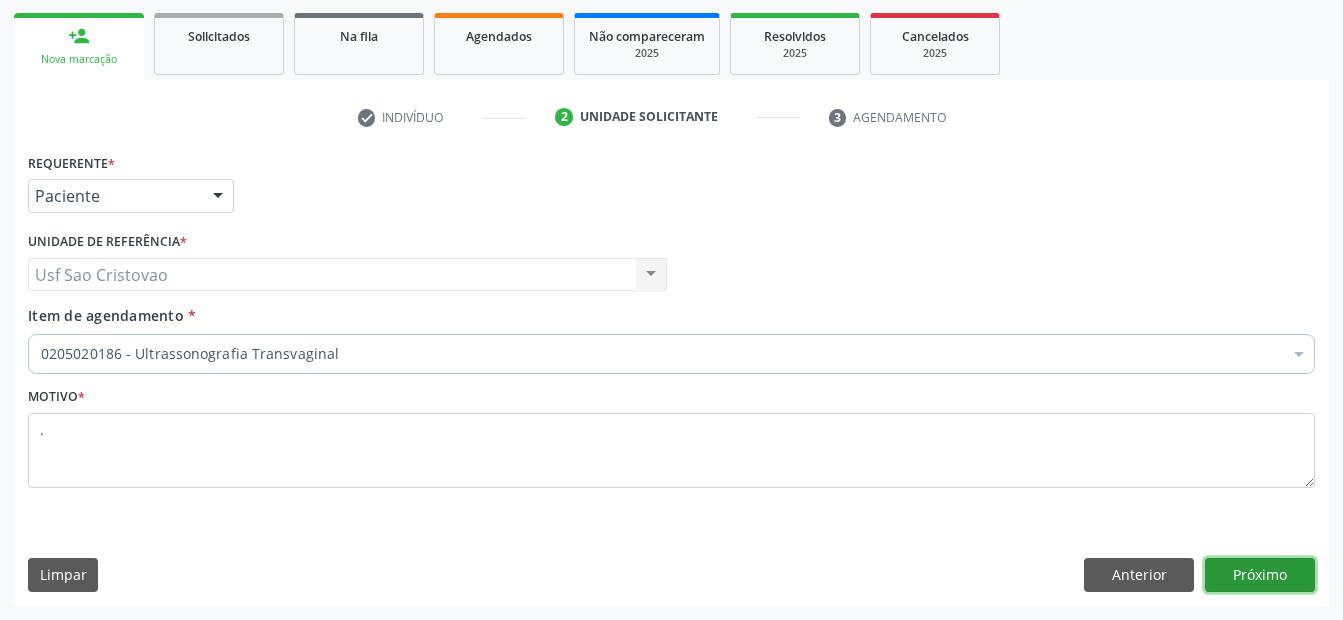 click on "Próximo" at bounding box center [1260, 575] 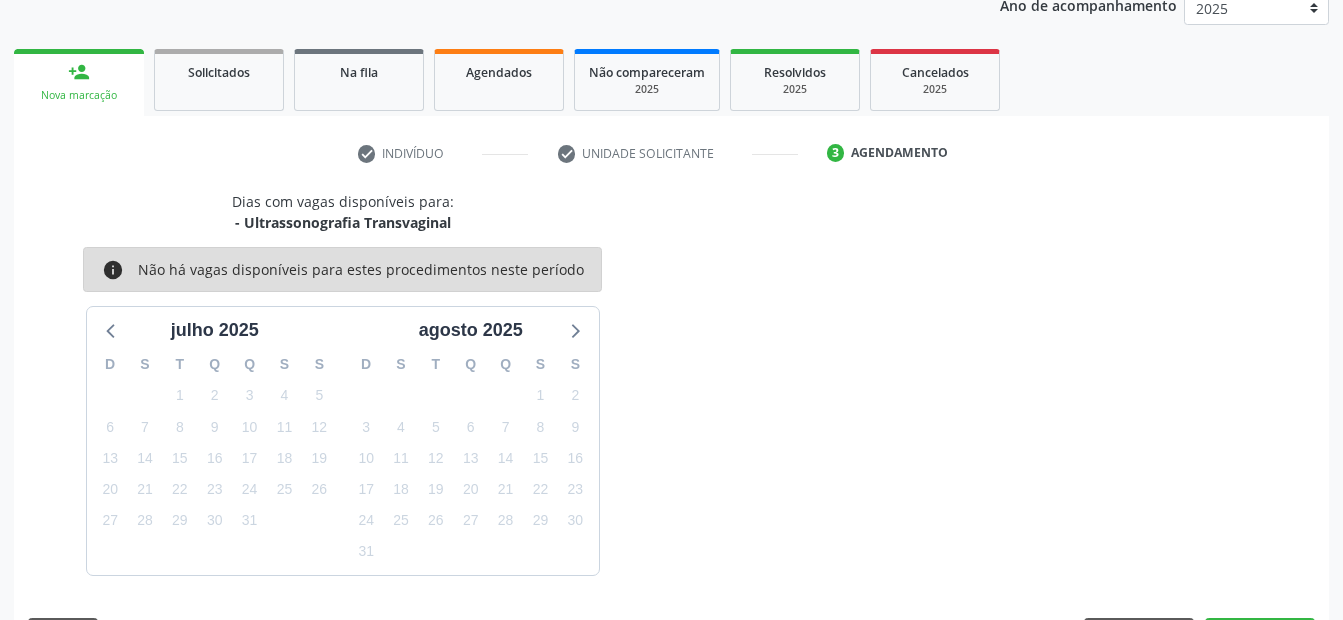 scroll, scrollTop: 286, scrollLeft: 0, axis: vertical 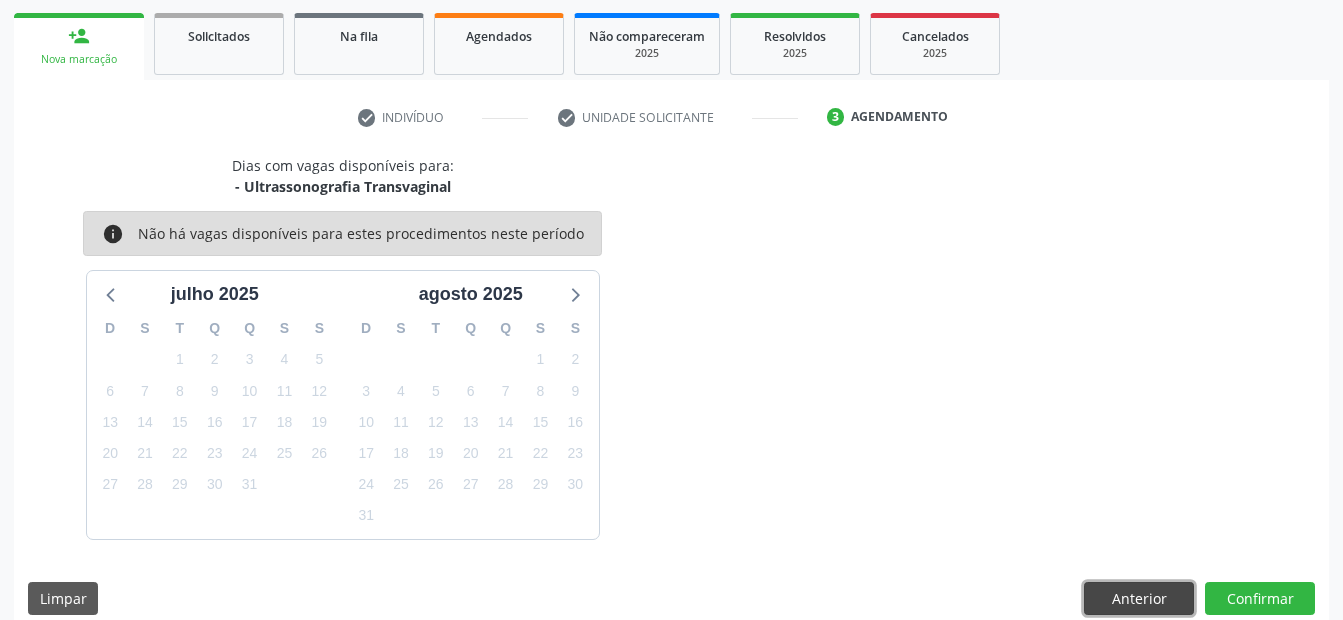 click on "Anterior" at bounding box center (1139, 599) 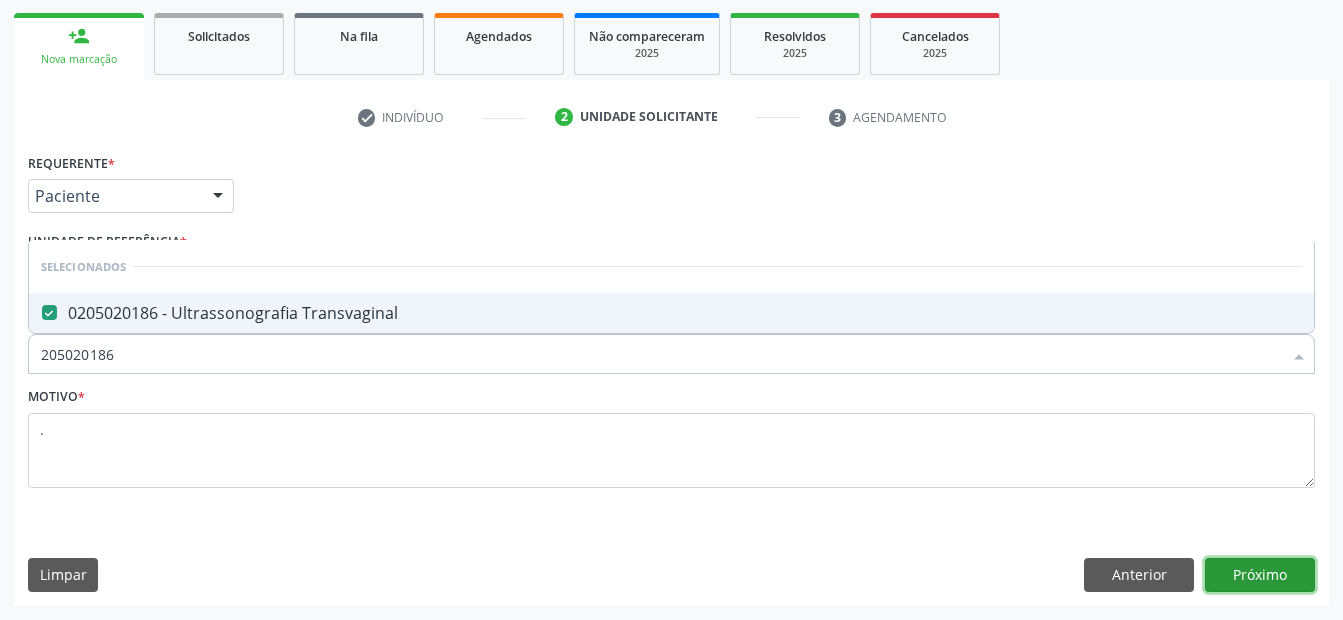 click on "Próximo" at bounding box center (1260, 575) 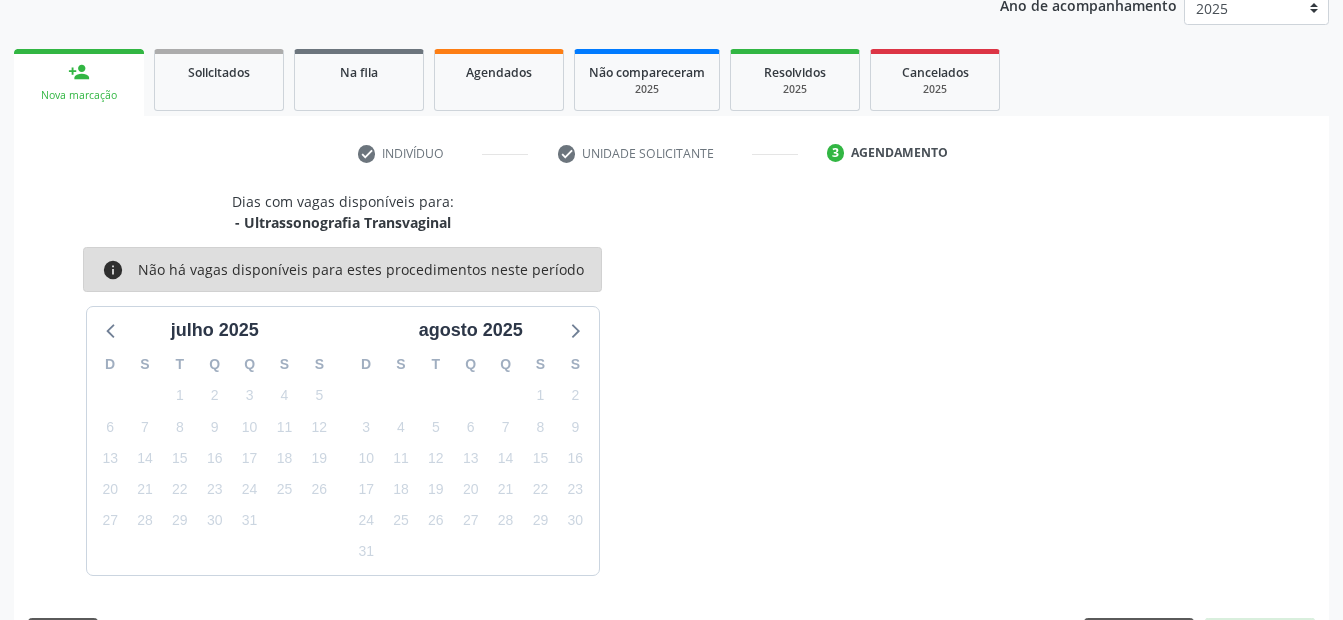 scroll, scrollTop: 286, scrollLeft: 0, axis: vertical 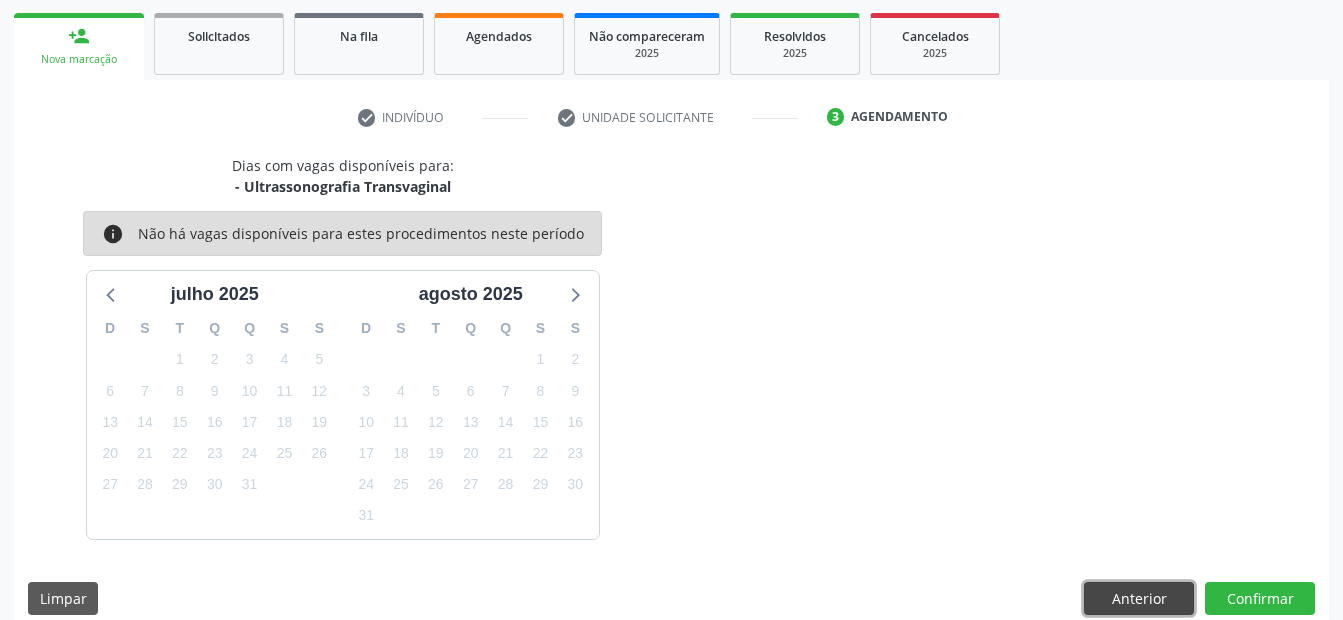 click on "Anterior" at bounding box center [1139, 599] 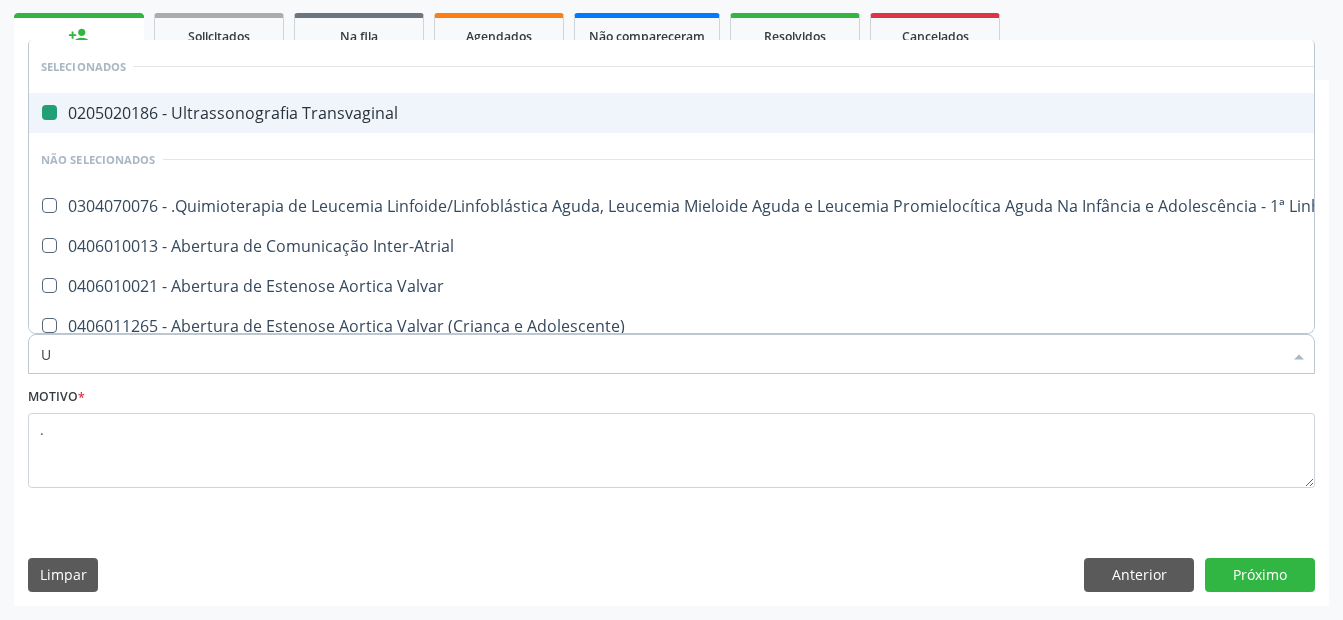 type on "US" 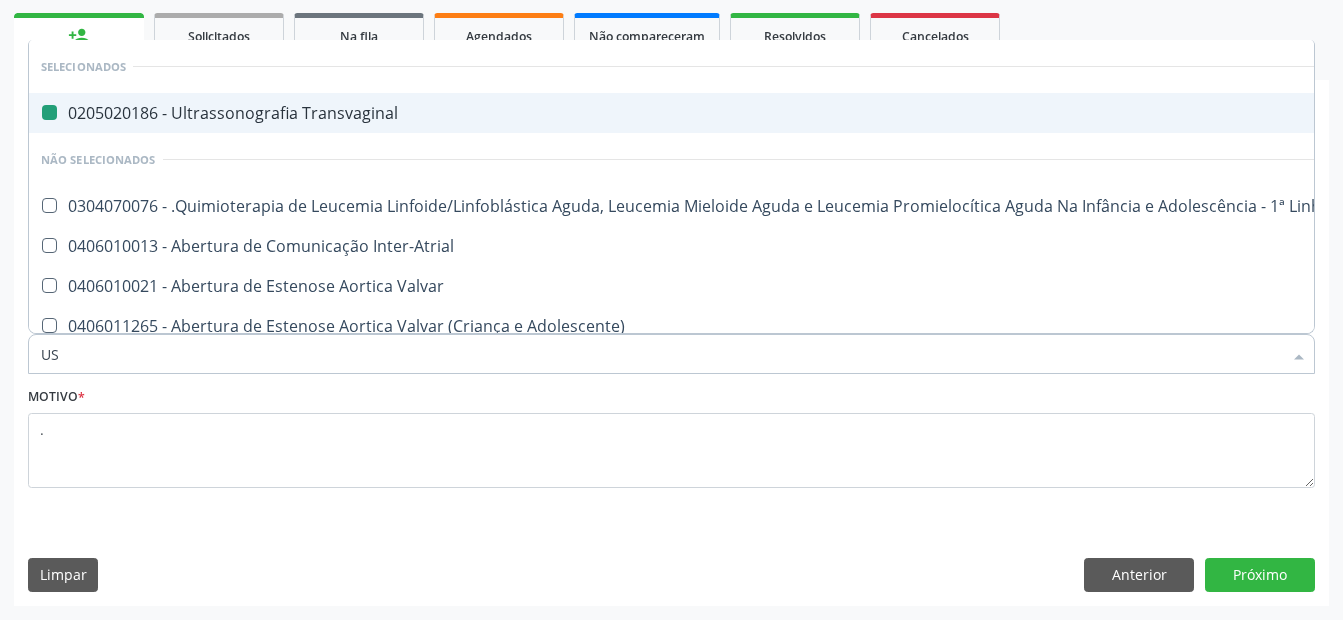checkbox on "false" 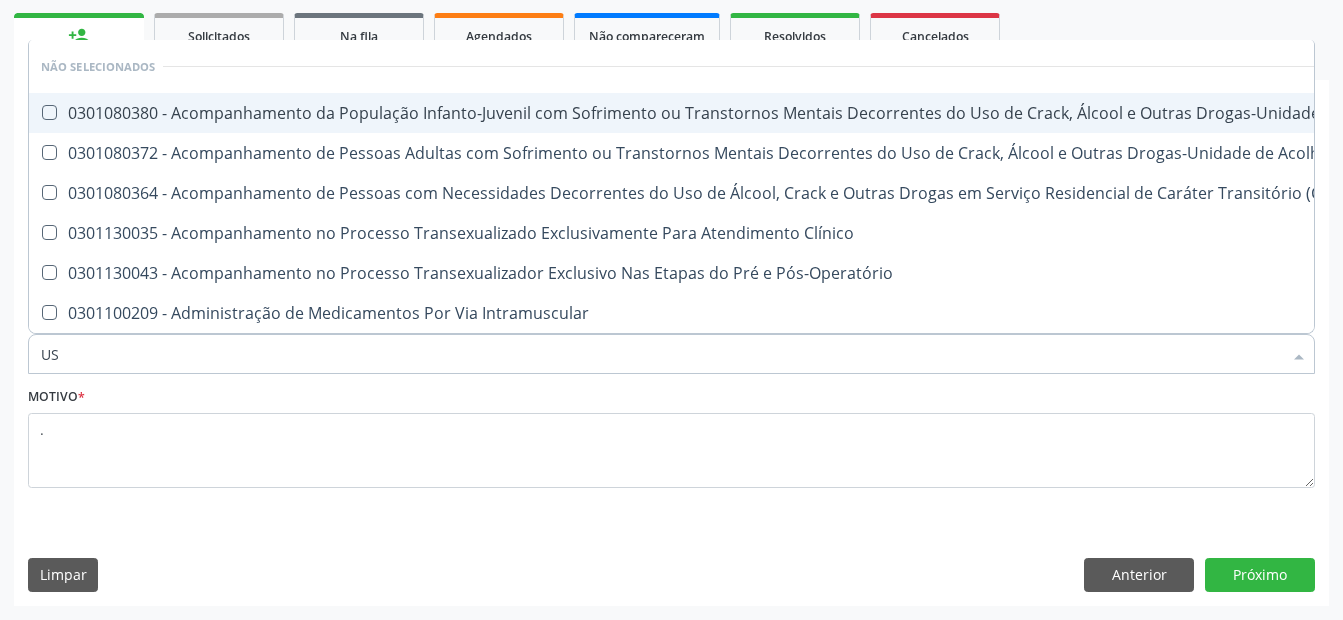 type on "USG" 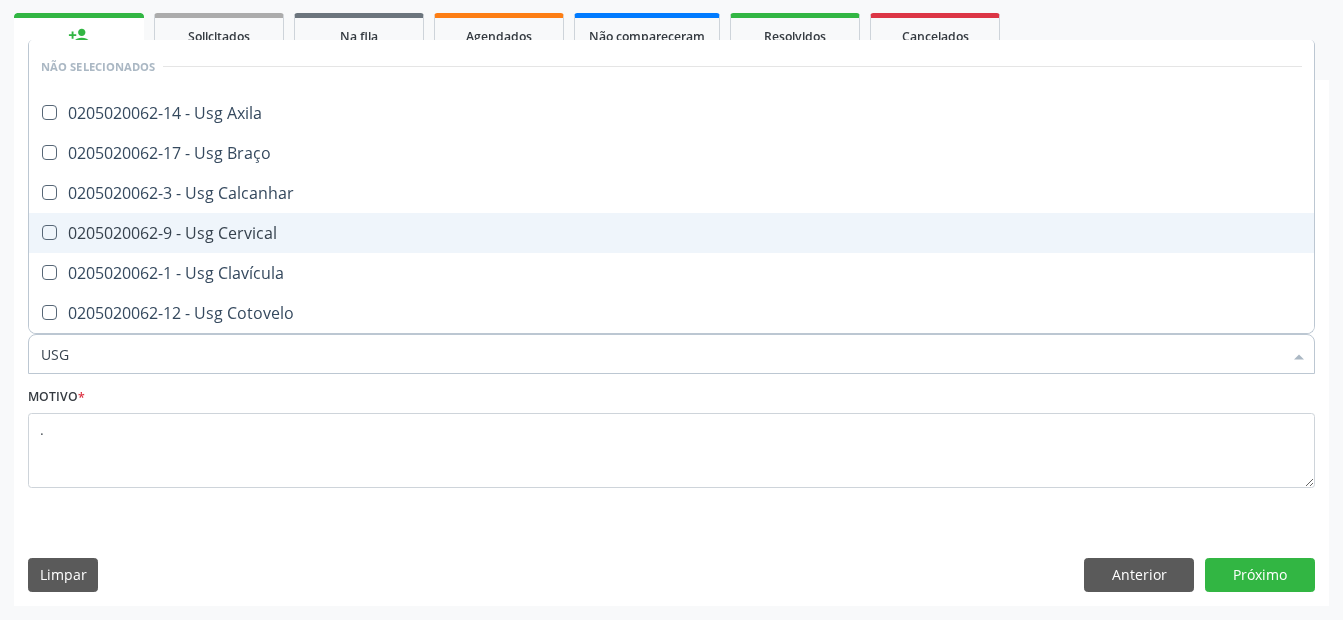 scroll, scrollTop: 186, scrollLeft: 0, axis: vertical 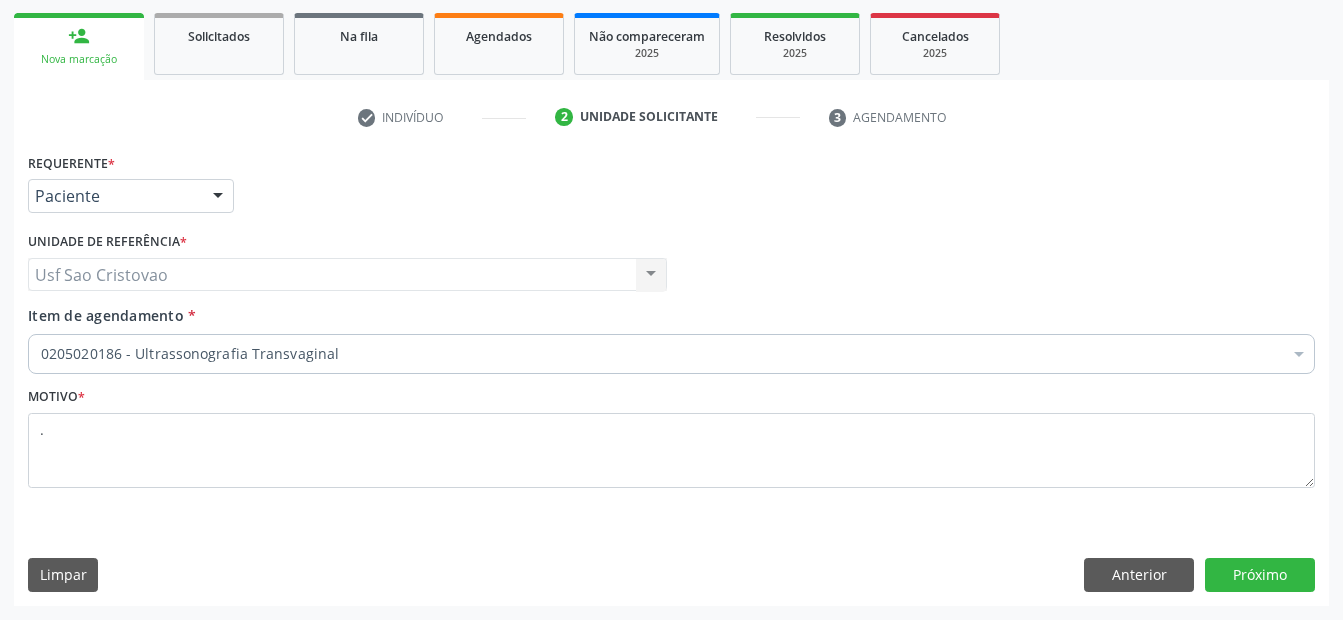 checkbox on "true" 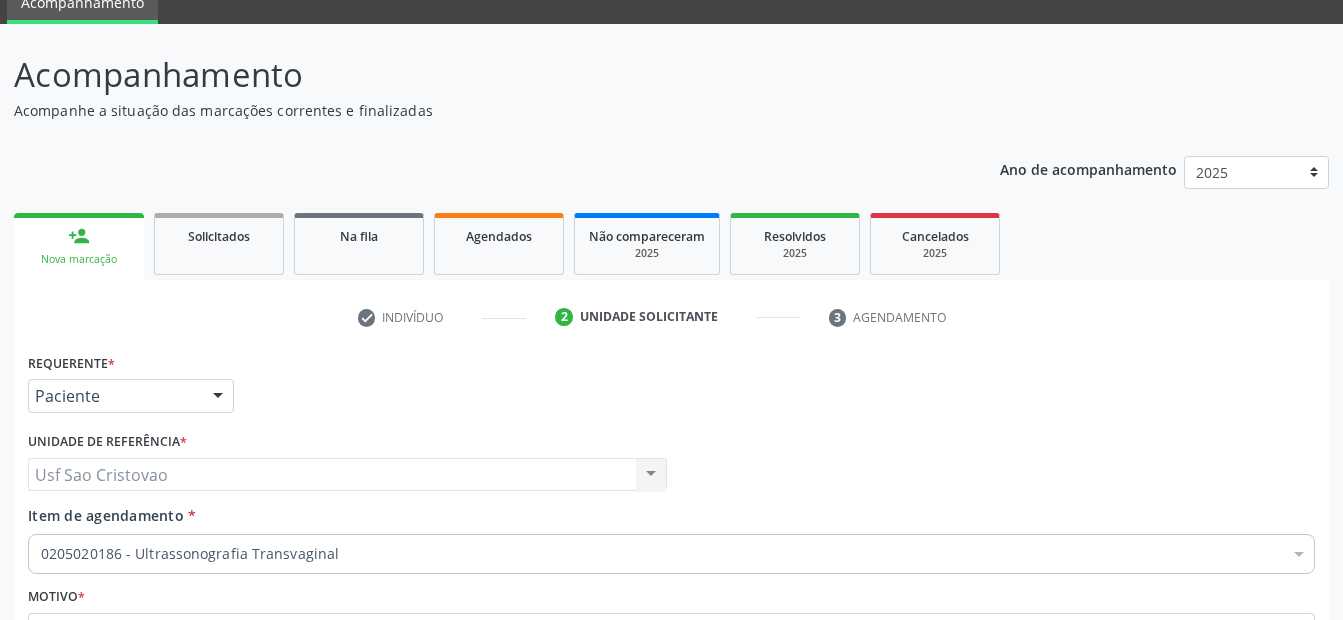 scroll, scrollTop: 286, scrollLeft: 0, axis: vertical 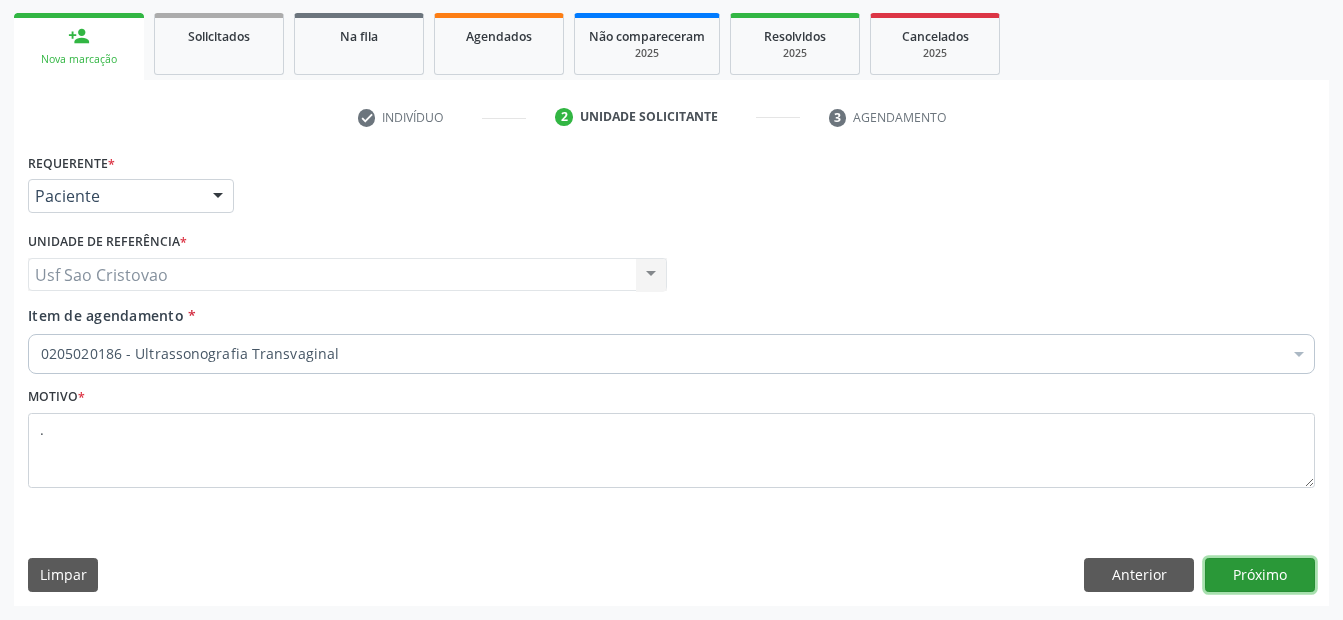click on "Próximo" at bounding box center [1260, 575] 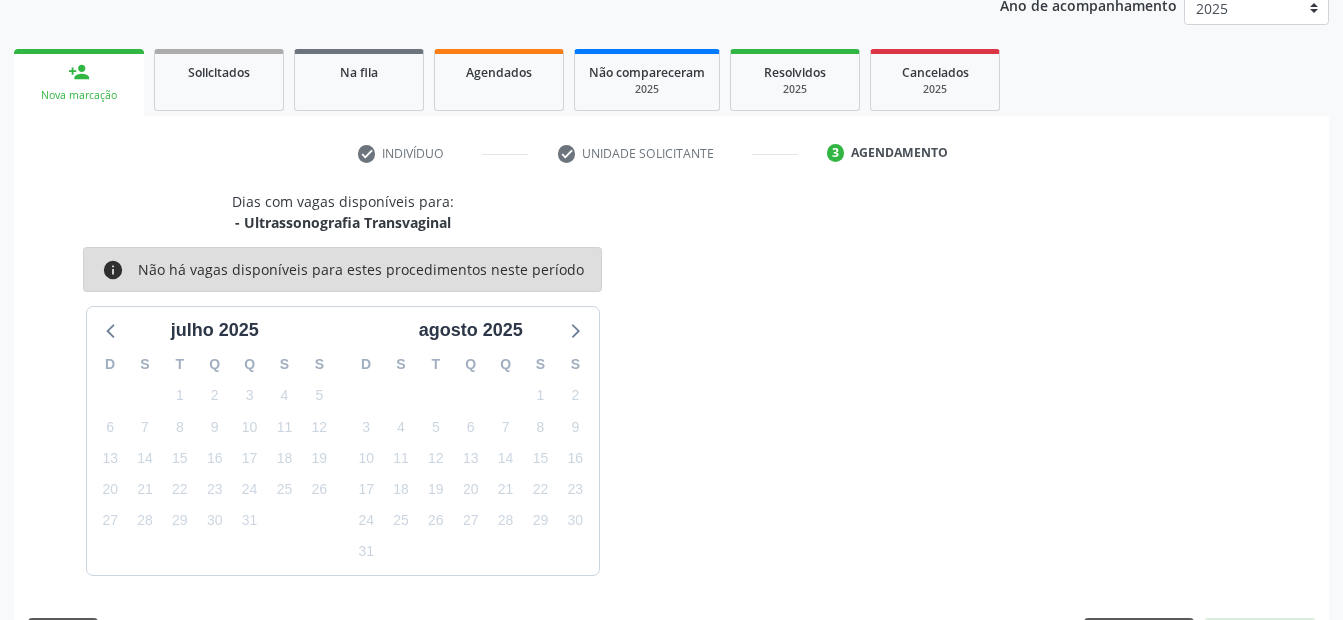 scroll, scrollTop: 286, scrollLeft: 0, axis: vertical 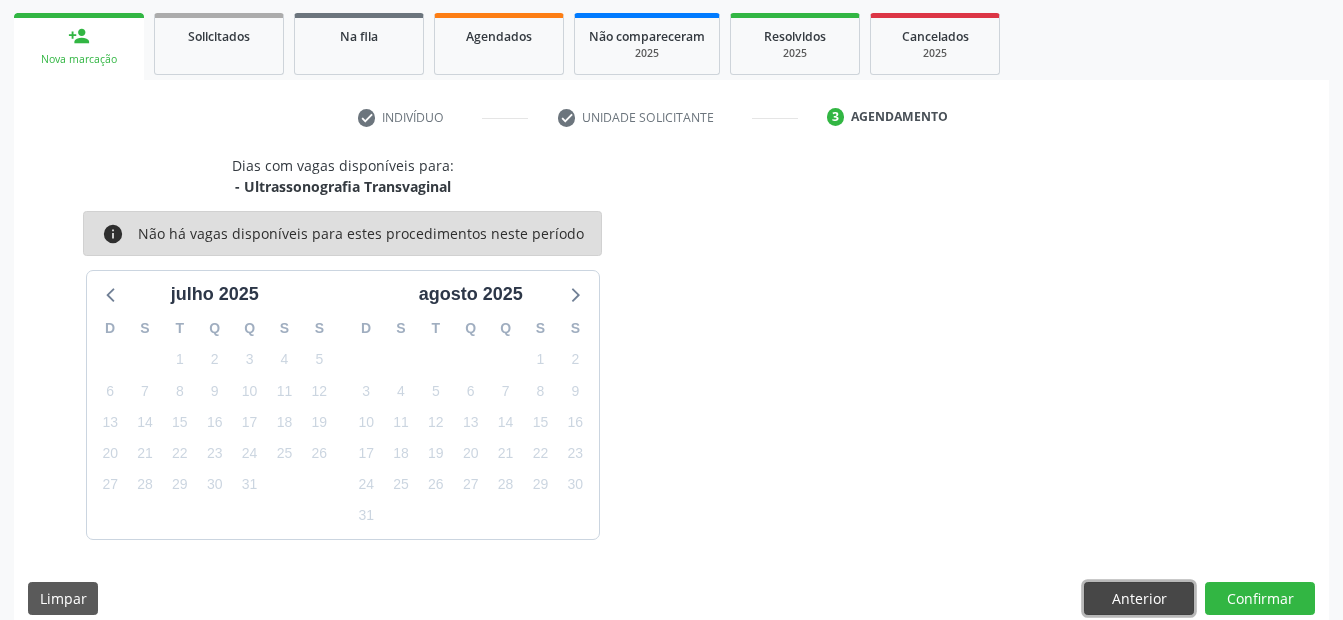 click on "Anterior" at bounding box center [1139, 599] 